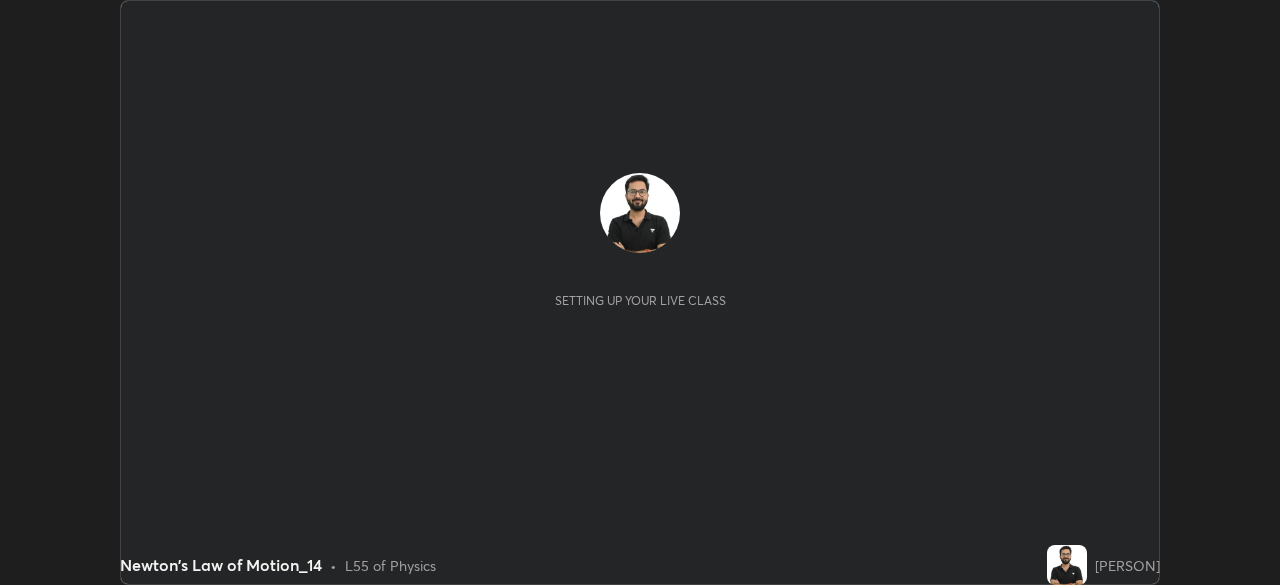 scroll, scrollTop: 0, scrollLeft: 0, axis: both 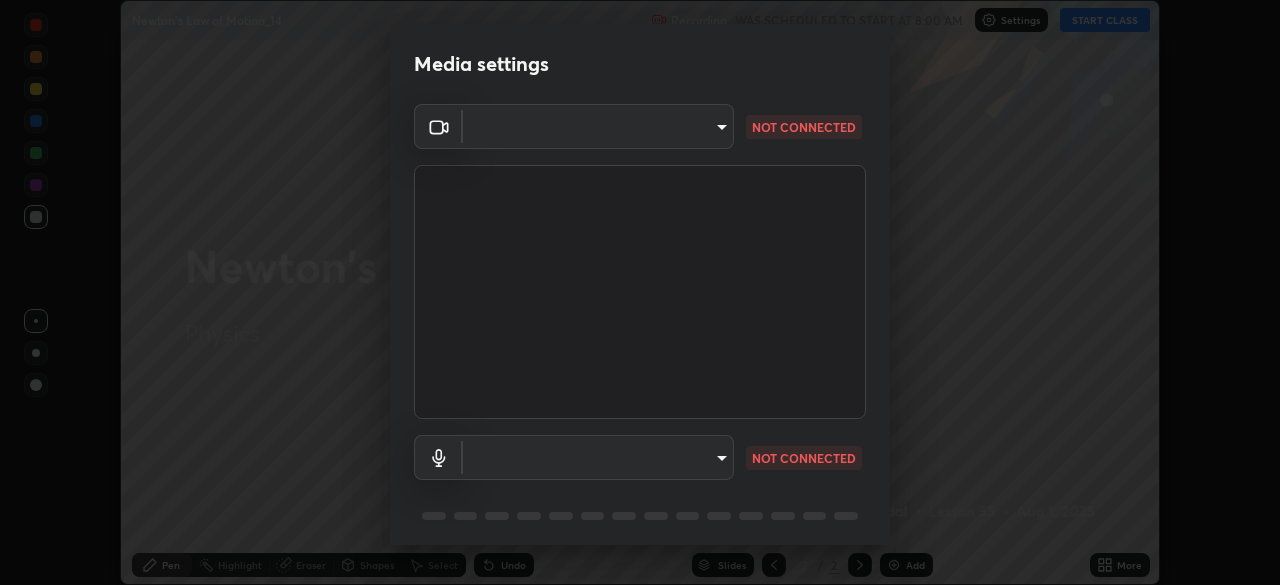 type on "e2b4cb918b4400ba02a0192ae9998b18c1f09d36479f8a70bd3f64f4de27a966" 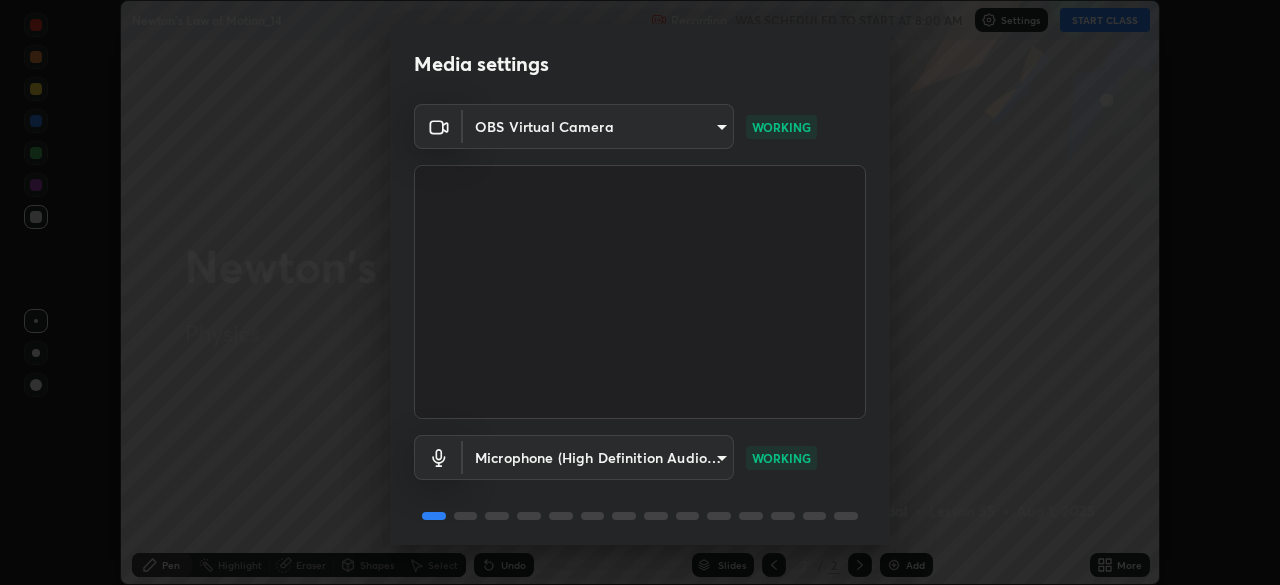 scroll, scrollTop: 71, scrollLeft: 0, axis: vertical 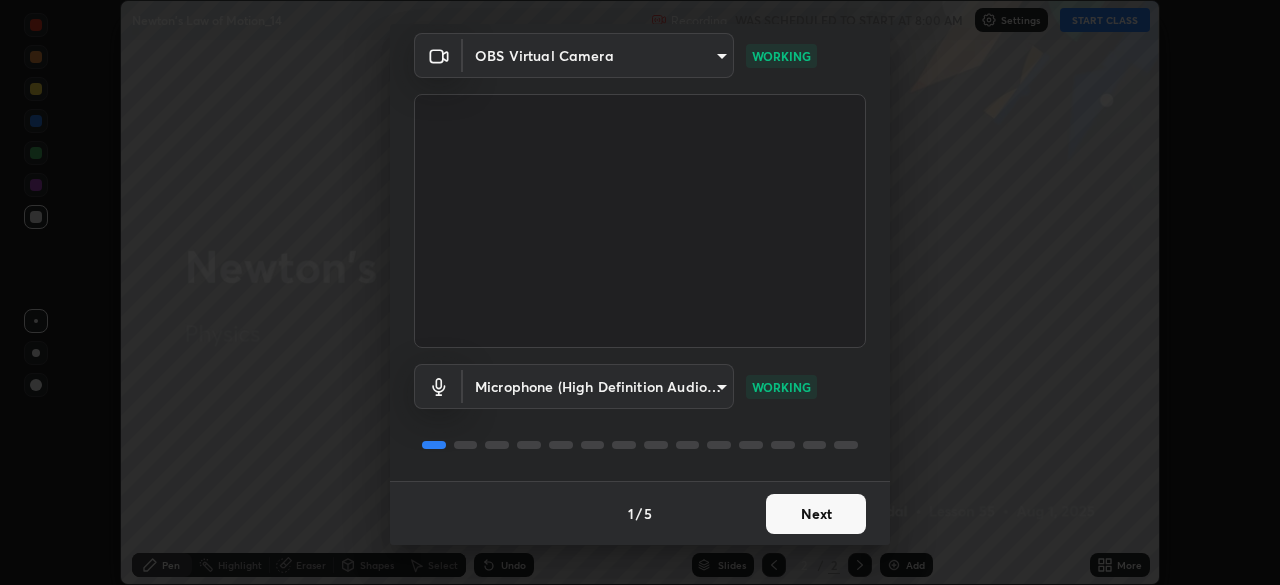 click on "Next" at bounding box center [816, 514] 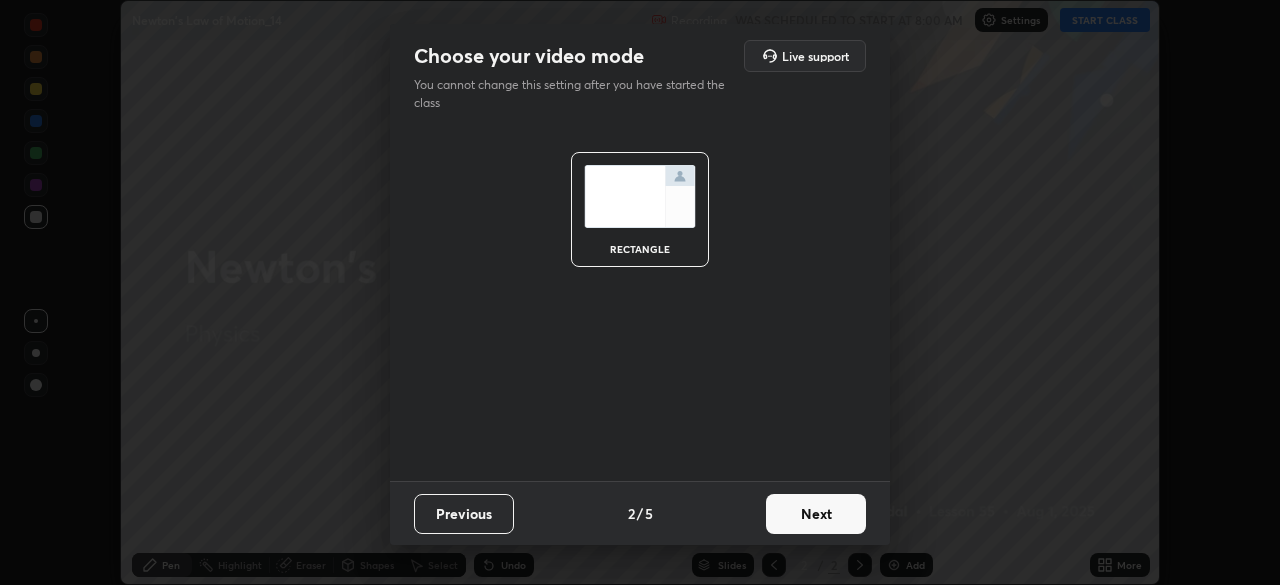 scroll, scrollTop: 0, scrollLeft: 0, axis: both 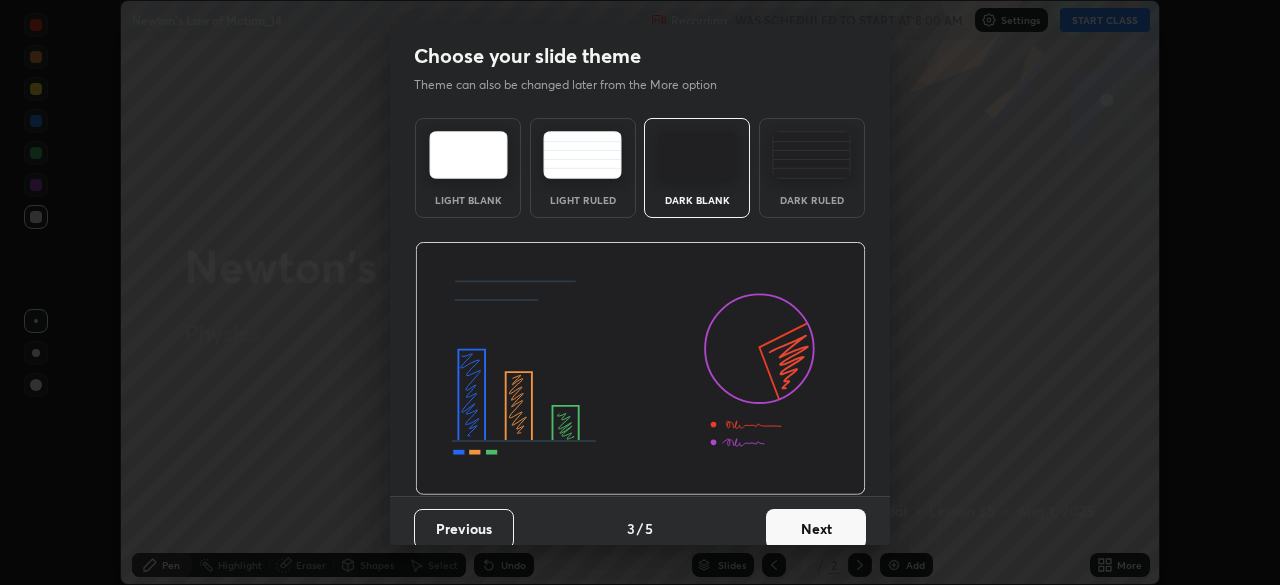click on "Dark Blank" at bounding box center (697, 168) 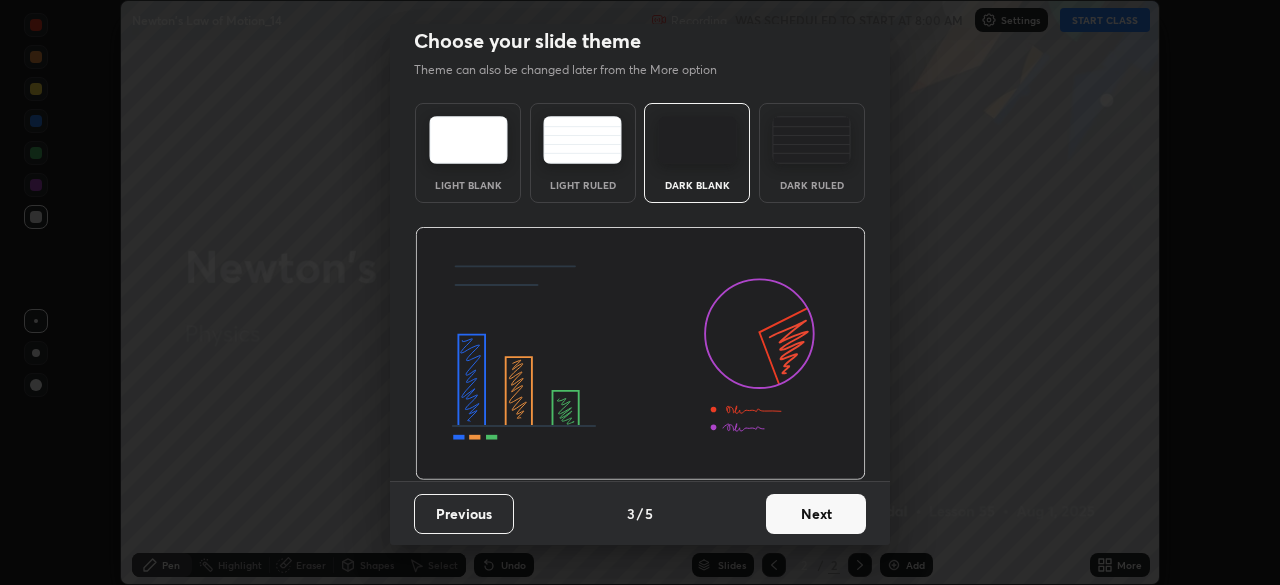 click on "Next" at bounding box center [816, 514] 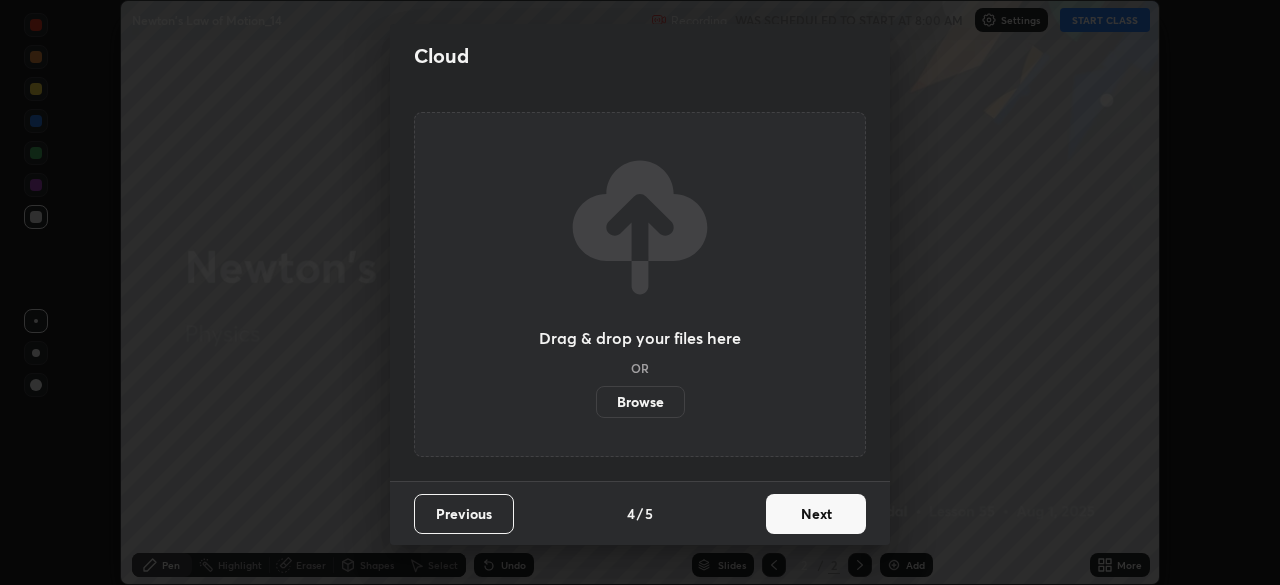 click on "Next" at bounding box center (816, 514) 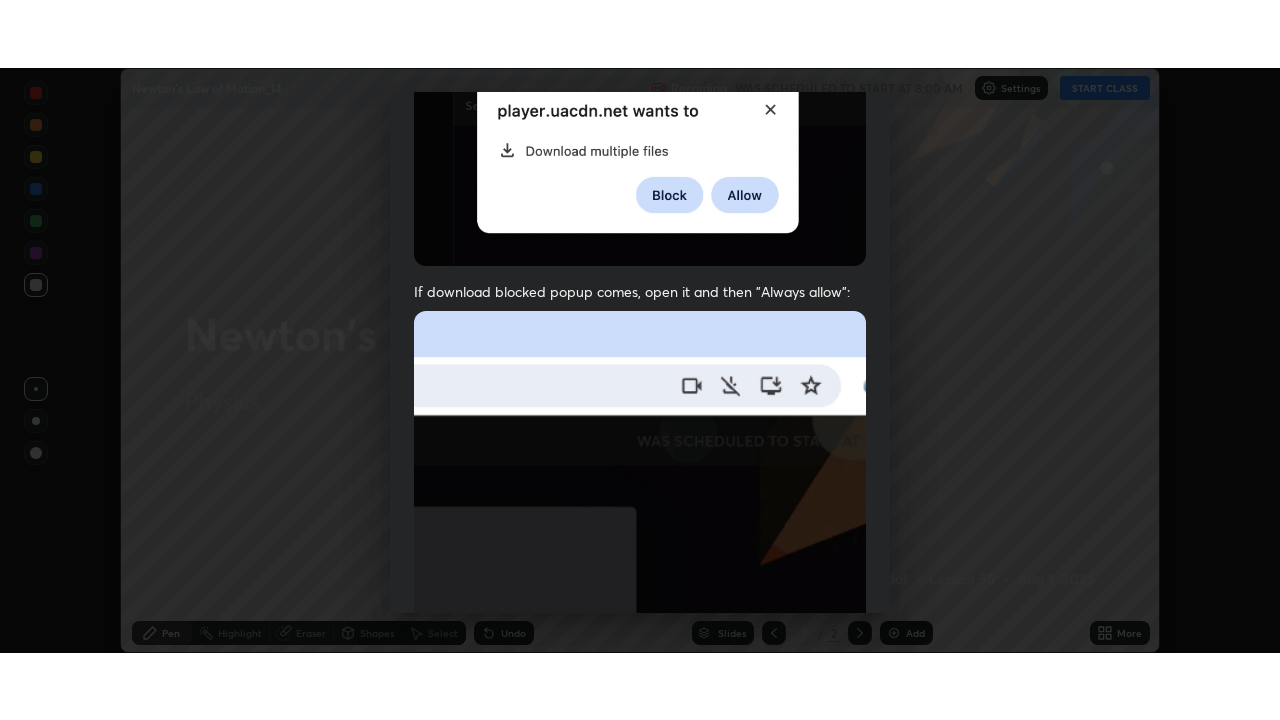 scroll, scrollTop: 479, scrollLeft: 0, axis: vertical 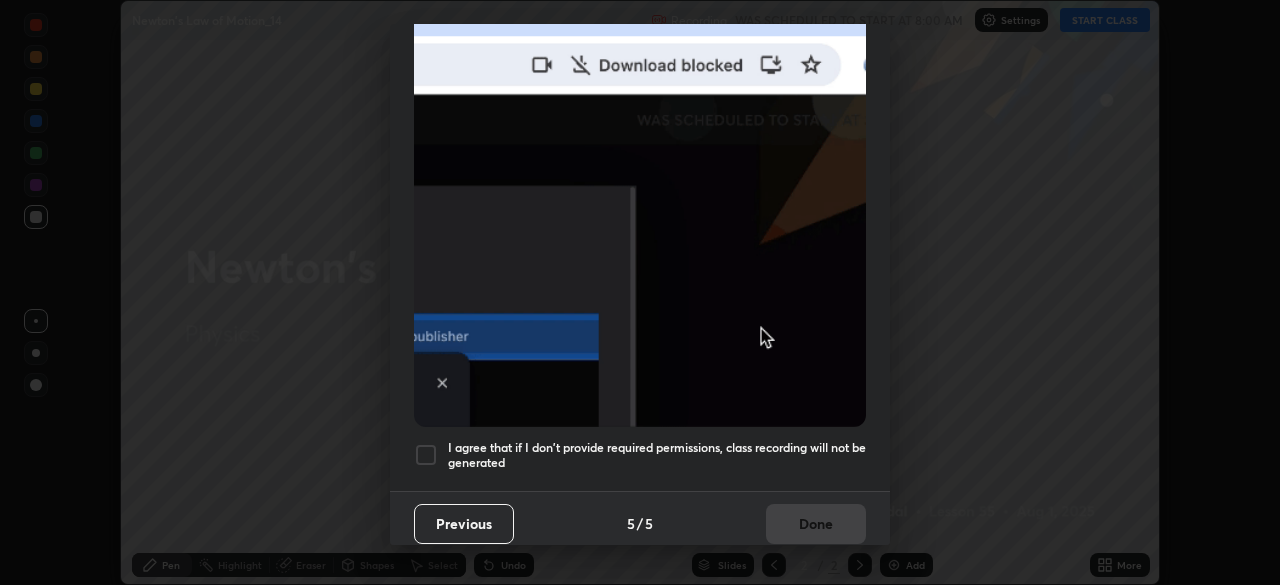 click on "I agree that if I don't provide required permissions, class recording will not be generated" at bounding box center (657, 455) 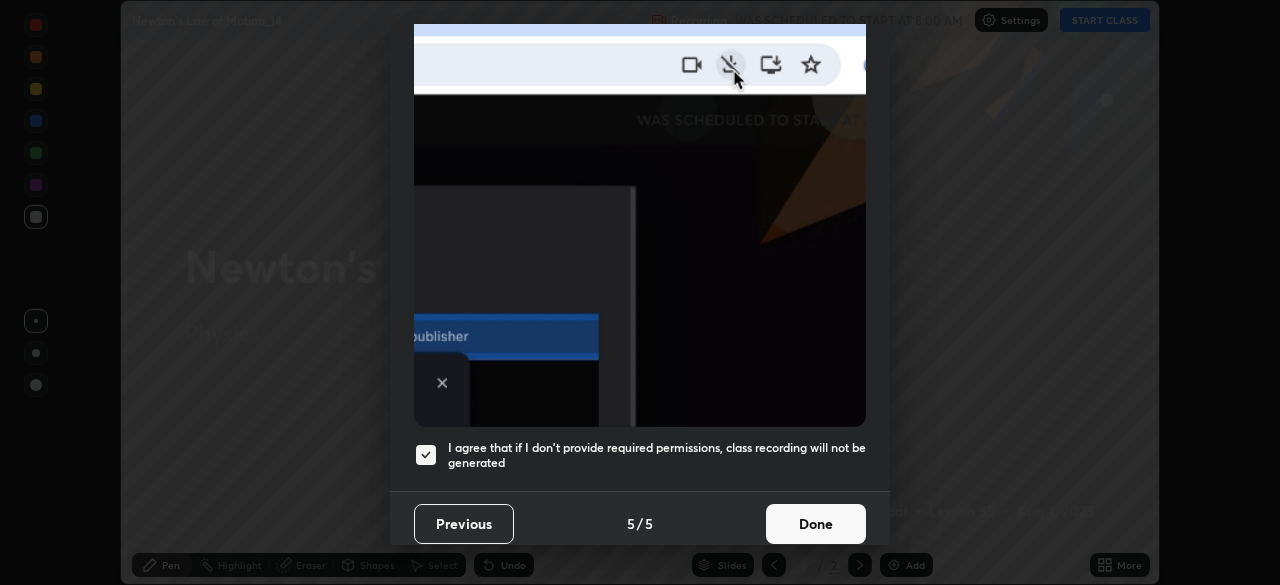 click on "Done" at bounding box center (816, 524) 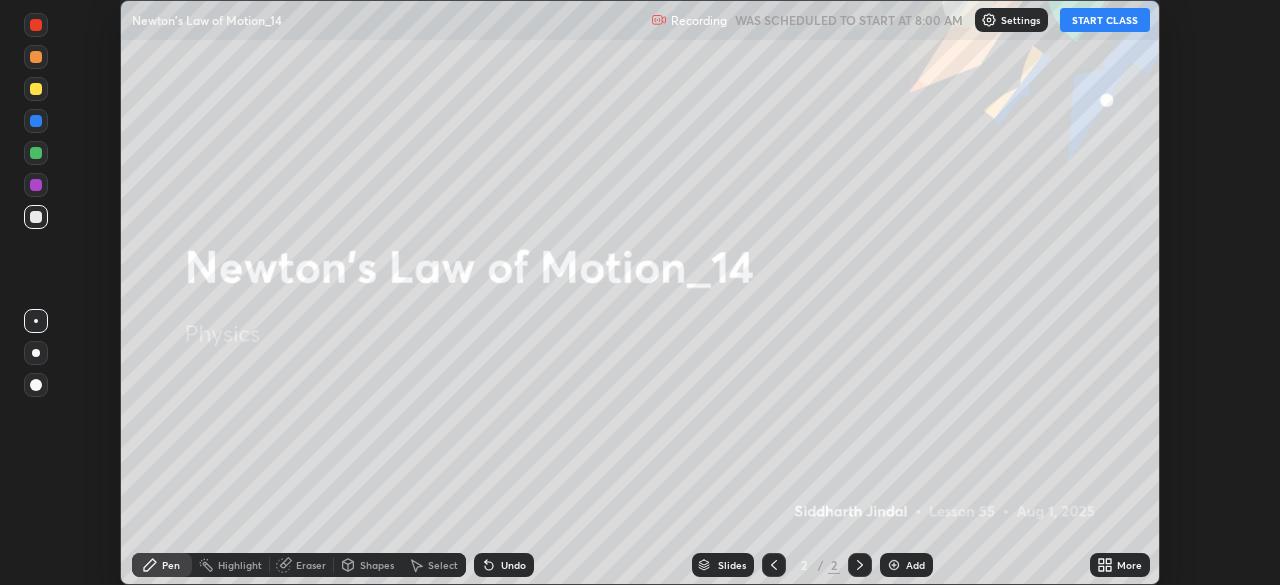click 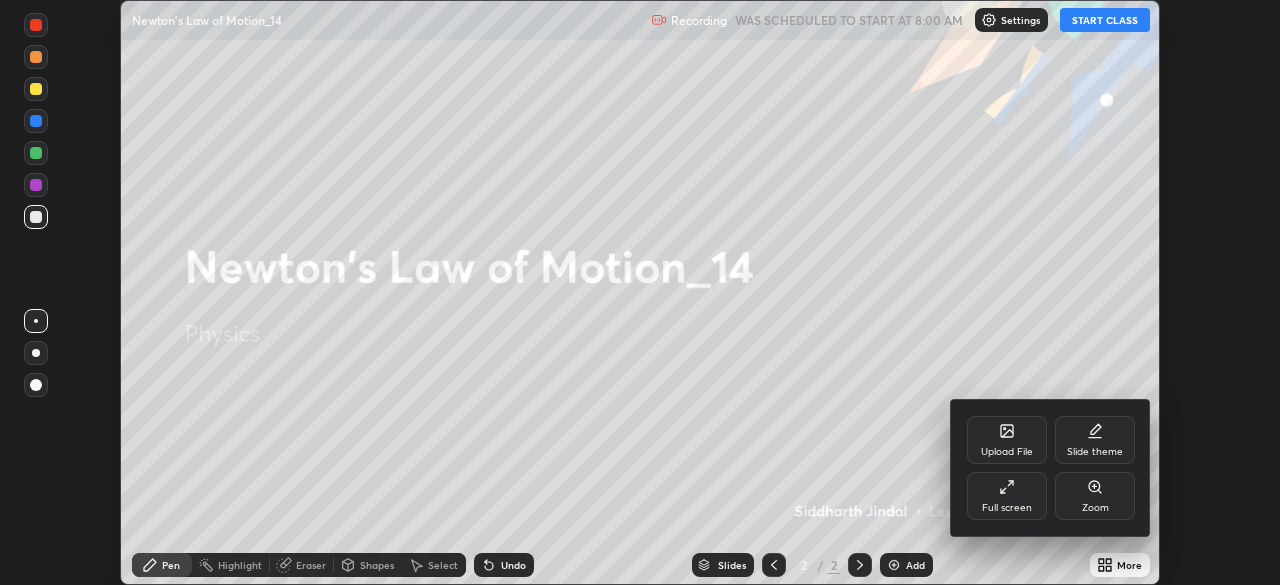 click on "Full screen" at bounding box center (1007, 508) 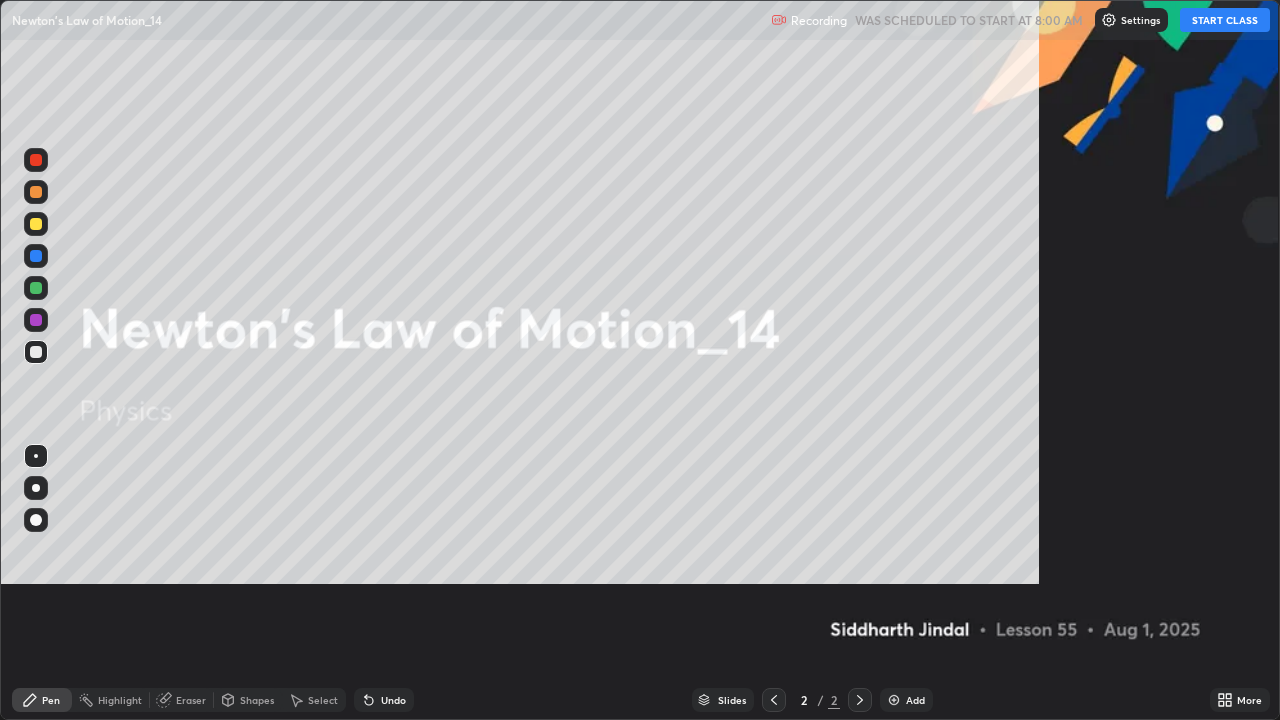 scroll, scrollTop: 99280, scrollLeft: 98720, axis: both 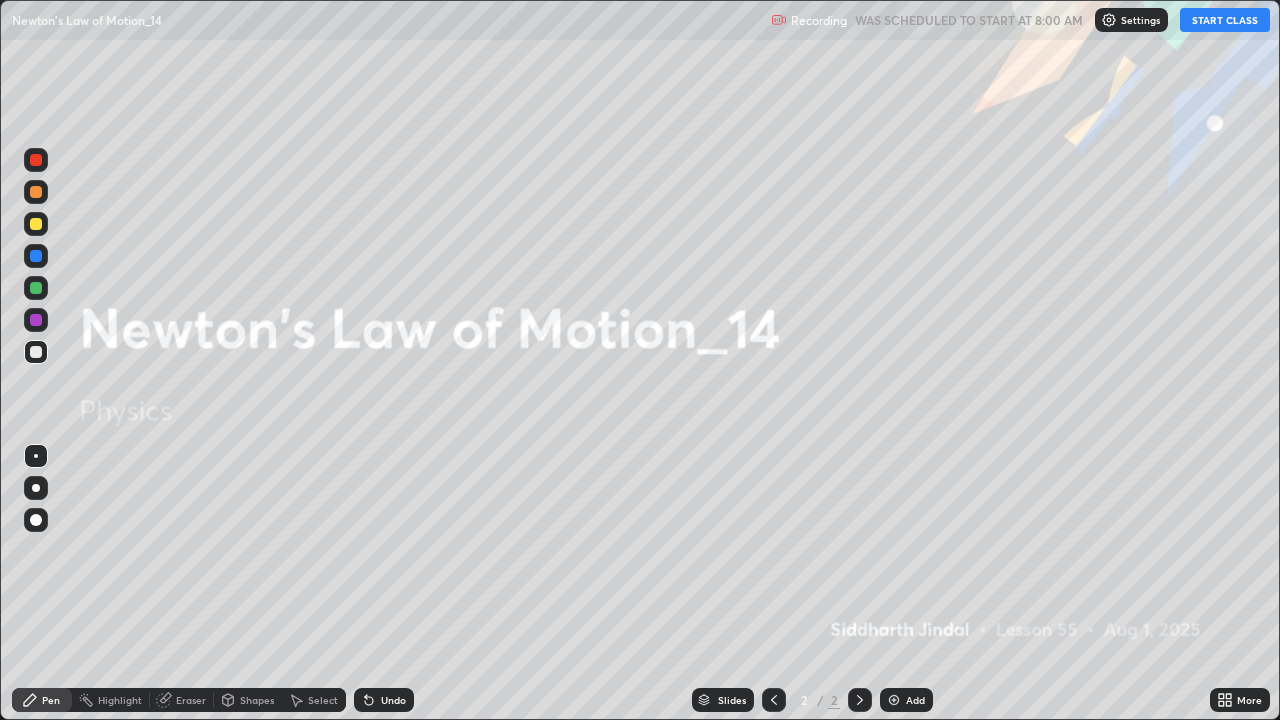 click on "START CLASS" at bounding box center (1225, 20) 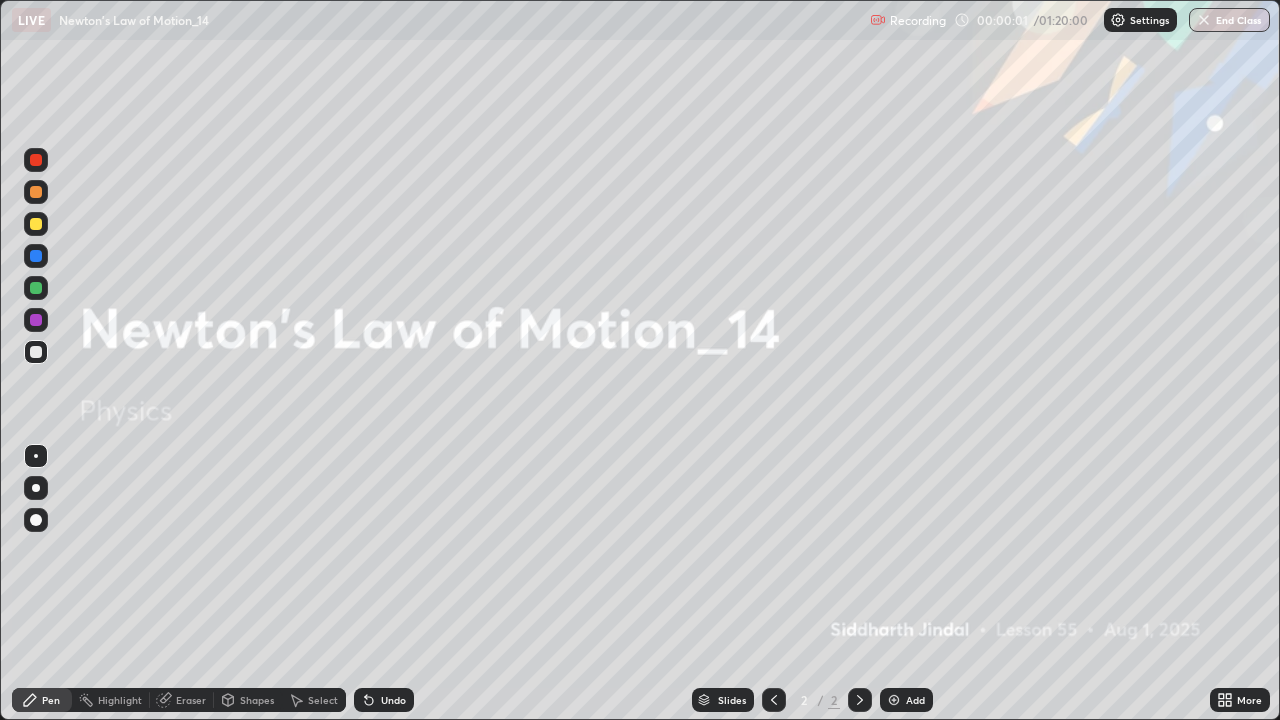 click at bounding box center (860, 700) 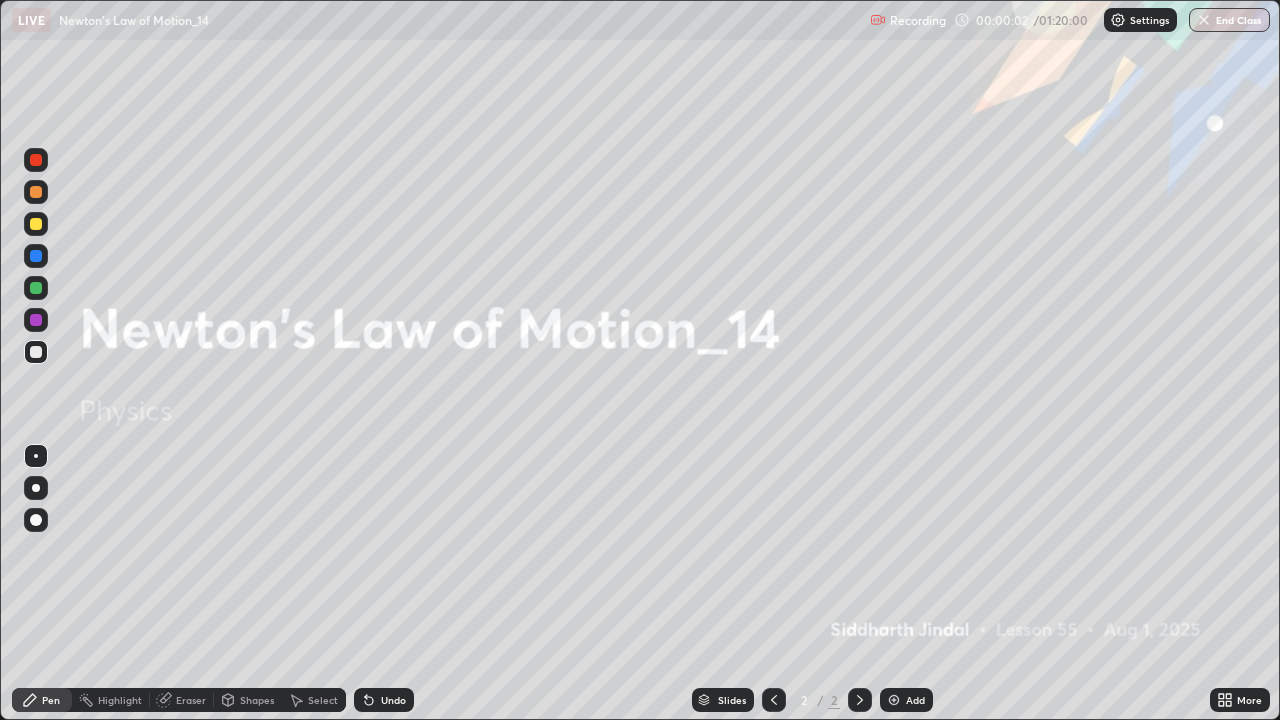 click at bounding box center (894, 700) 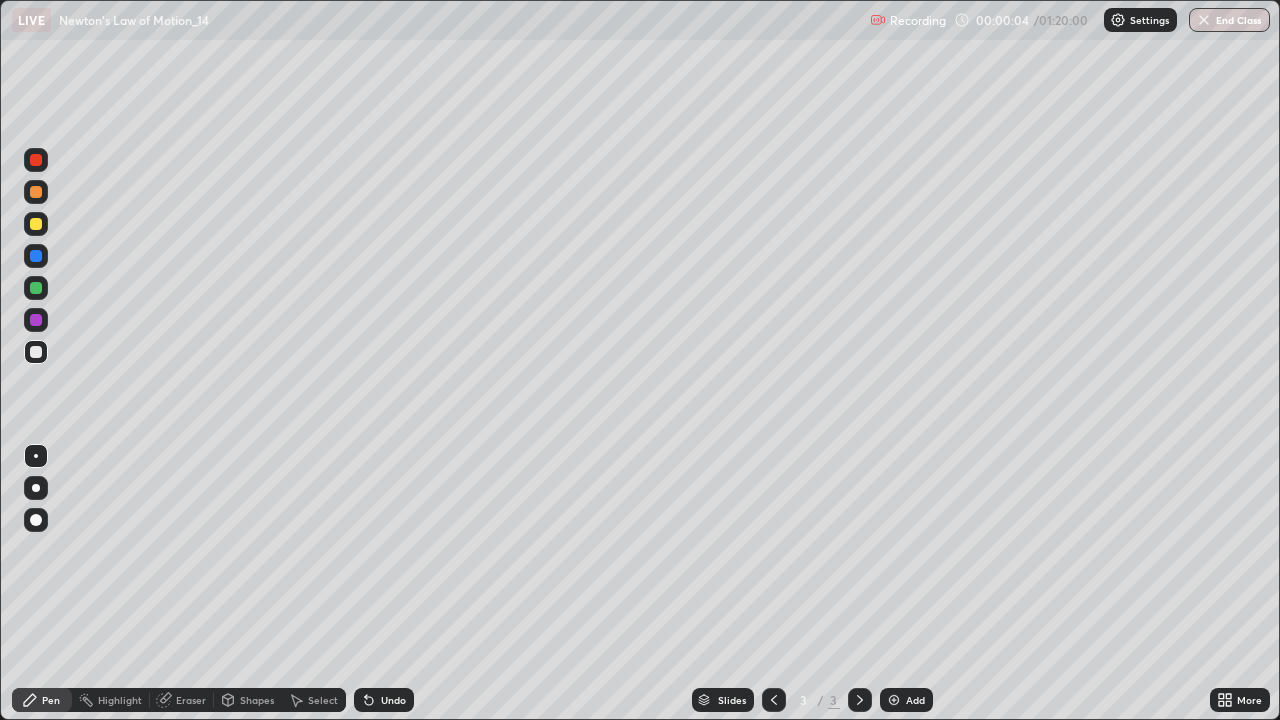 click at bounding box center (36, 488) 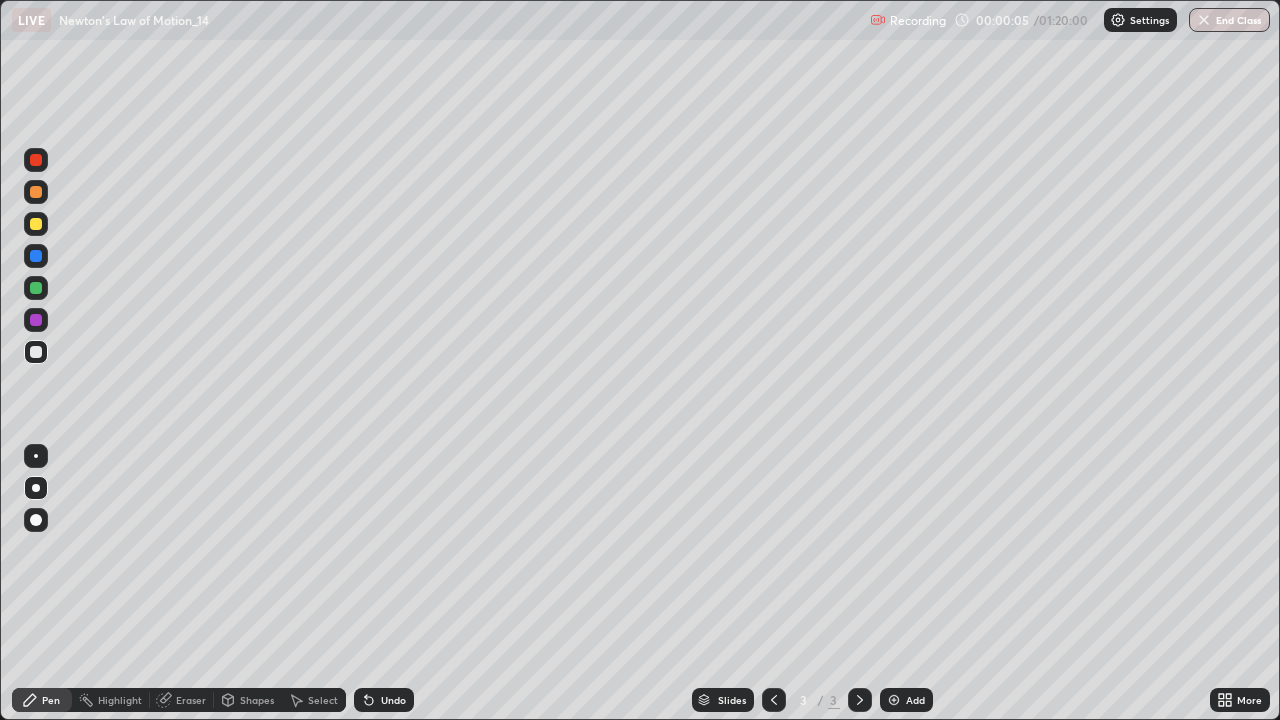 click at bounding box center [36, 352] 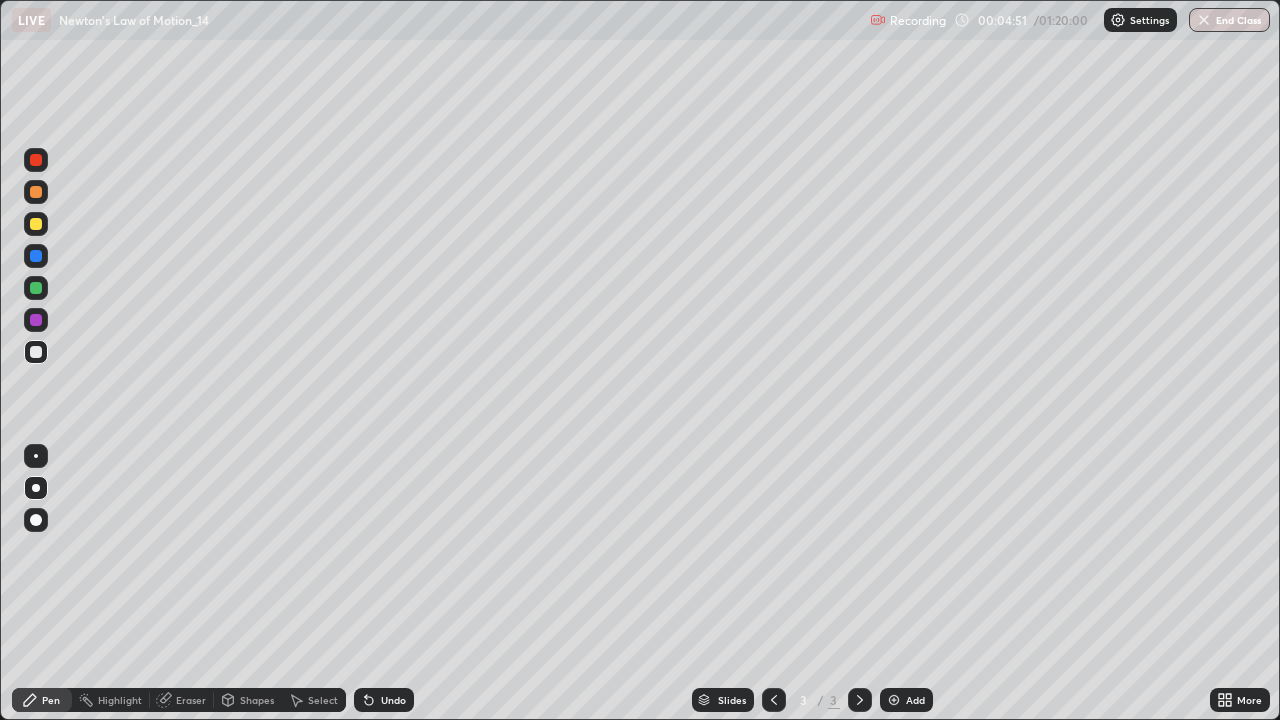 click on "Undo" at bounding box center (384, 700) 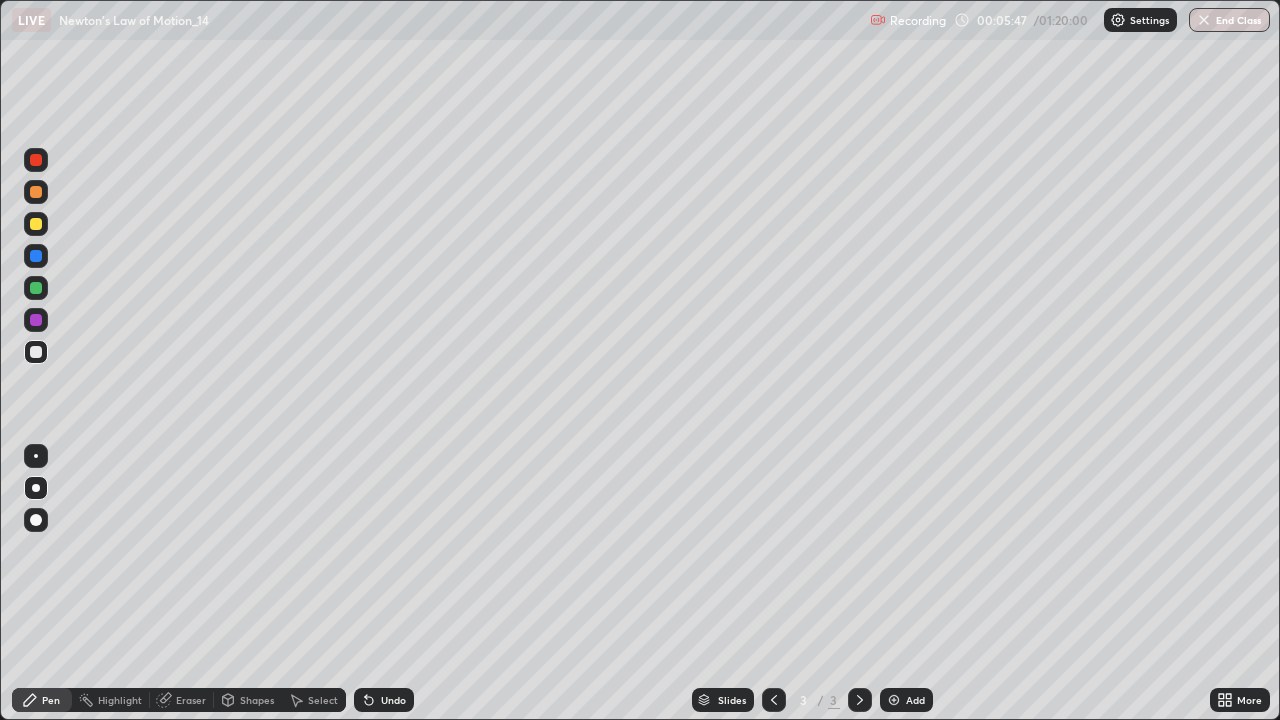 click 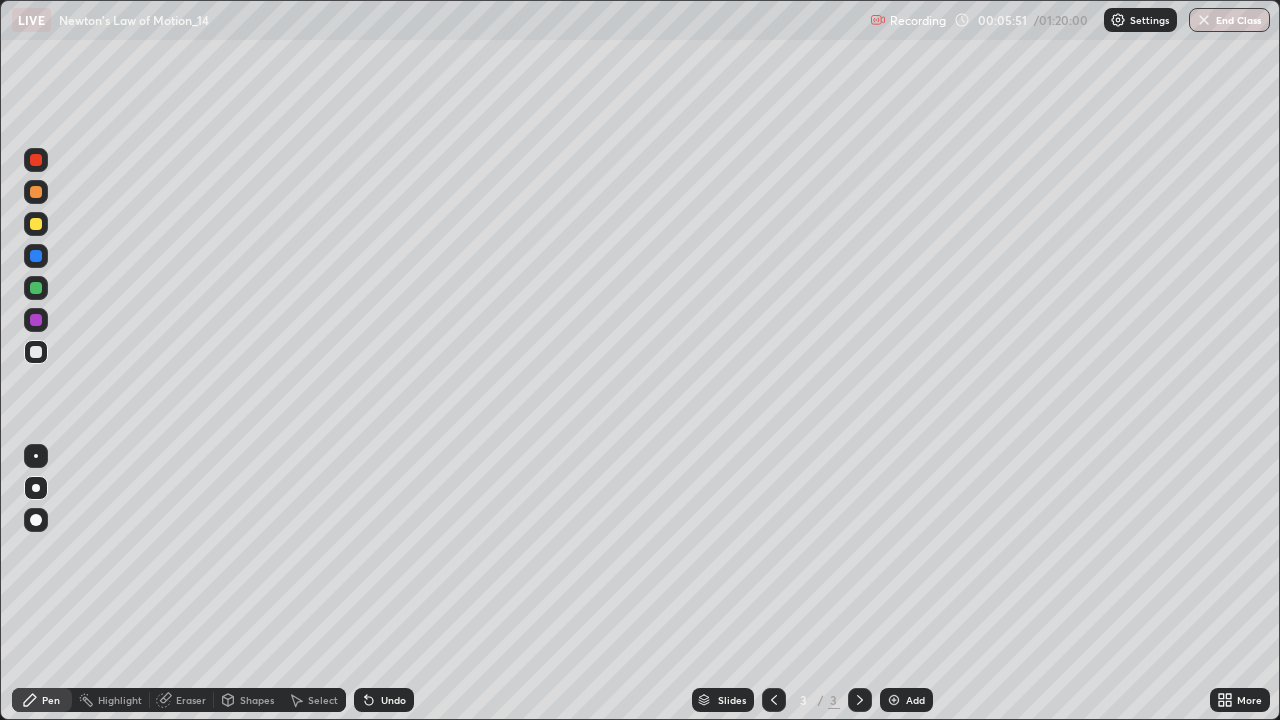 click on "Erase all" at bounding box center [36, 360] 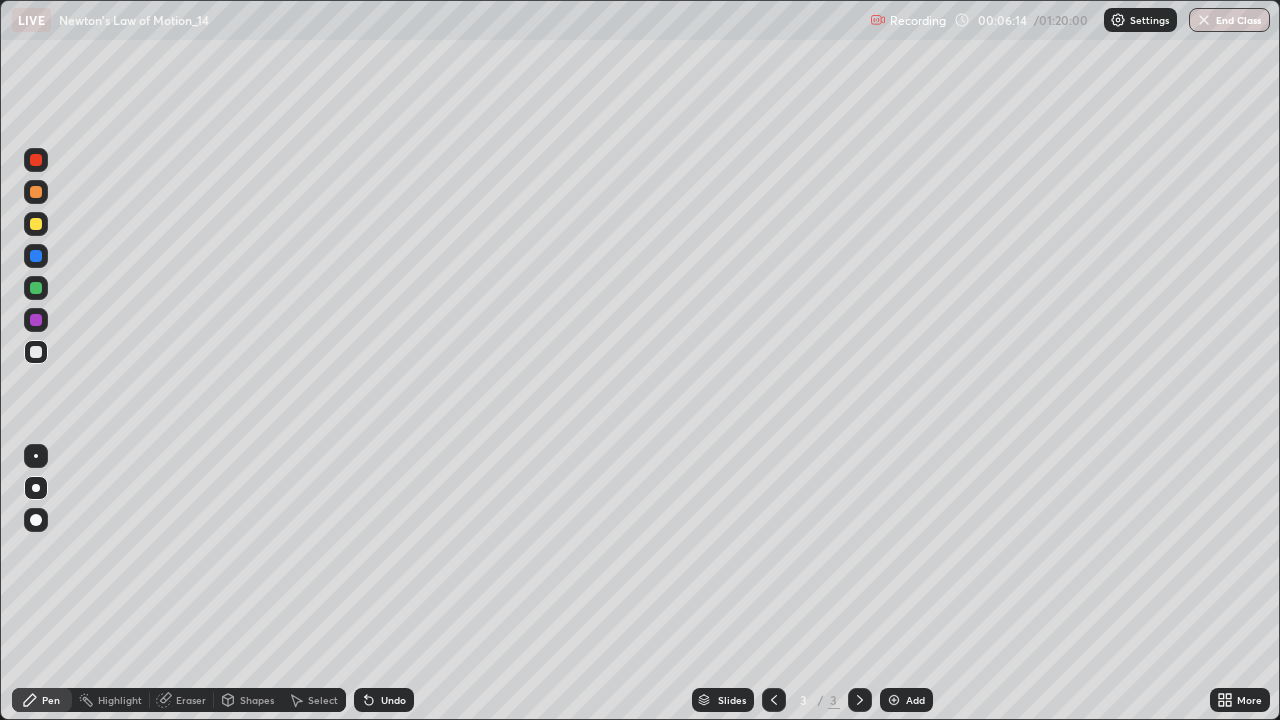 click on "Undo" at bounding box center (384, 700) 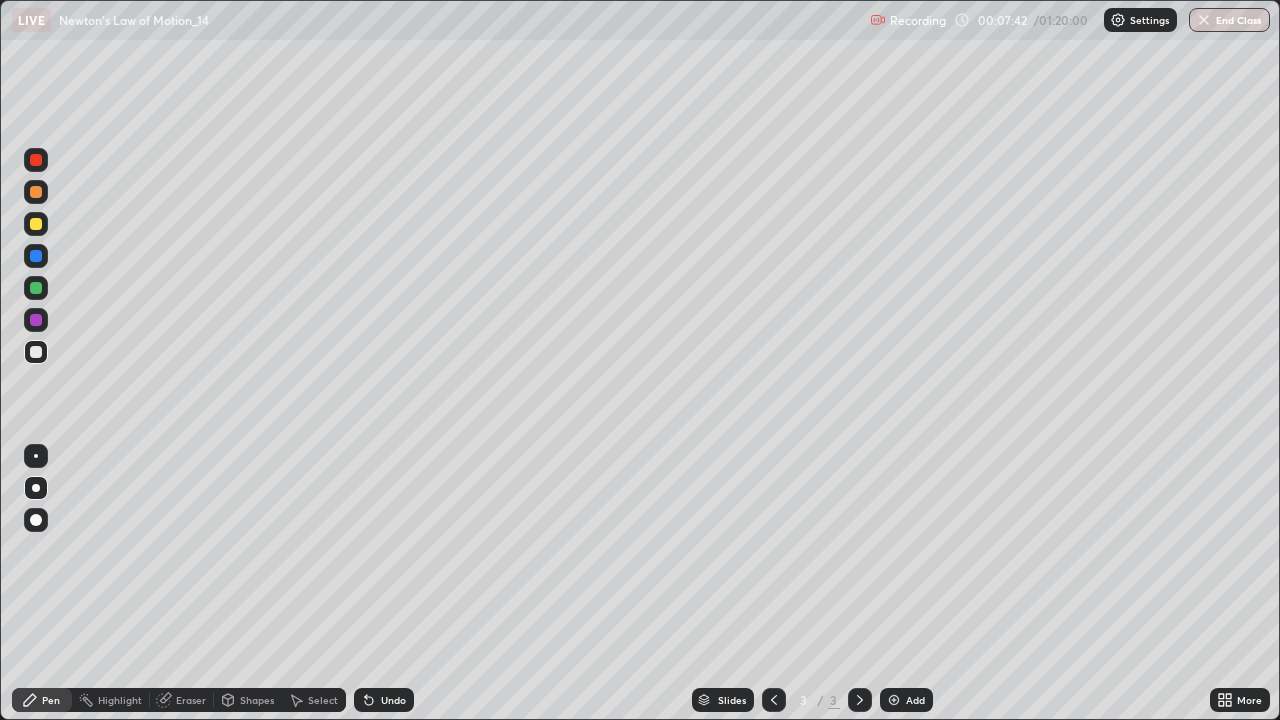 click at bounding box center [36, 288] 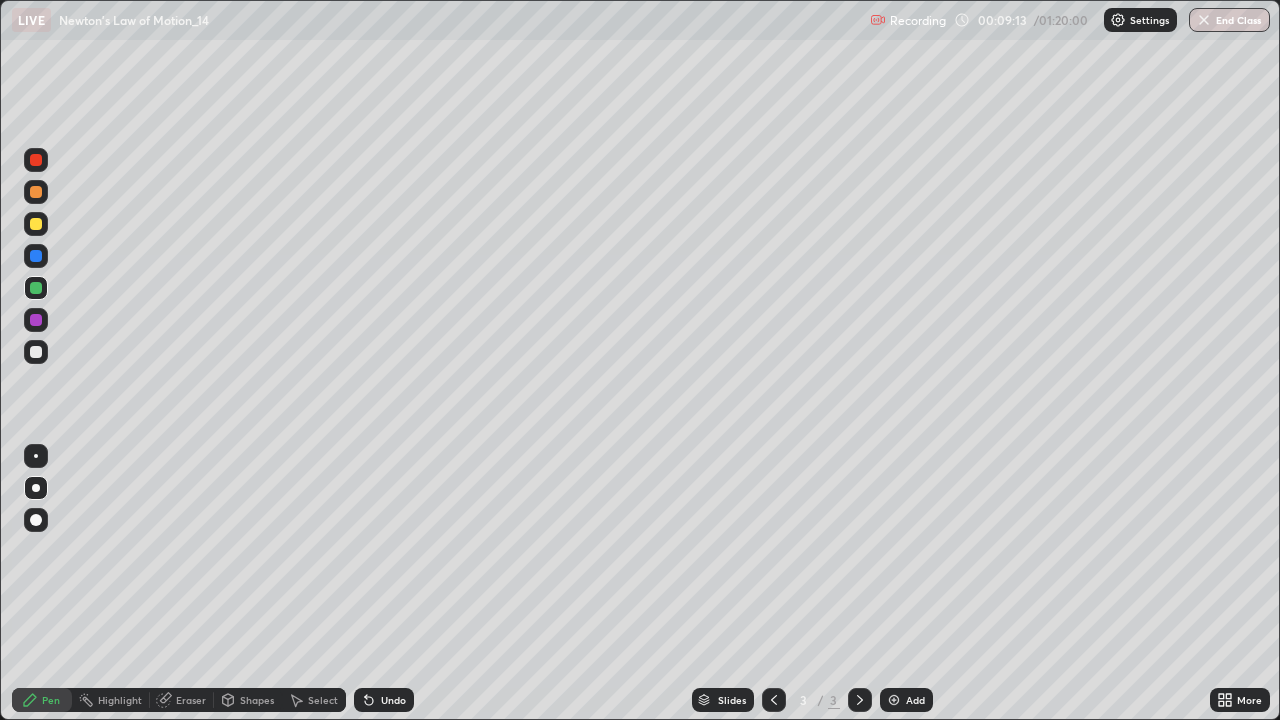 click on "Undo" at bounding box center (384, 700) 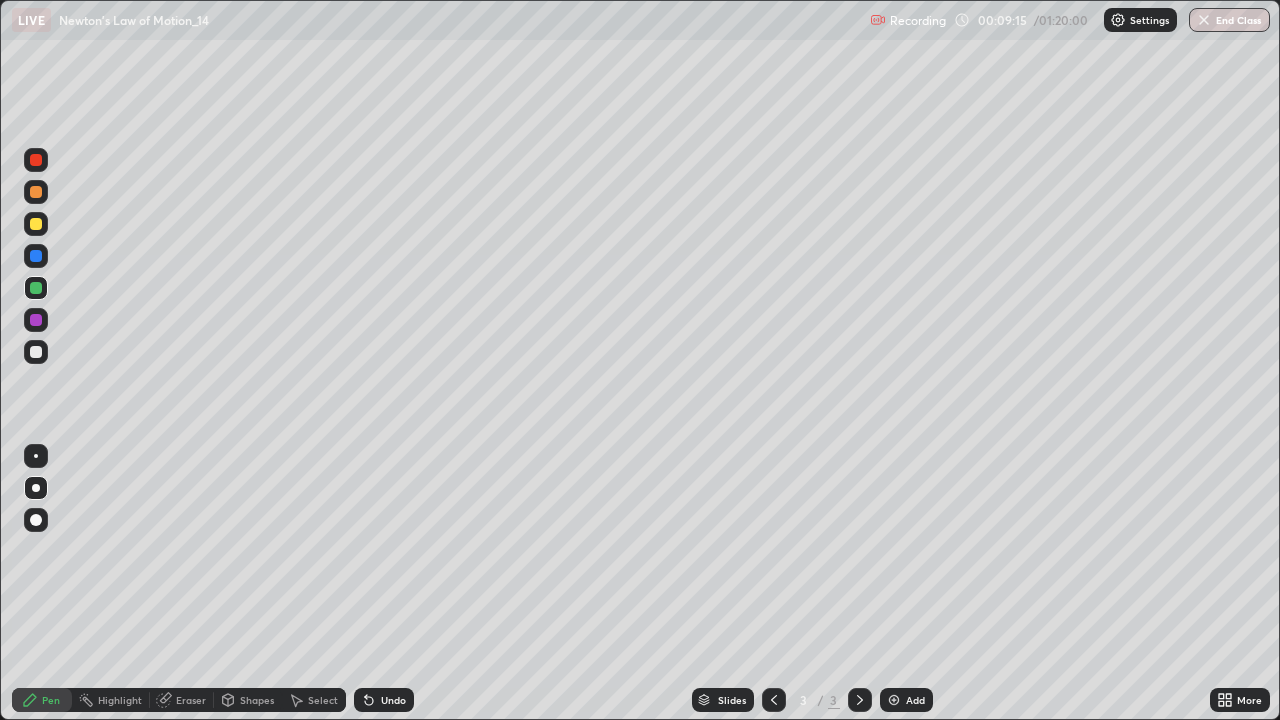 click on "Undo" at bounding box center [393, 700] 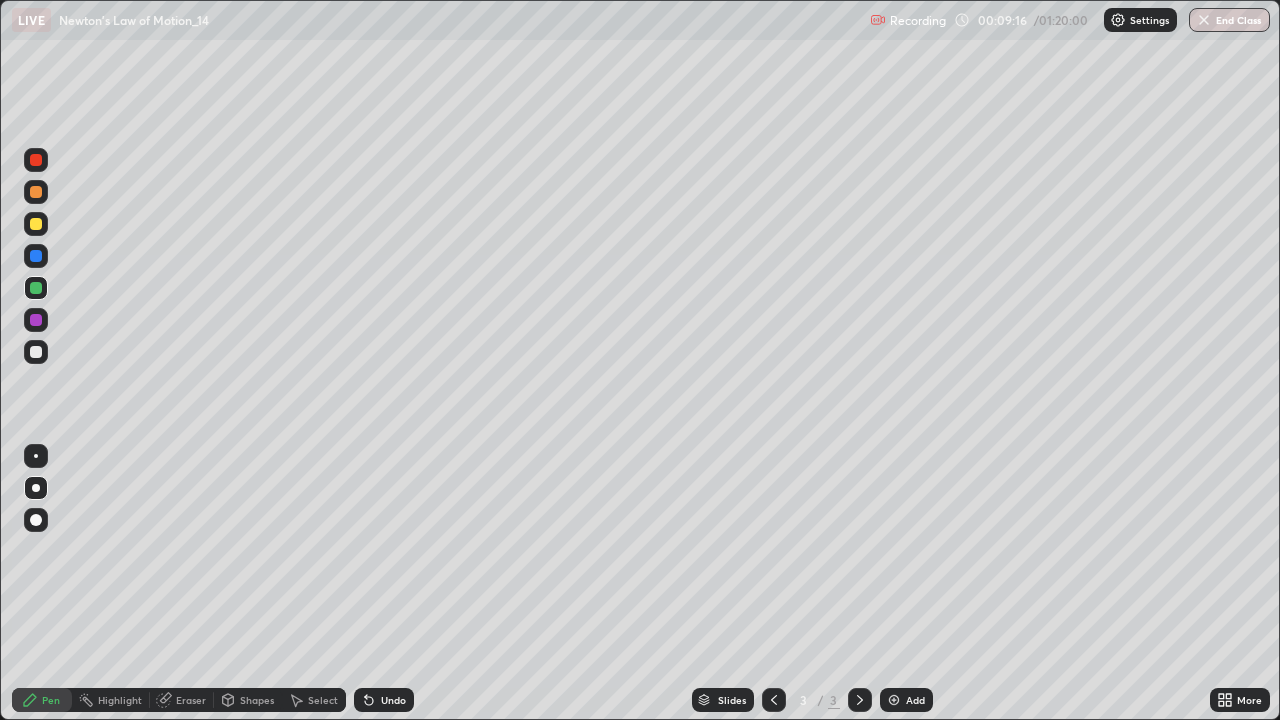 click on "Undo" at bounding box center [384, 700] 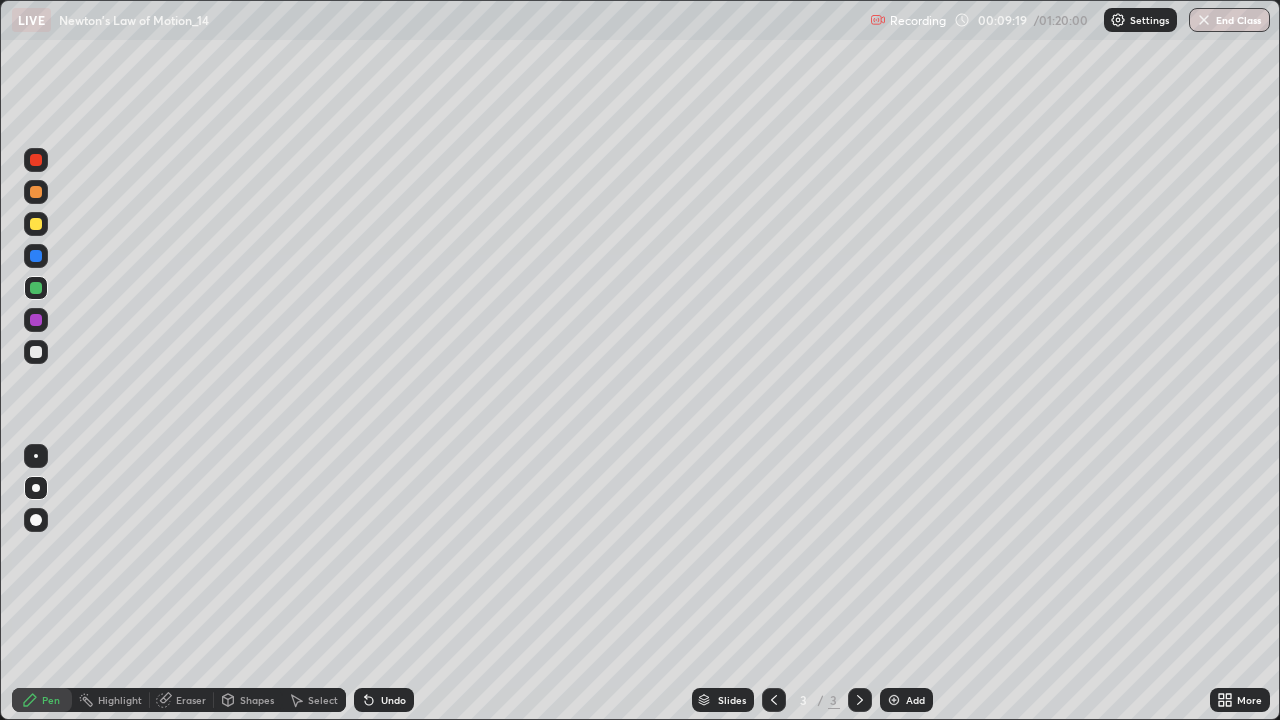 click at bounding box center [860, 700] 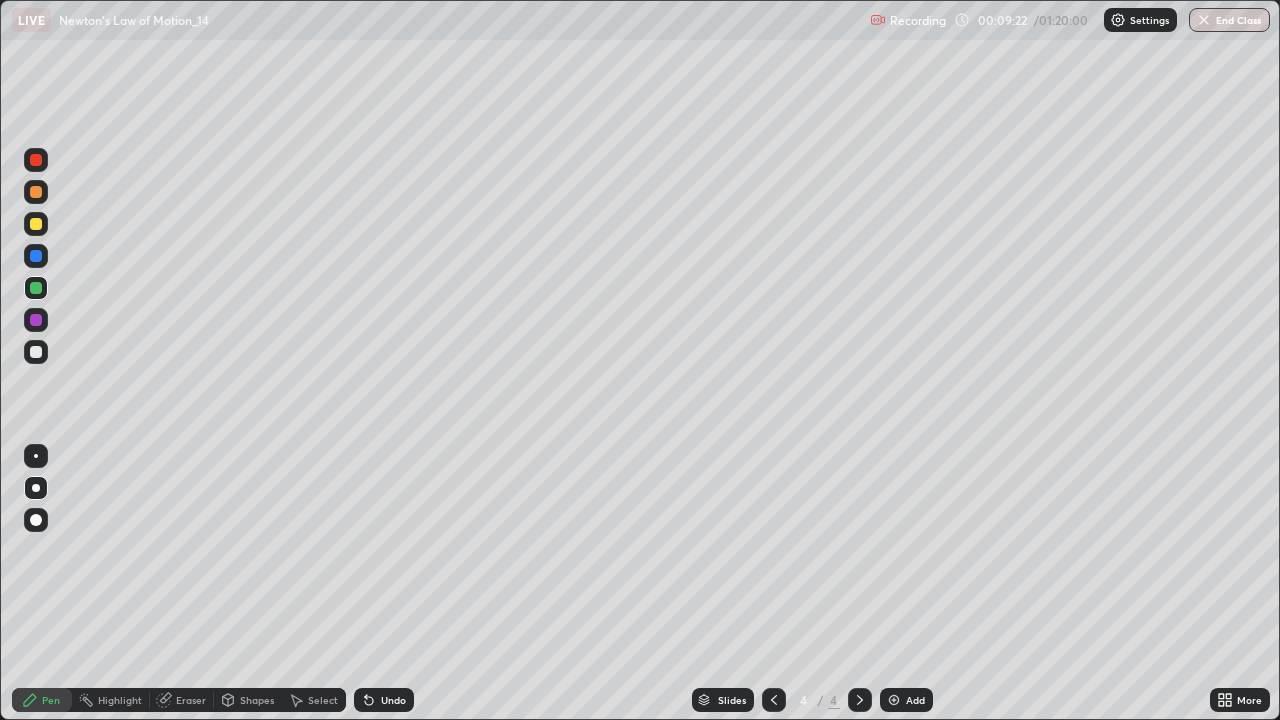 click at bounding box center (36, 352) 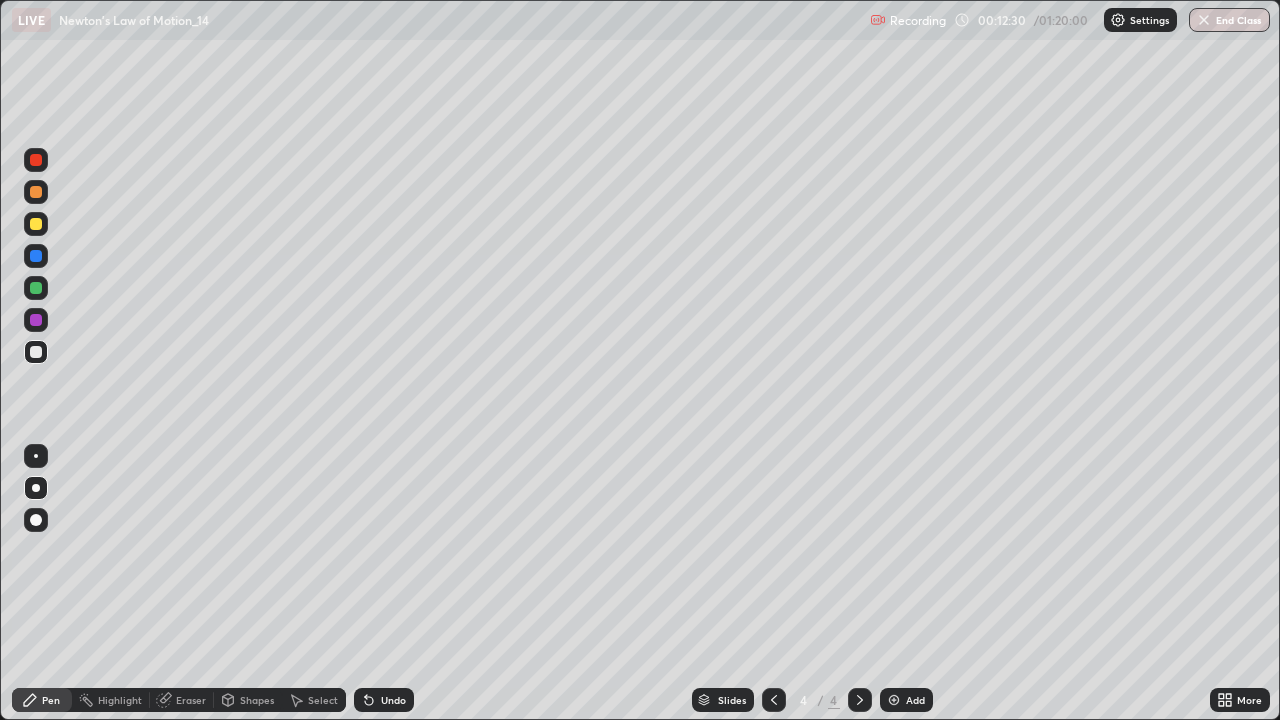 click on "Select" at bounding box center [323, 700] 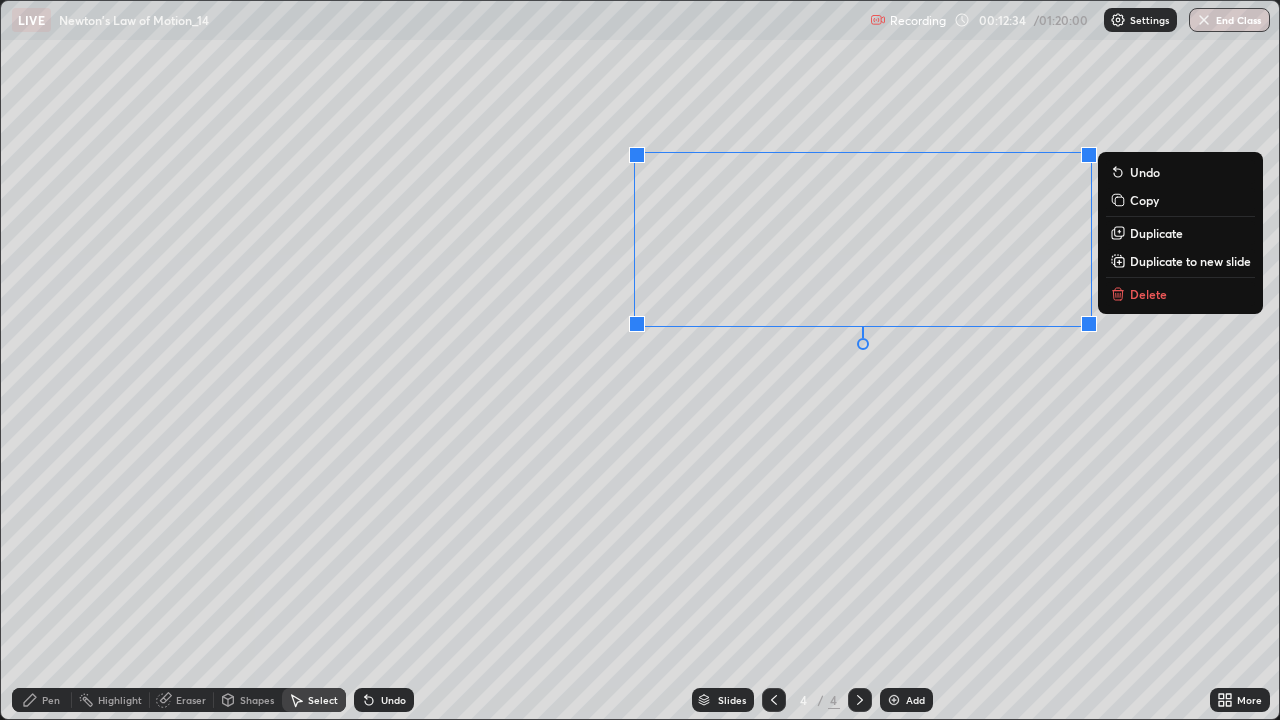 click on "Delete" at bounding box center [1148, 294] 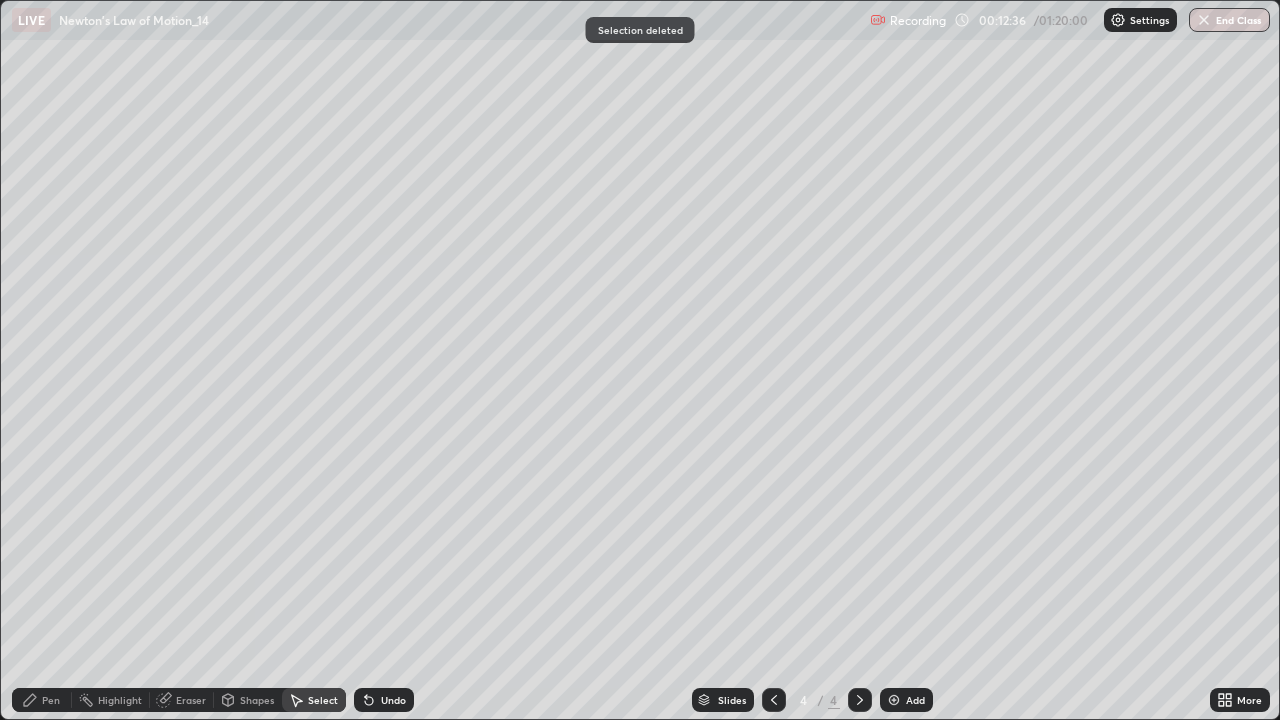 click on "Pen" at bounding box center (51, 700) 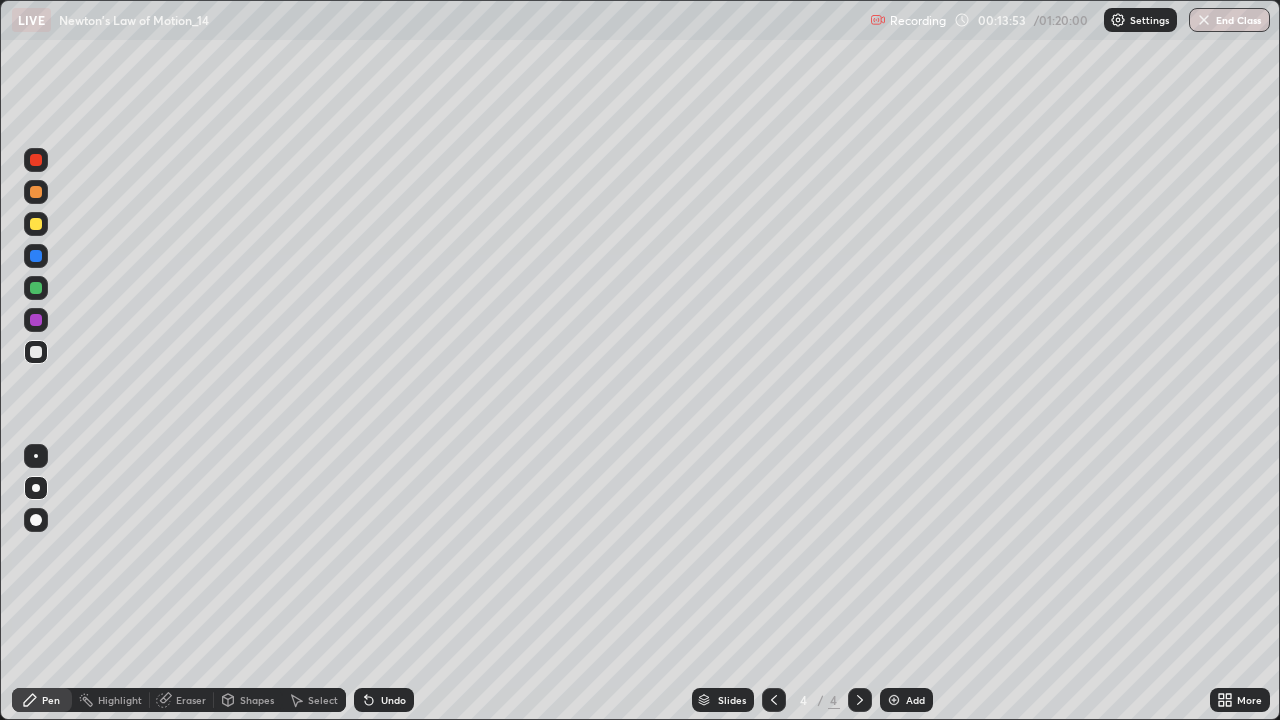click 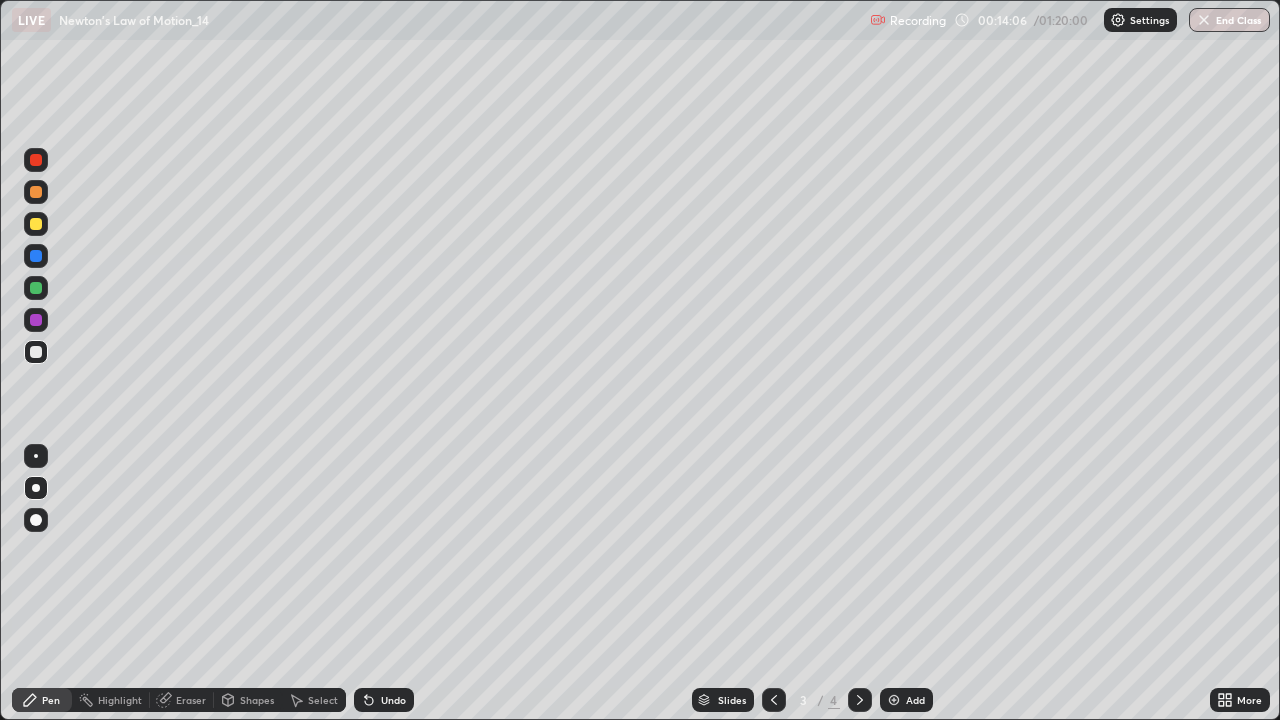 click on "Undo" at bounding box center (393, 700) 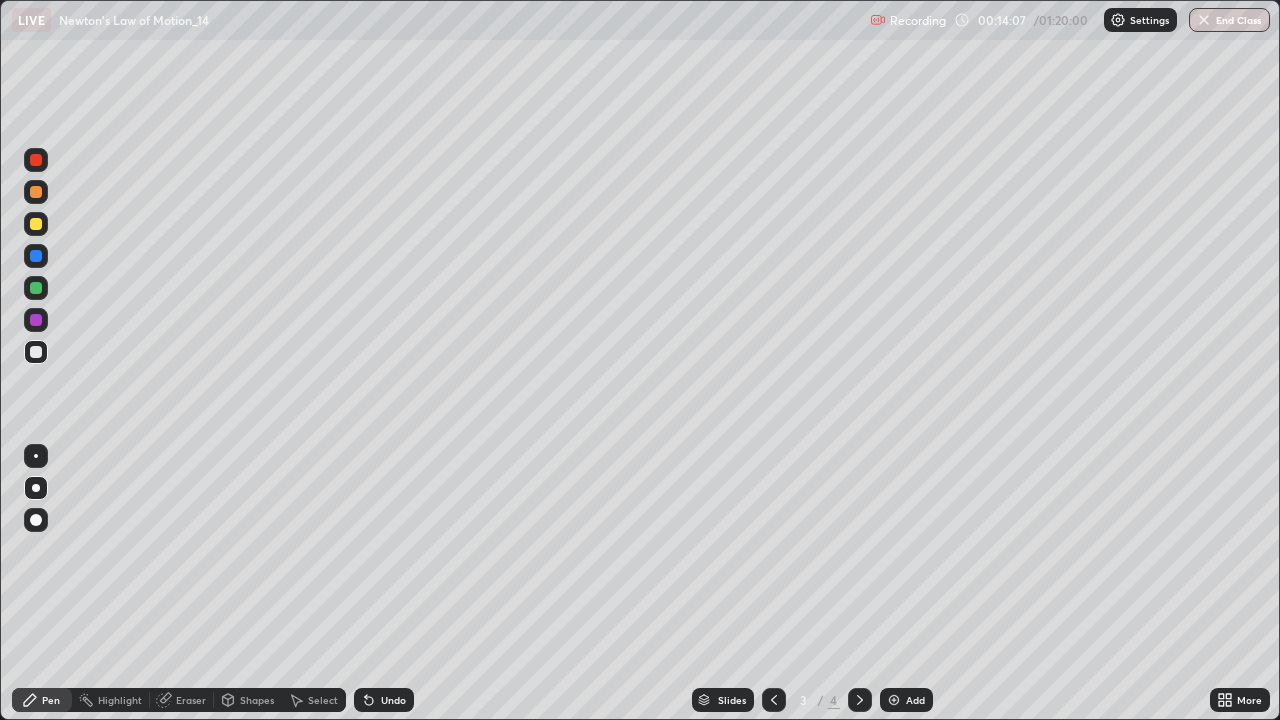 click on "Undo" at bounding box center [384, 700] 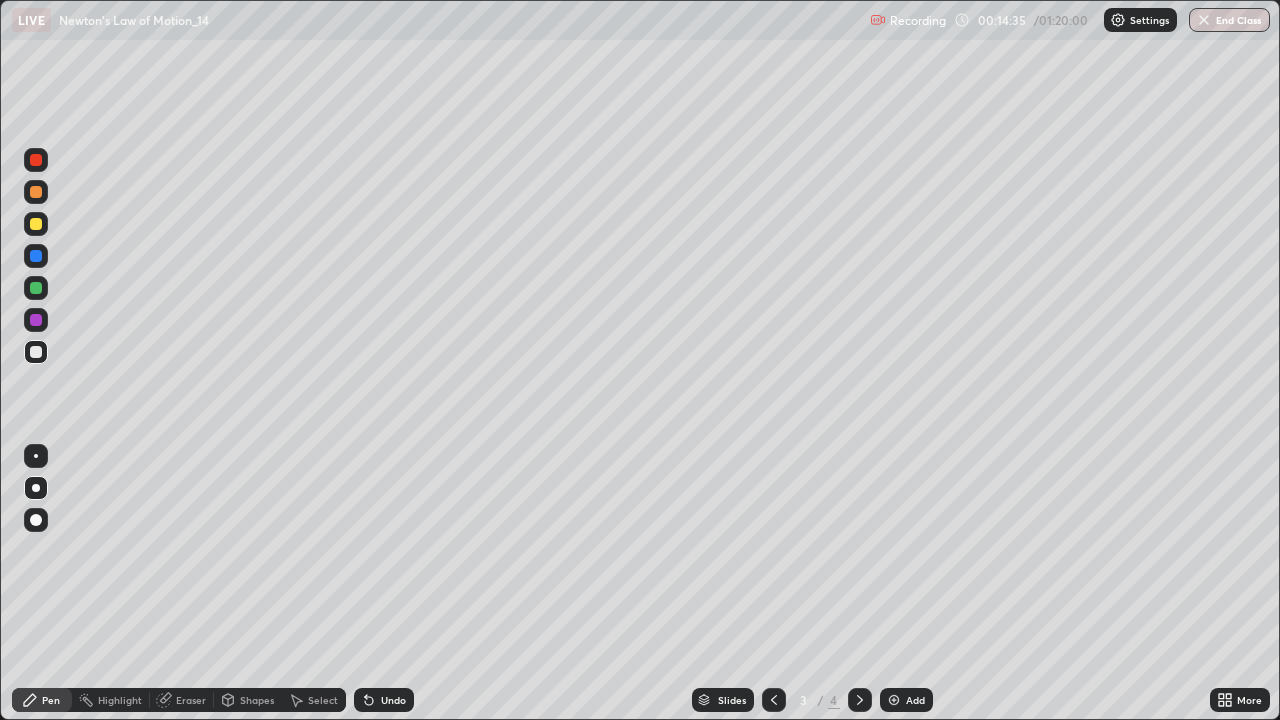 click on "Select" at bounding box center (323, 700) 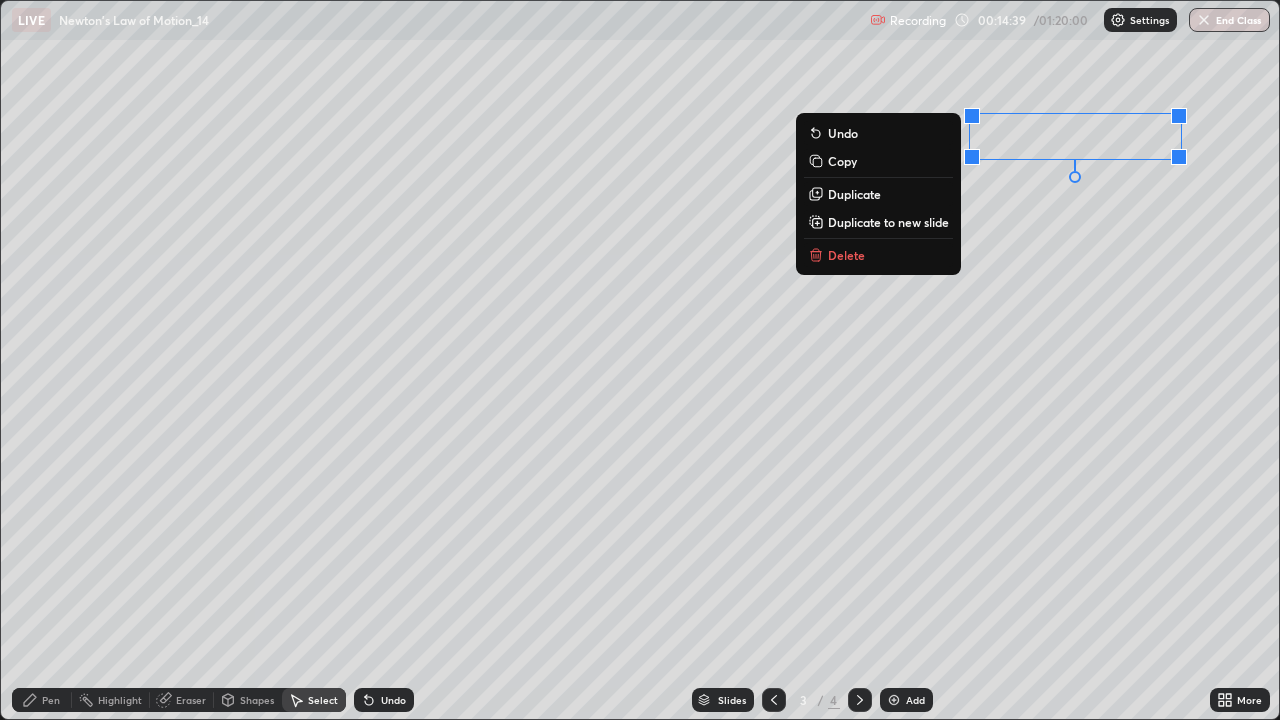 click on "Delete" at bounding box center [878, 255] 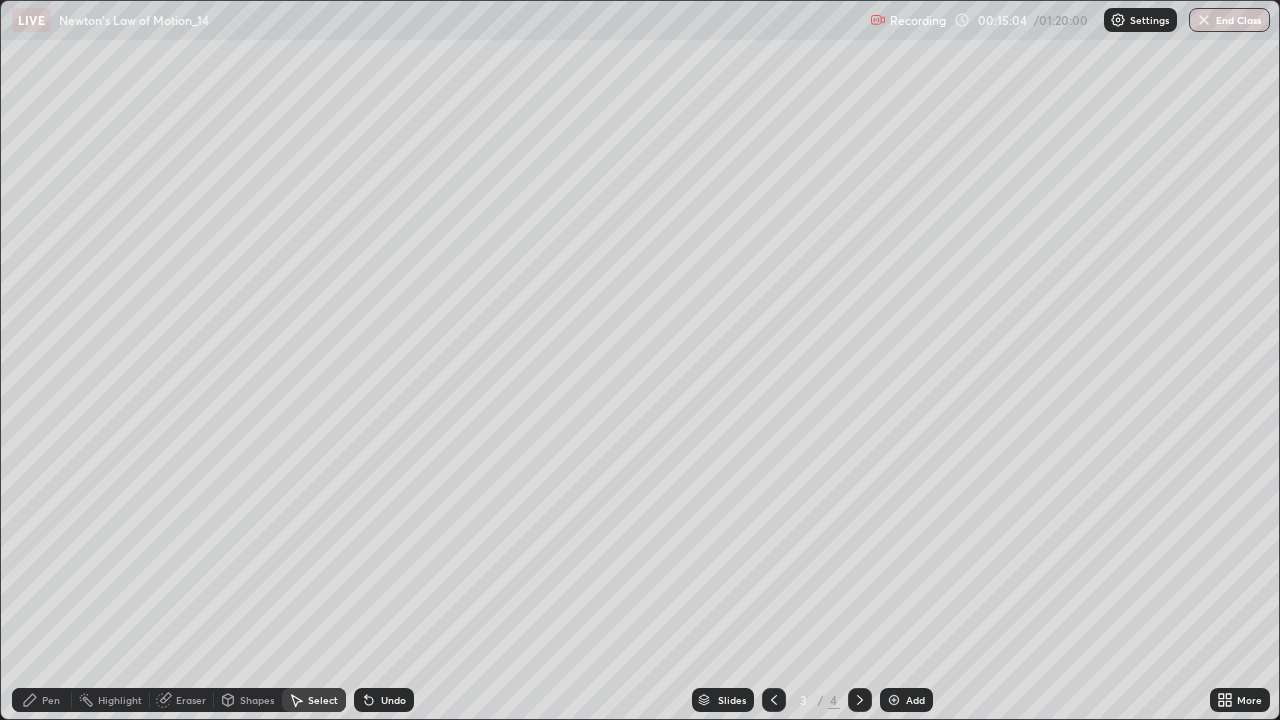 click 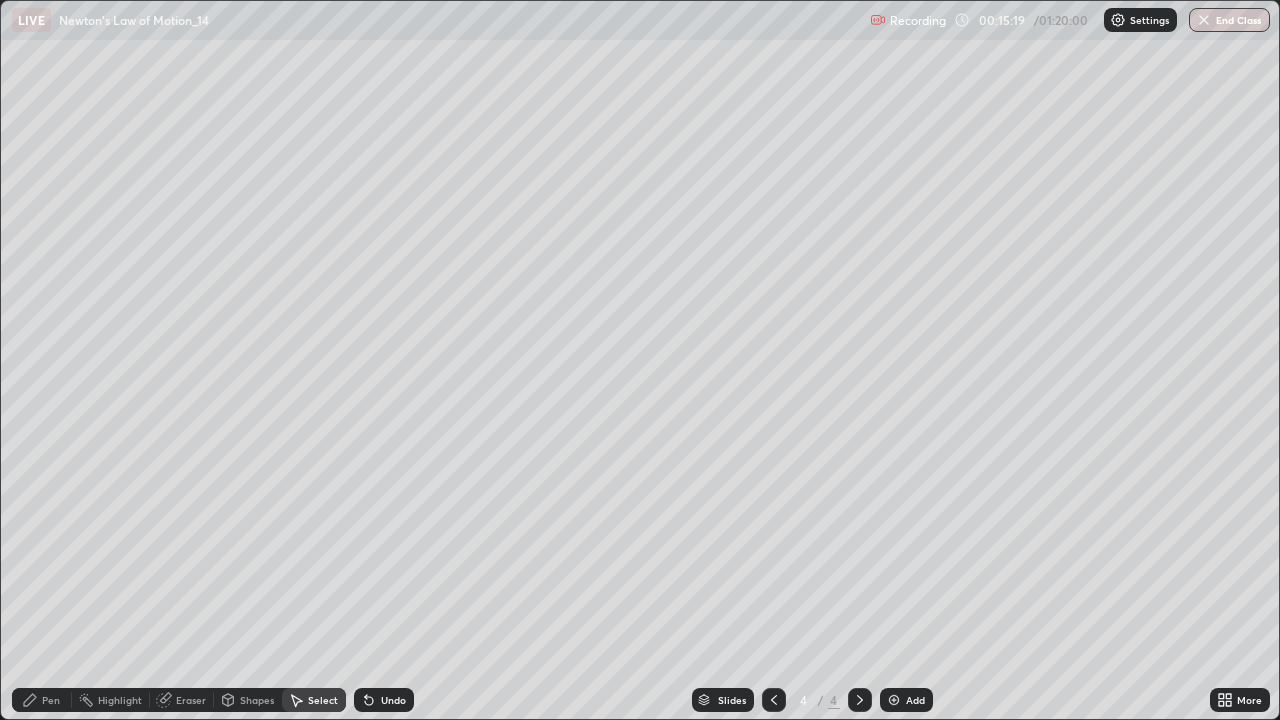 click on "Pen" at bounding box center (42, 700) 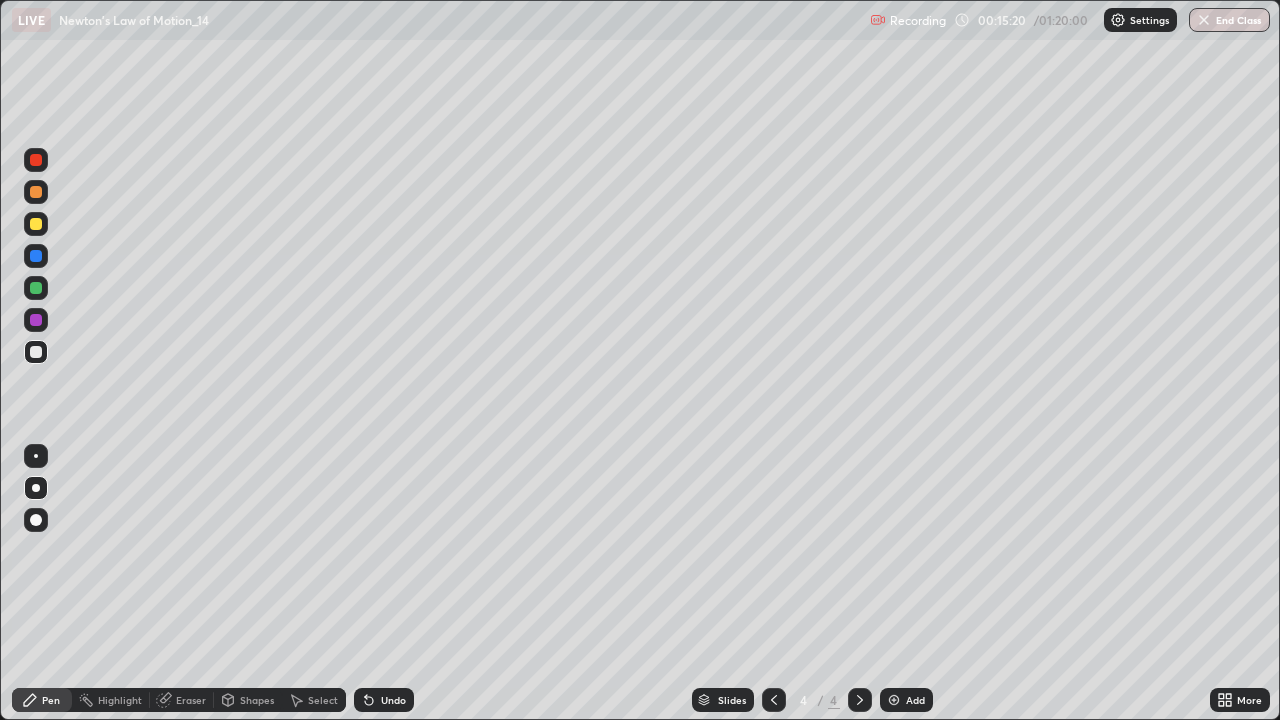 click at bounding box center (36, 288) 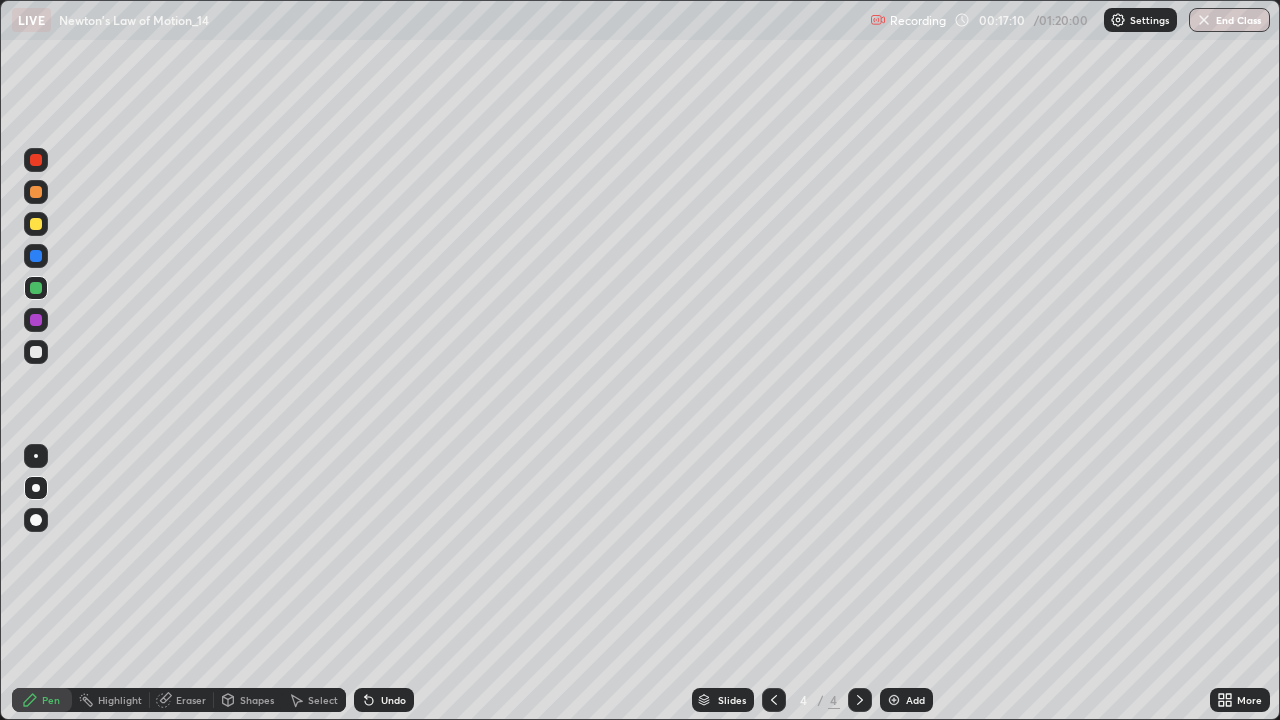 click at bounding box center [36, 224] 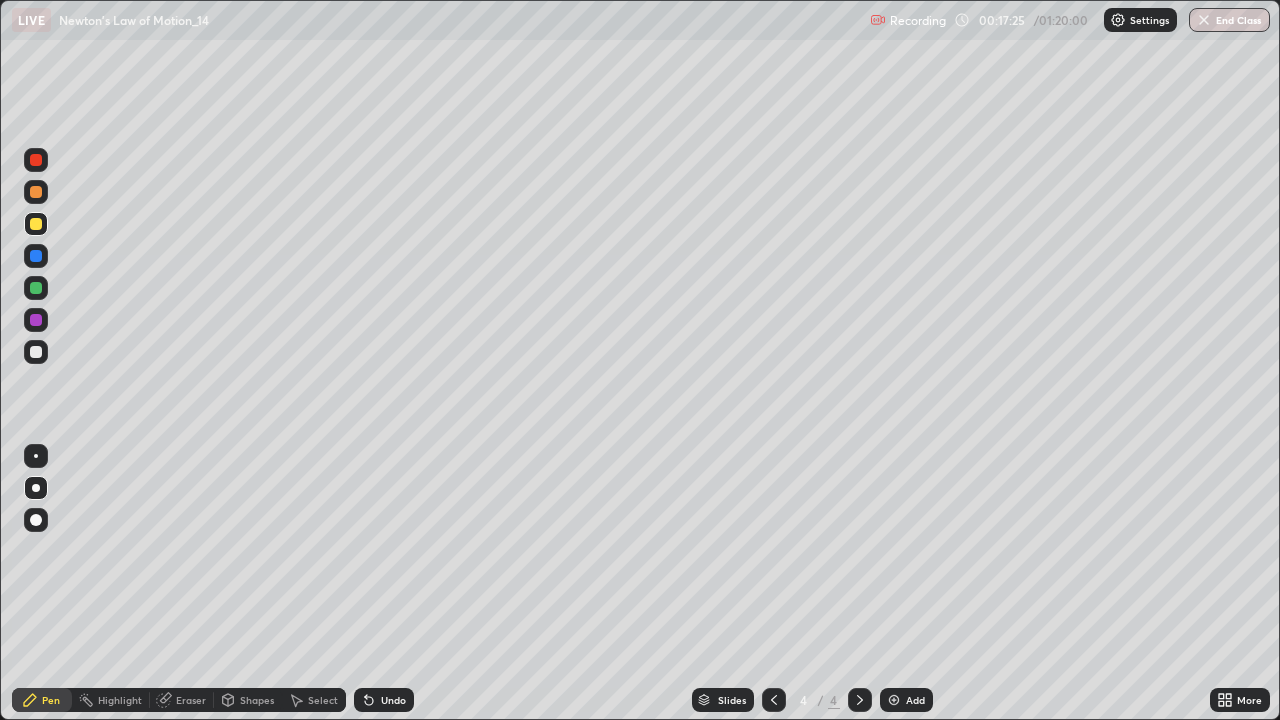 click on "Undo" at bounding box center [393, 700] 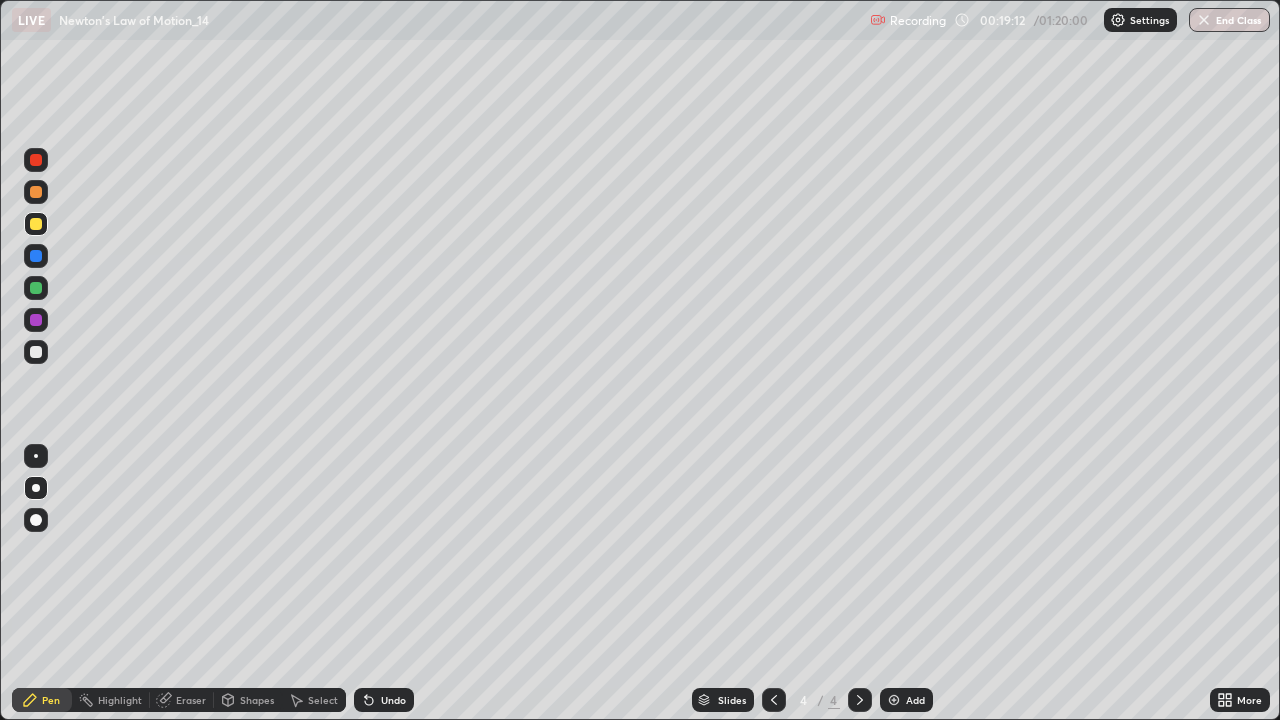 click at bounding box center [860, 700] 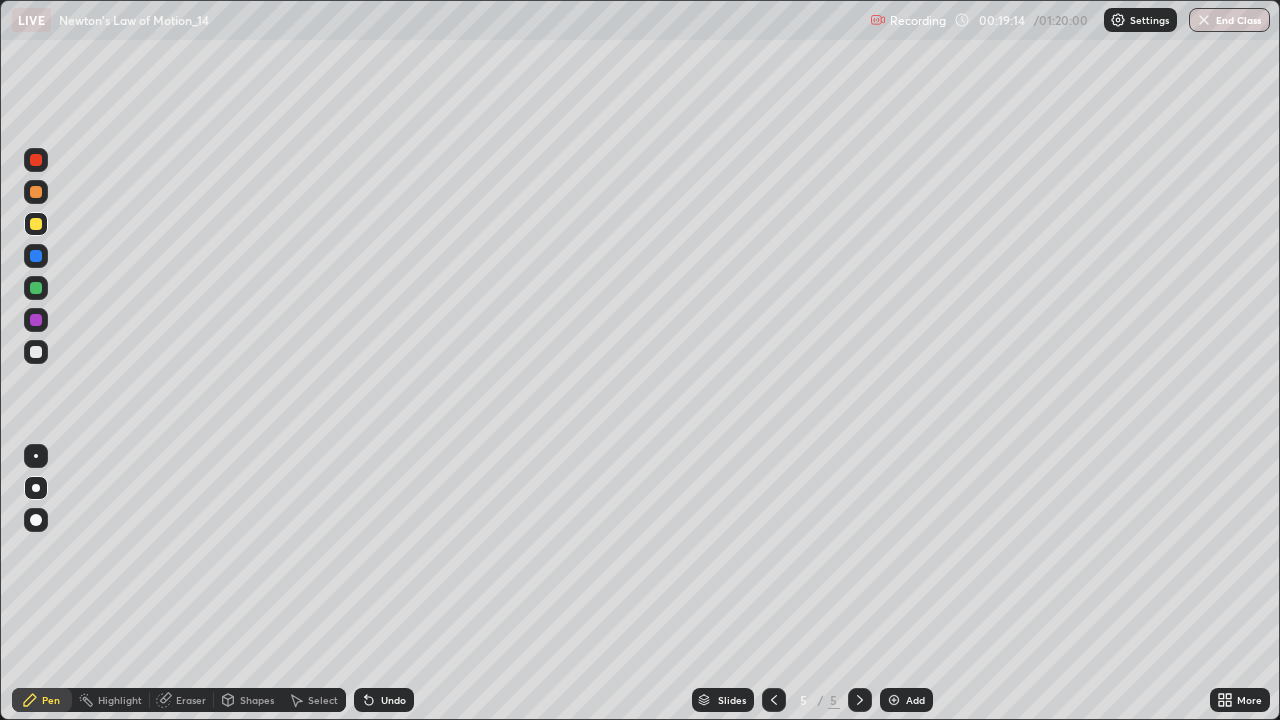 click at bounding box center (36, 352) 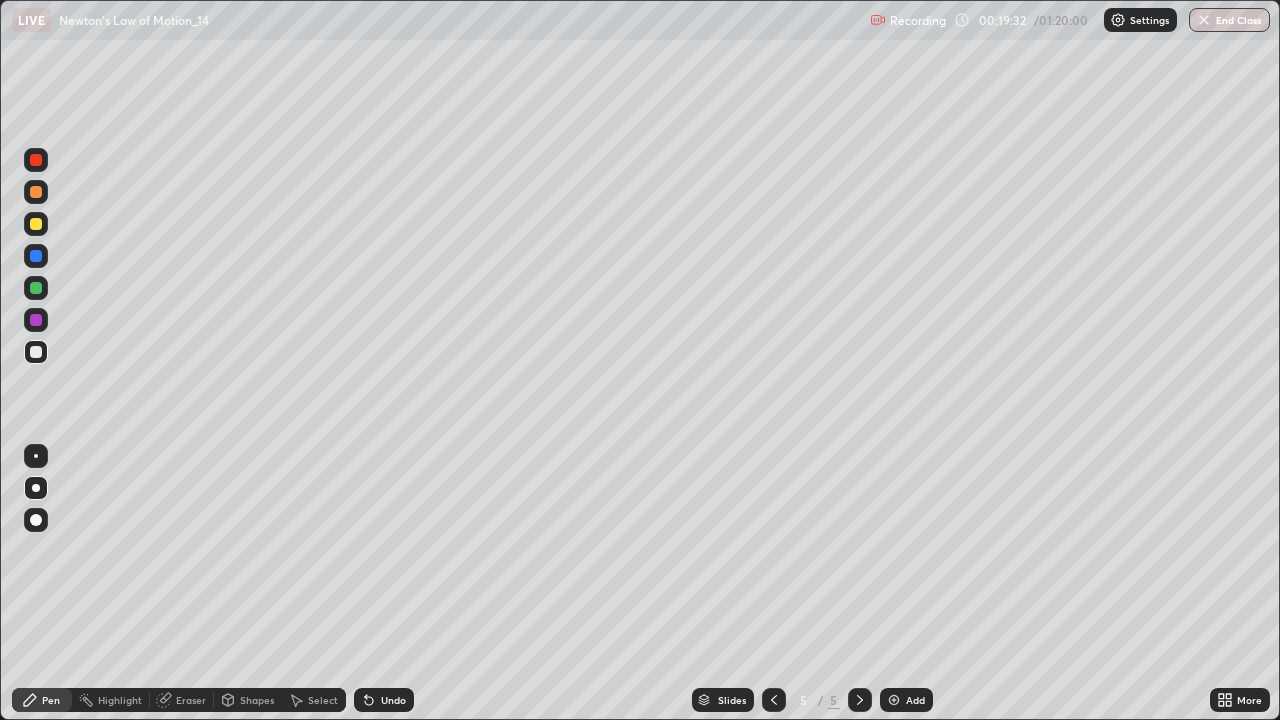 click on "Undo" at bounding box center (384, 700) 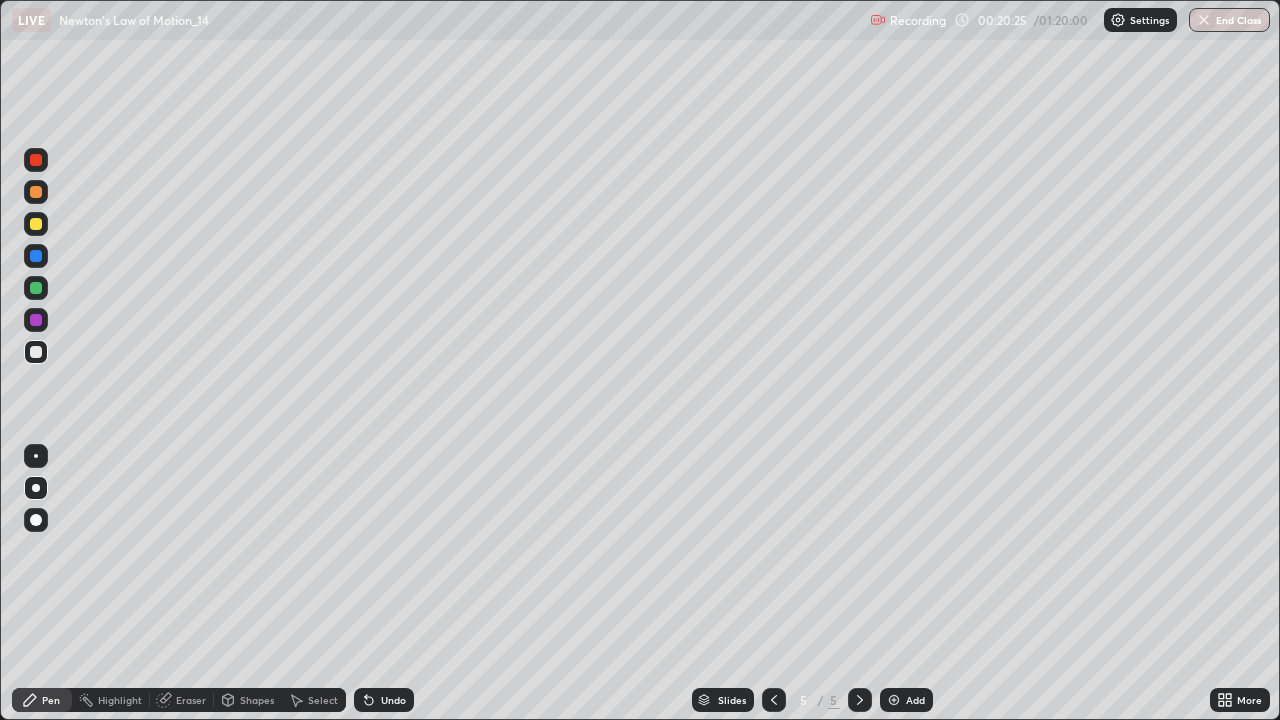 click on "Undo" at bounding box center (393, 700) 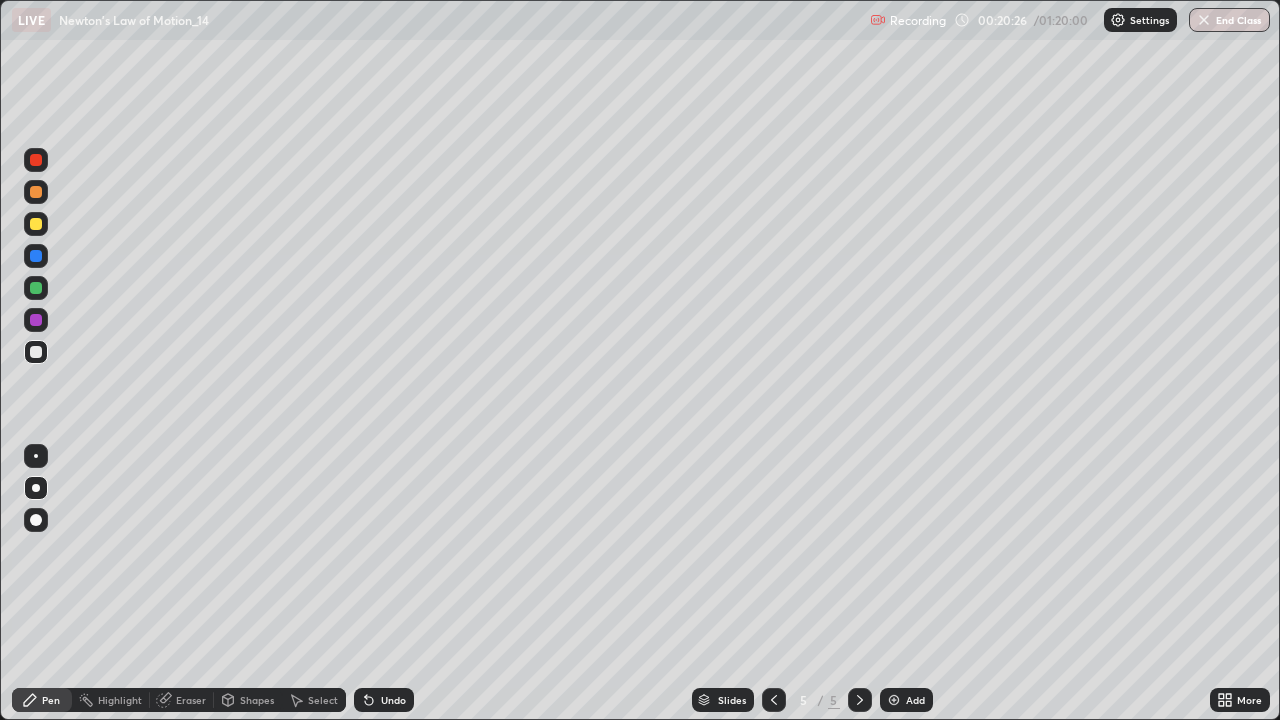click on "Undo" at bounding box center [384, 700] 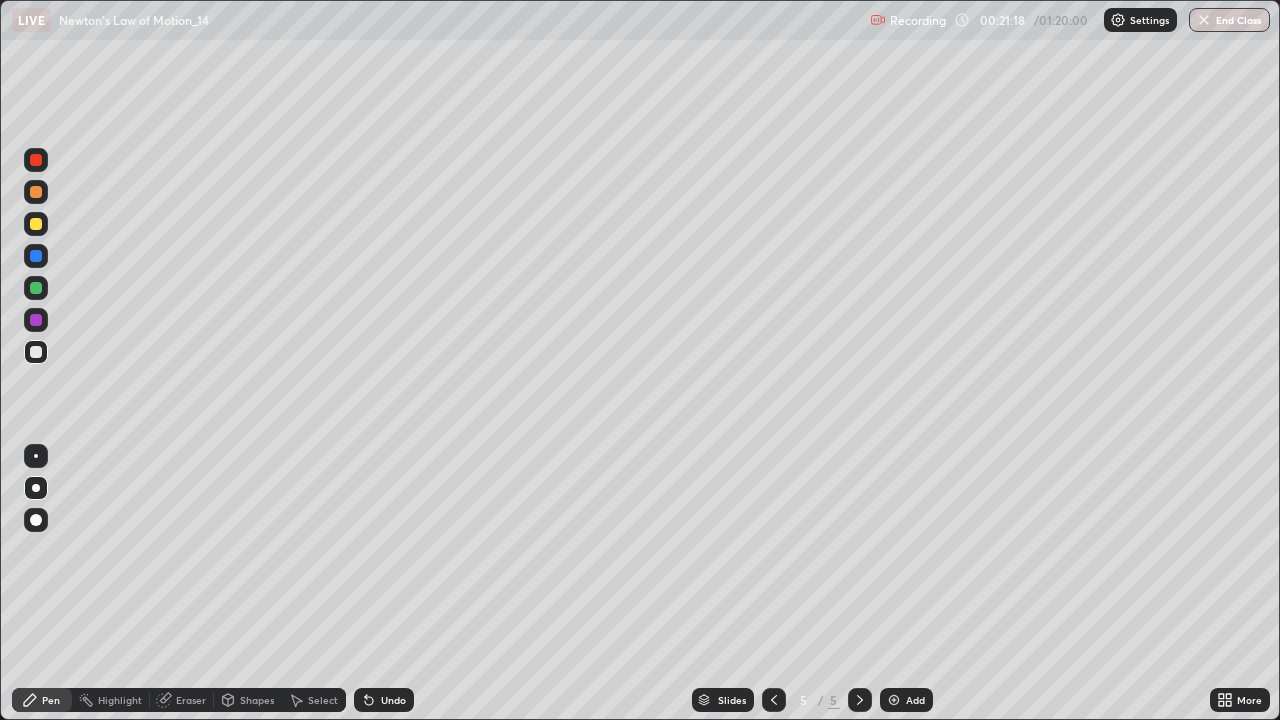 click on "Undo" at bounding box center (384, 700) 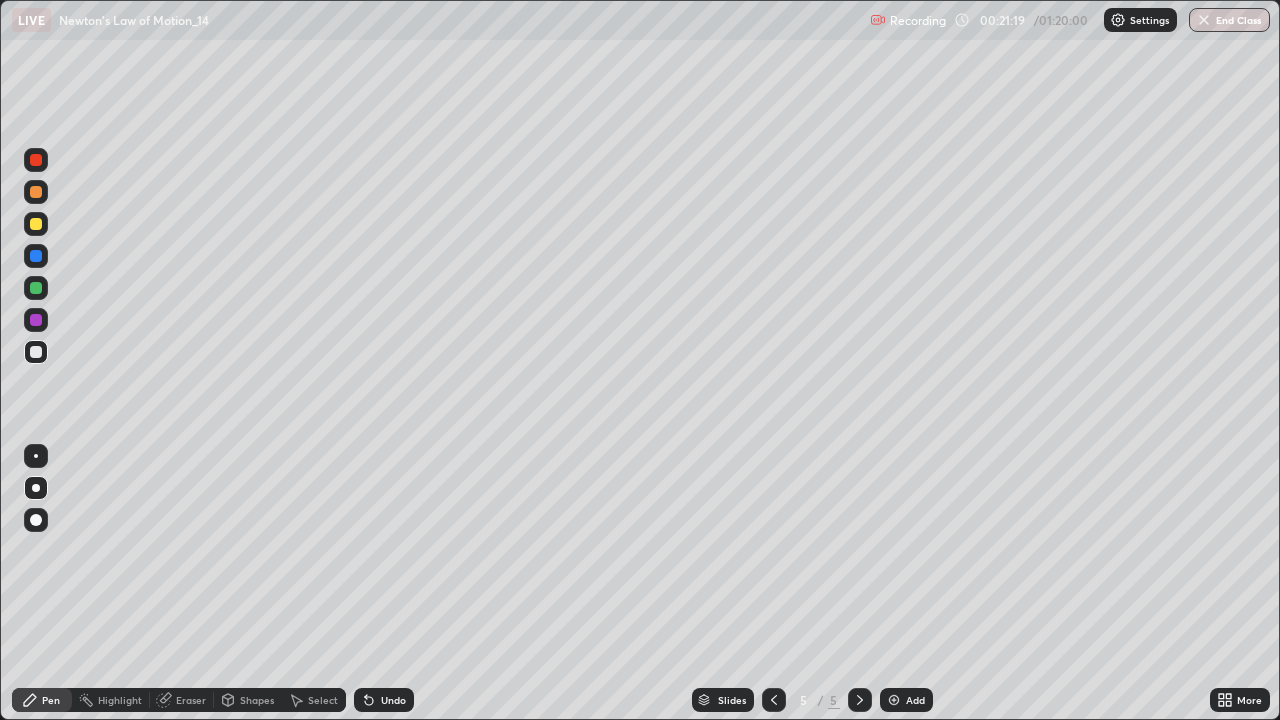 click at bounding box center (36, 456) 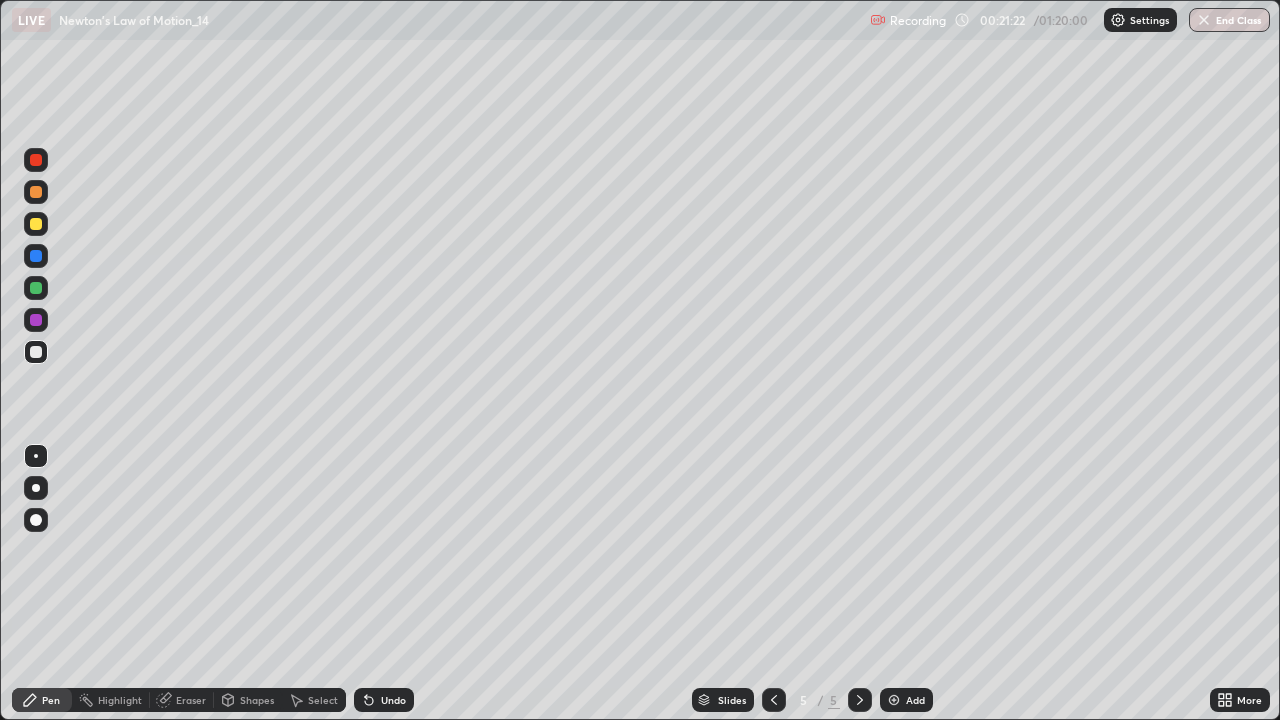click on "Undo" at bounding box center [393, 700] 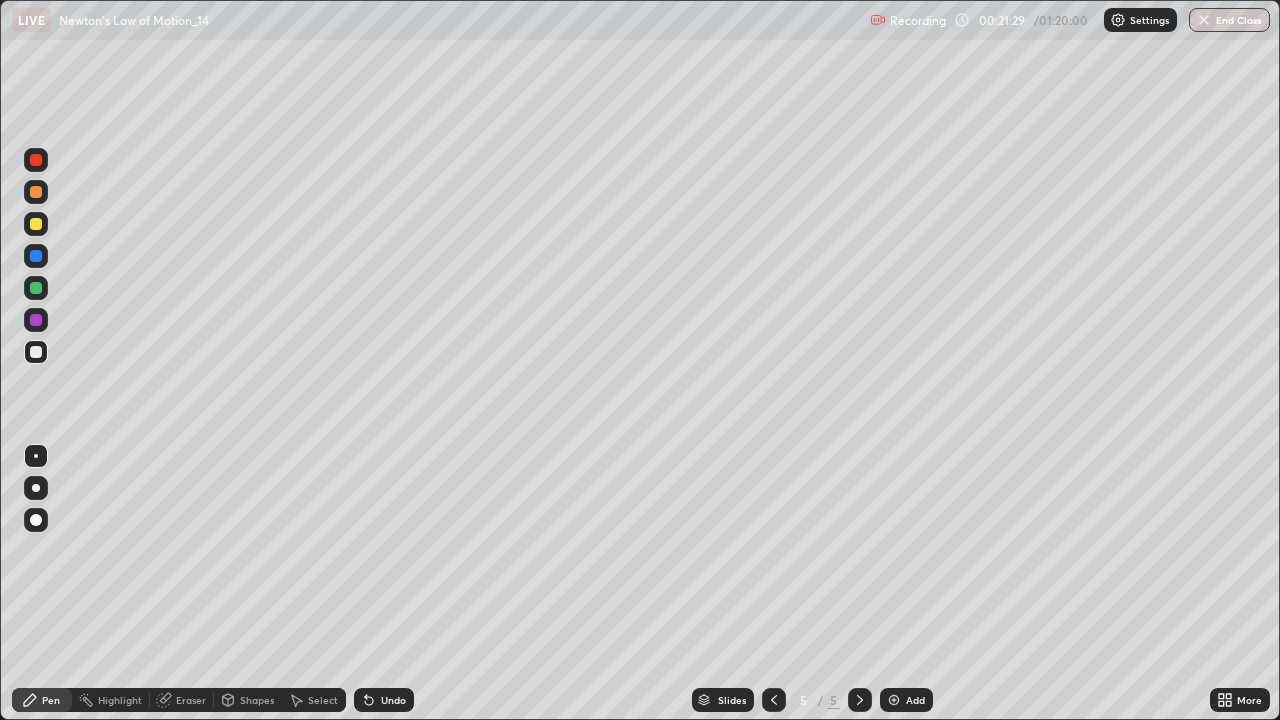 click at bounding box center (36, 520) 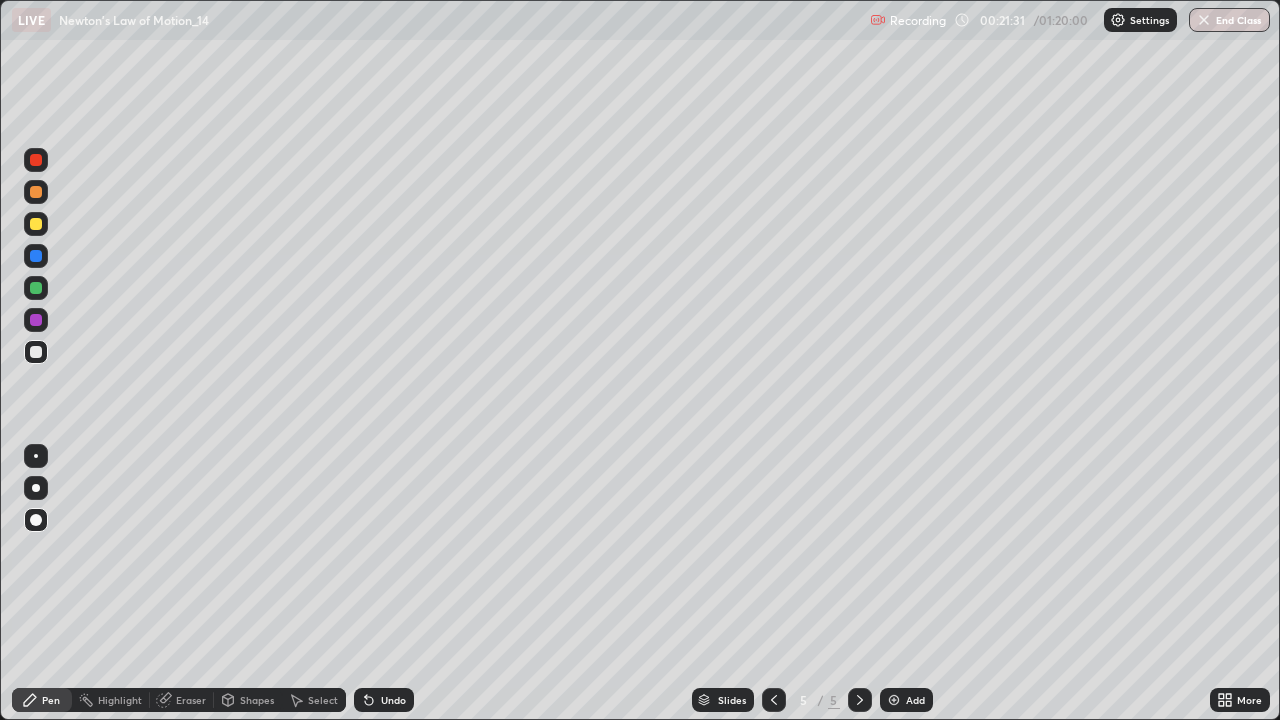 click on "Undo" at bounding box center [393, 700] 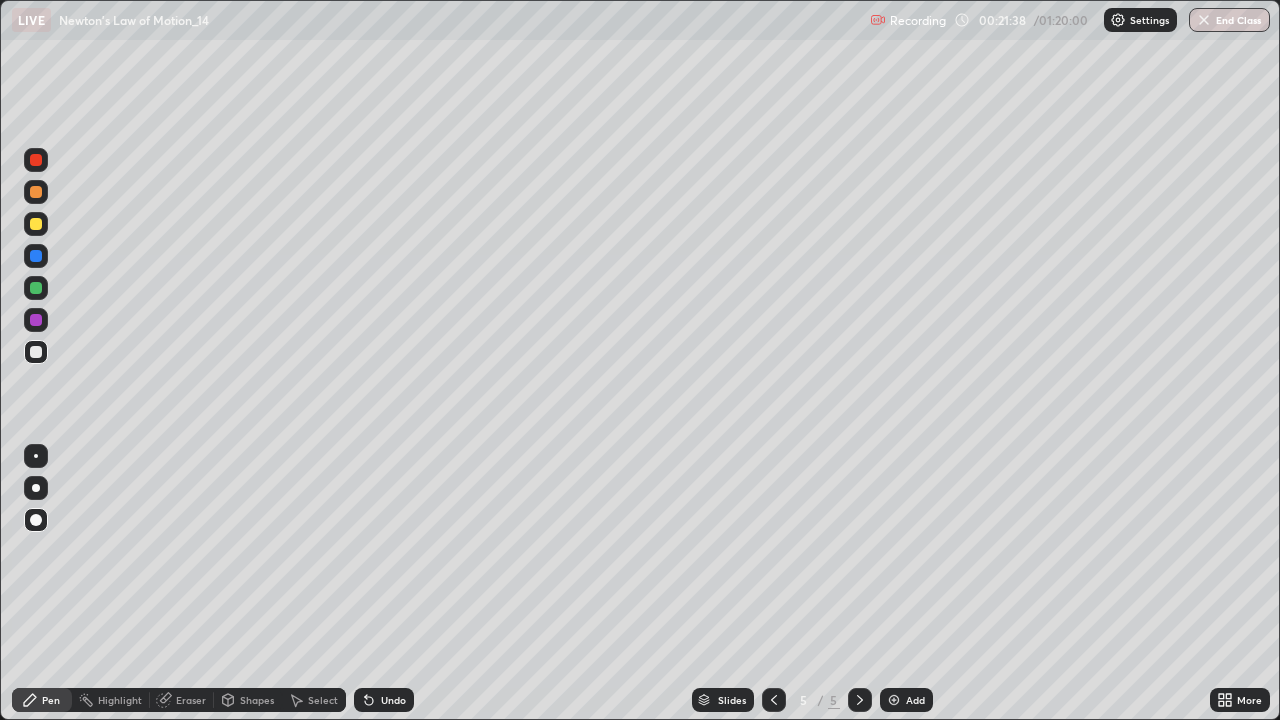 click at bounding box center [36, 224] 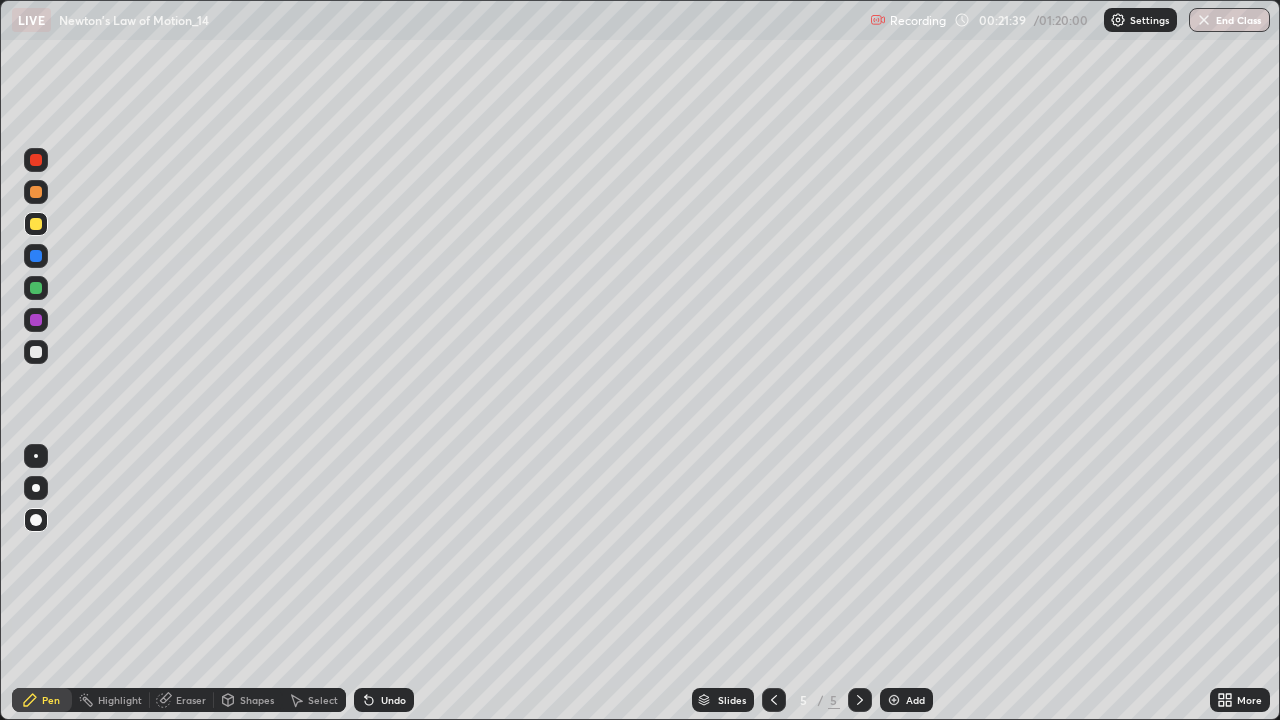 click at bounding box center (36, 488) 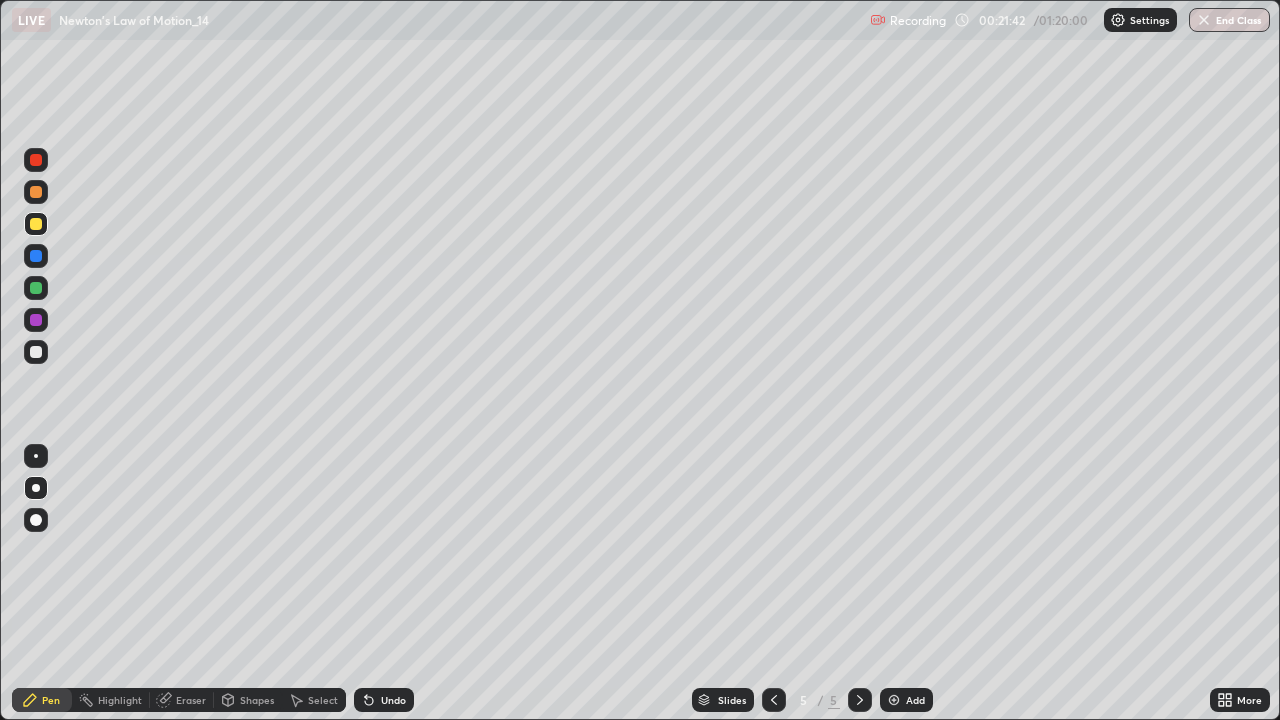 click on "Undo" at bounding box center [393, 700] 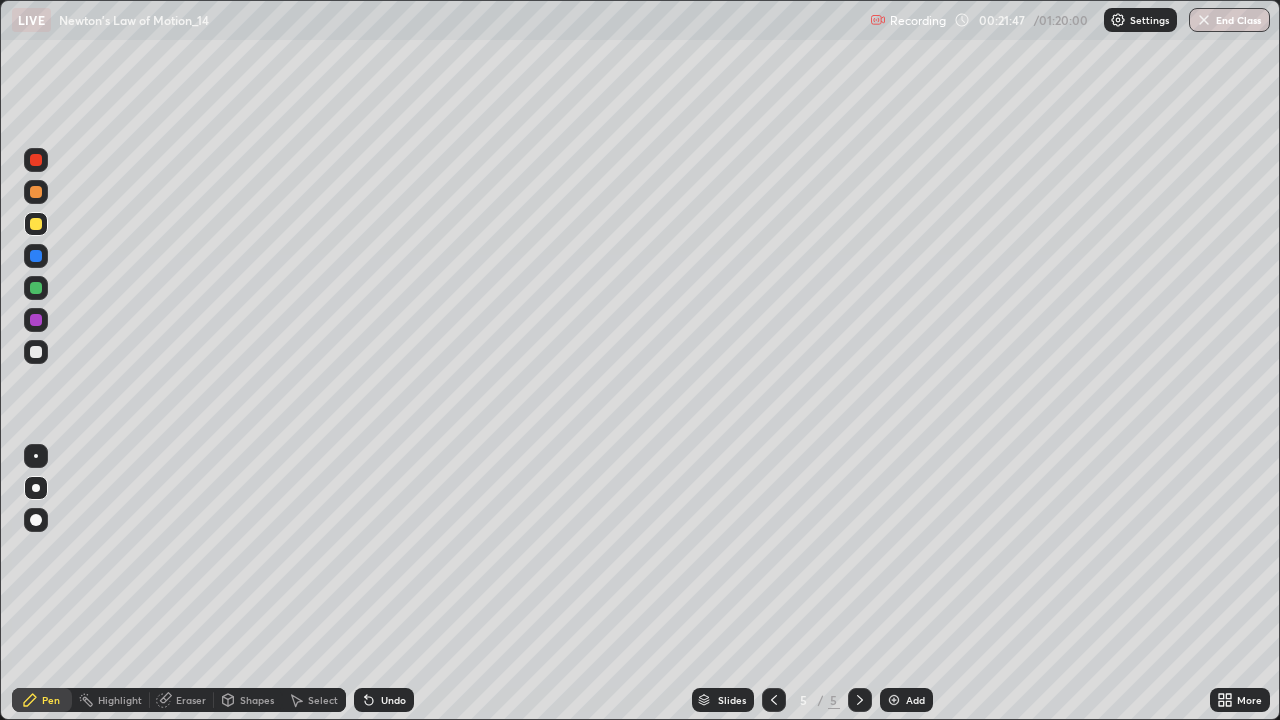 click at bounding box center [36, 488] 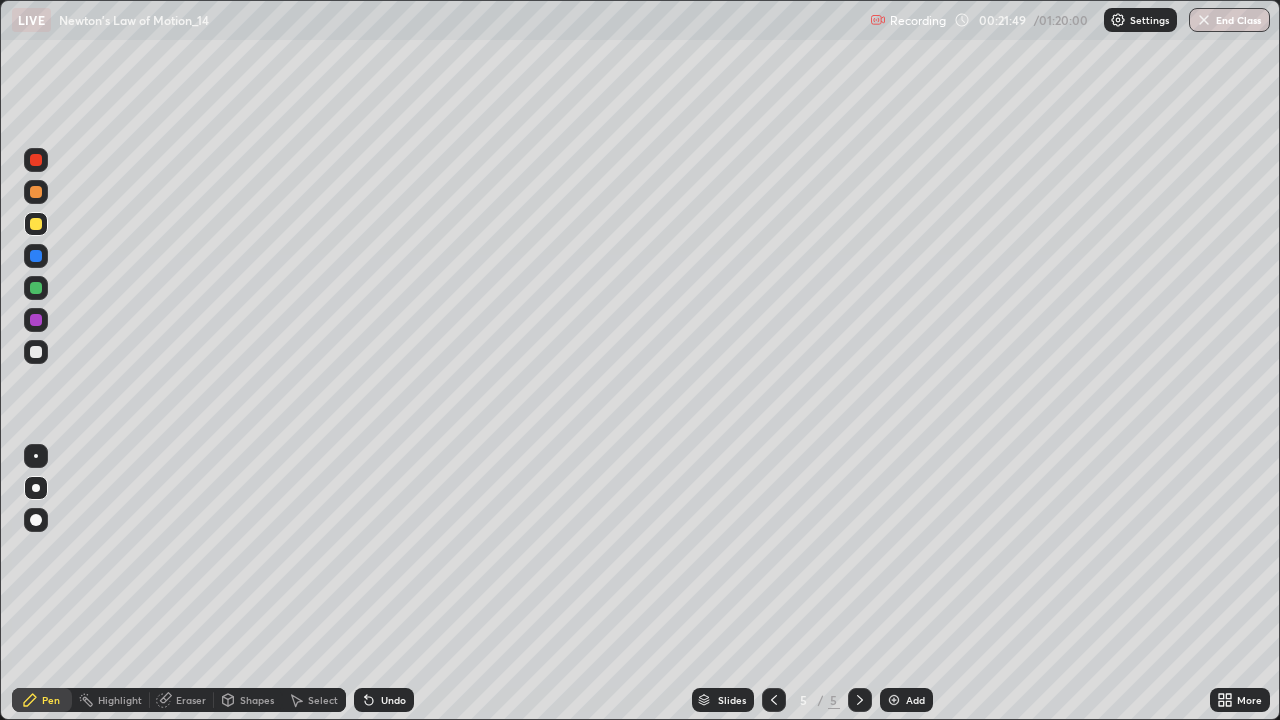 click at bounding box center (36, 352) 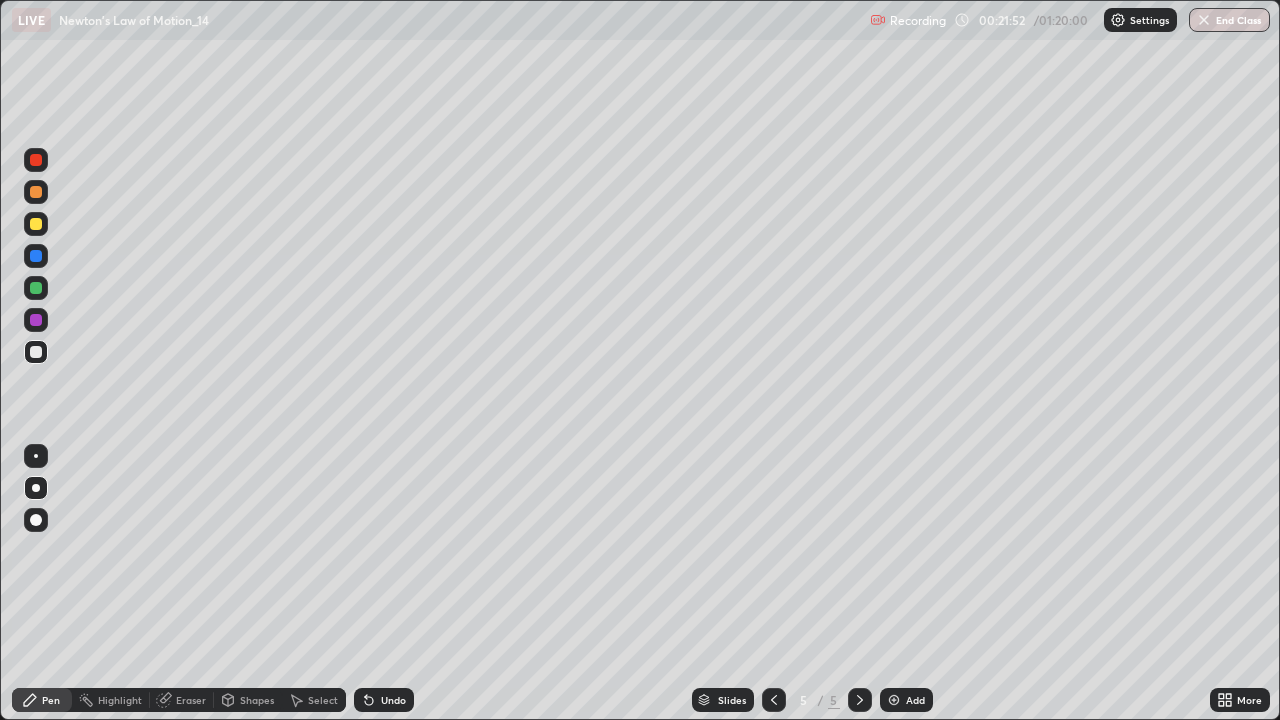 click on "Undo" at bounding box center [393, 700] 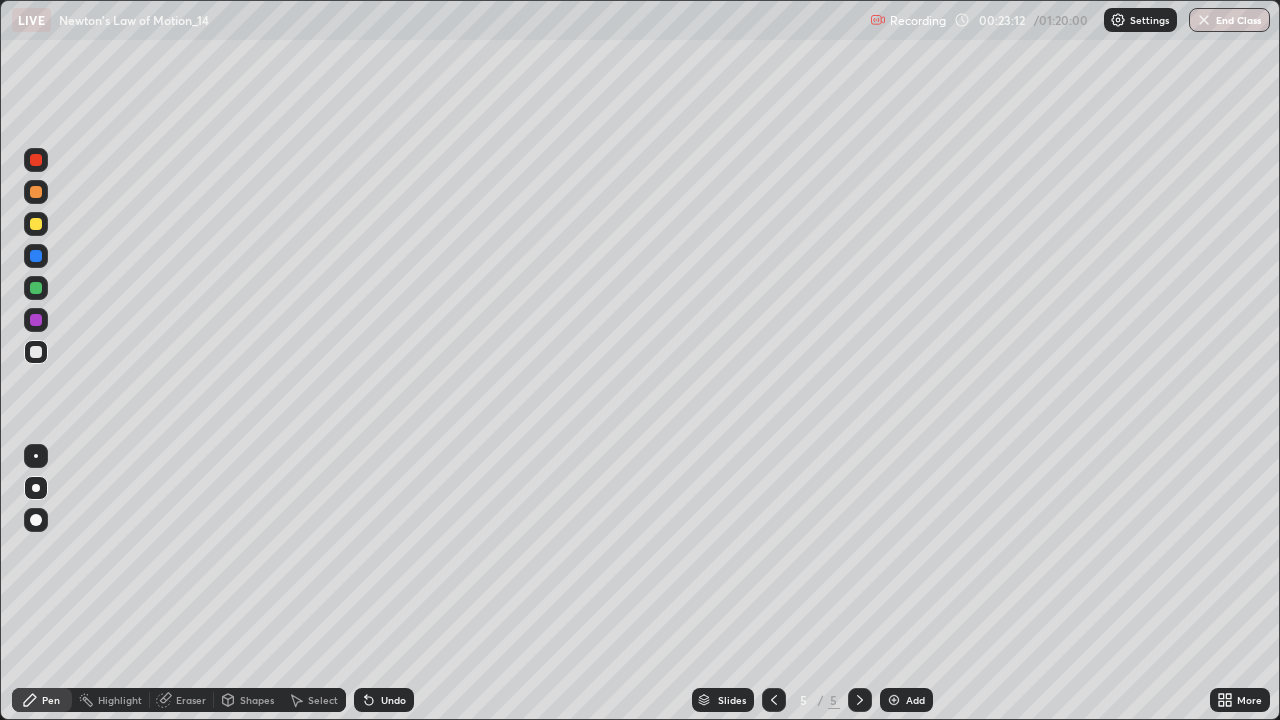 click at bounding box center (36, 456) 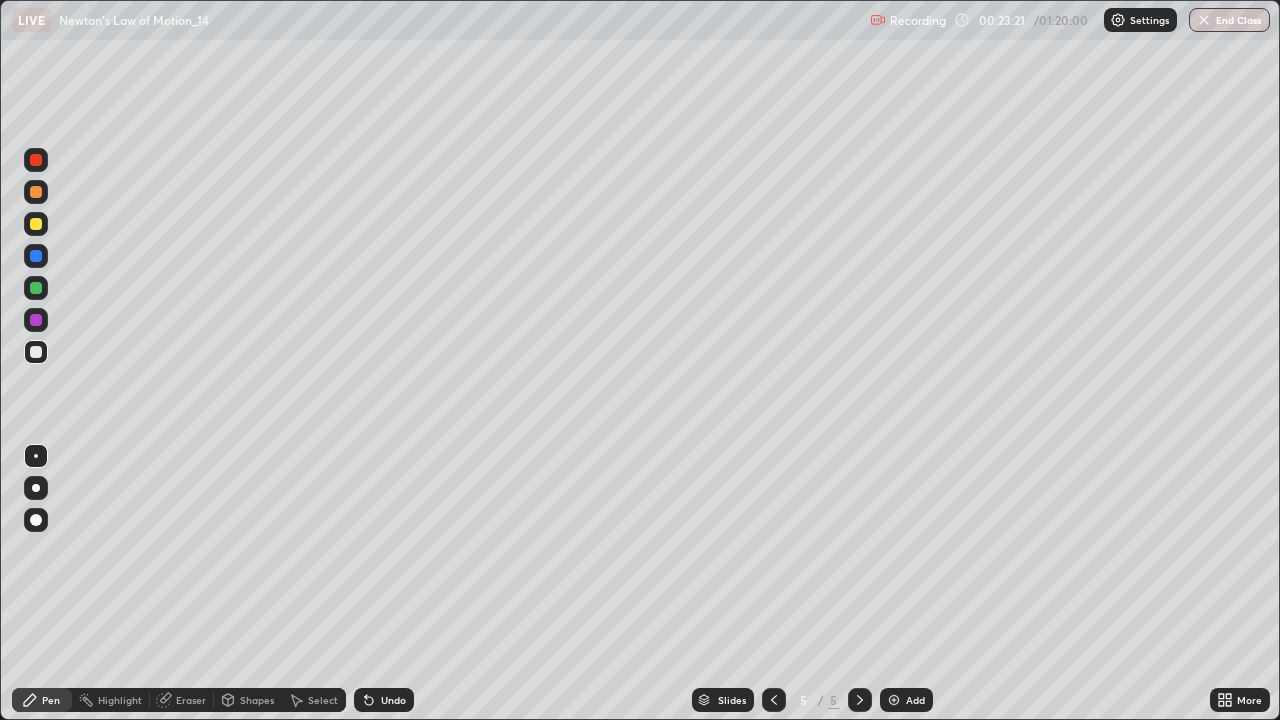 click at bounding box center [36, 520] 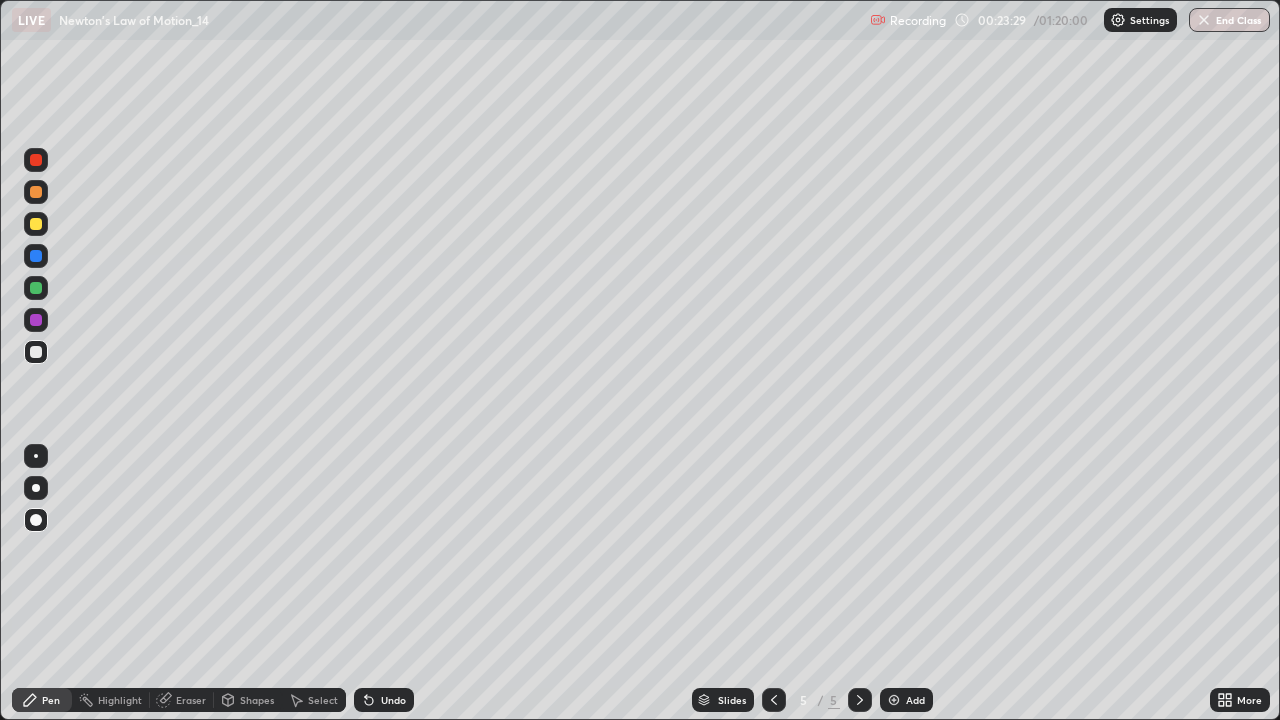 click at bounding box center [36, 224] 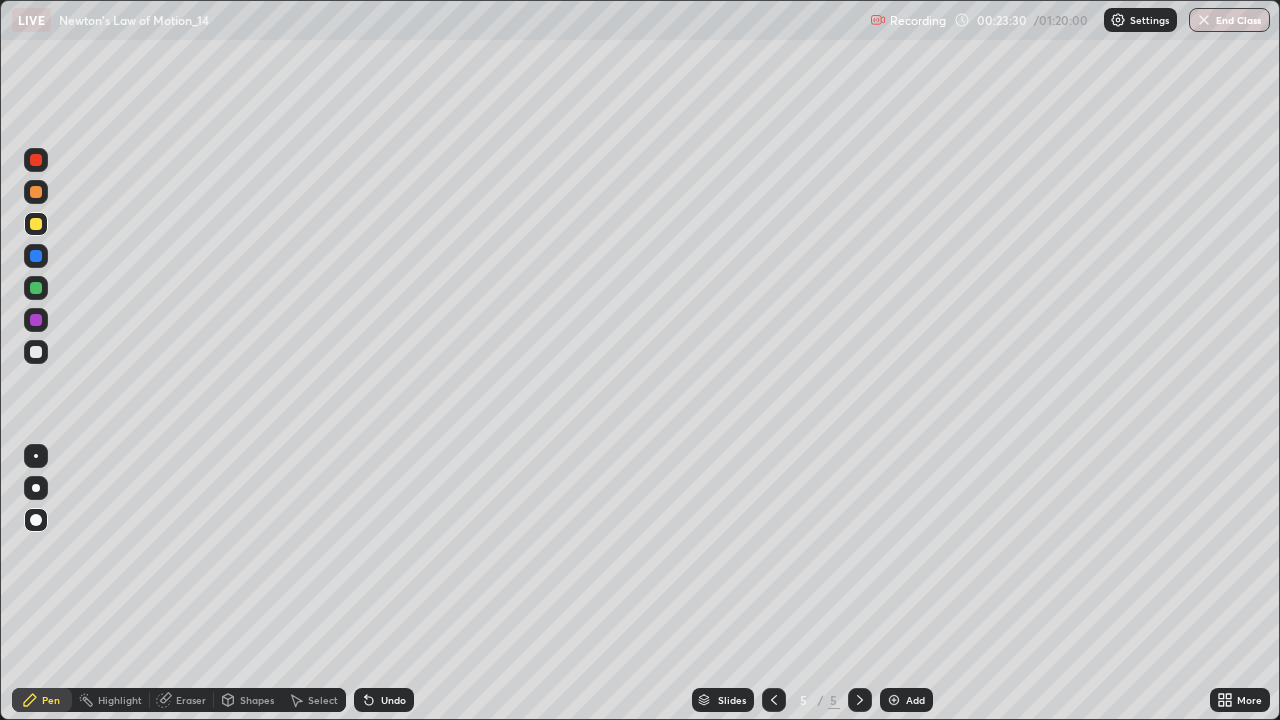 click at bounding box center (36, 488) 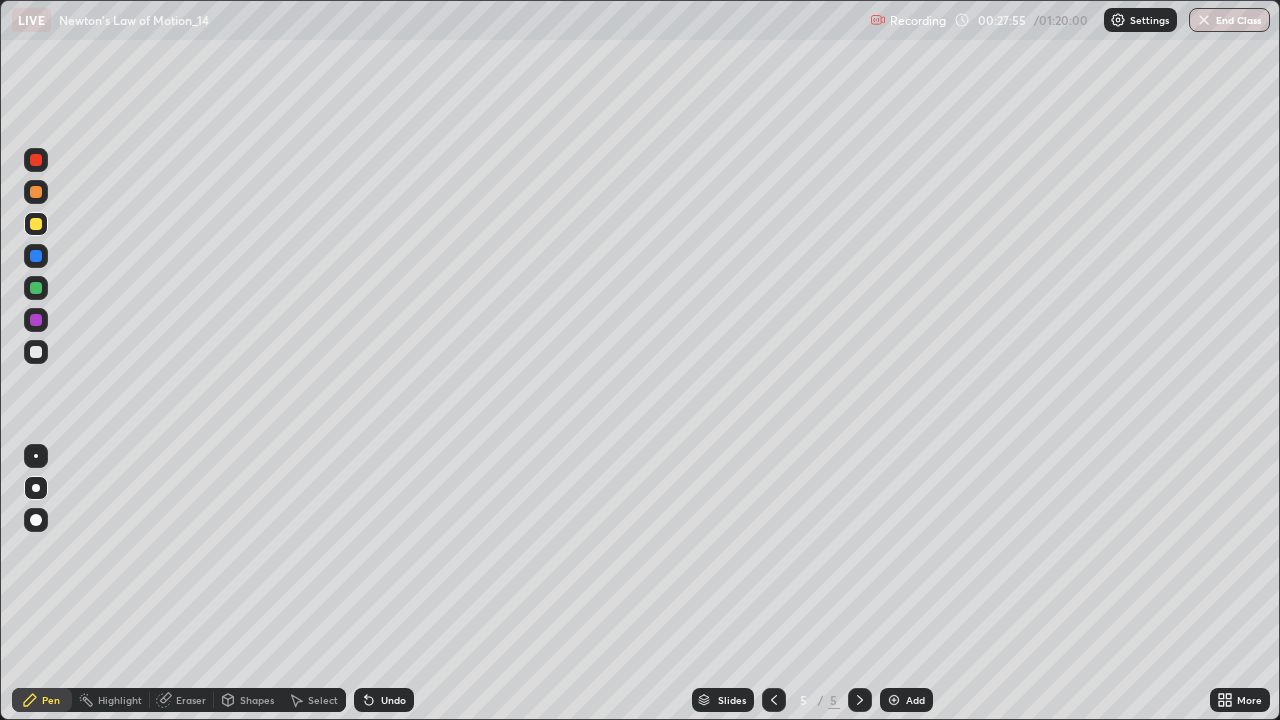 click 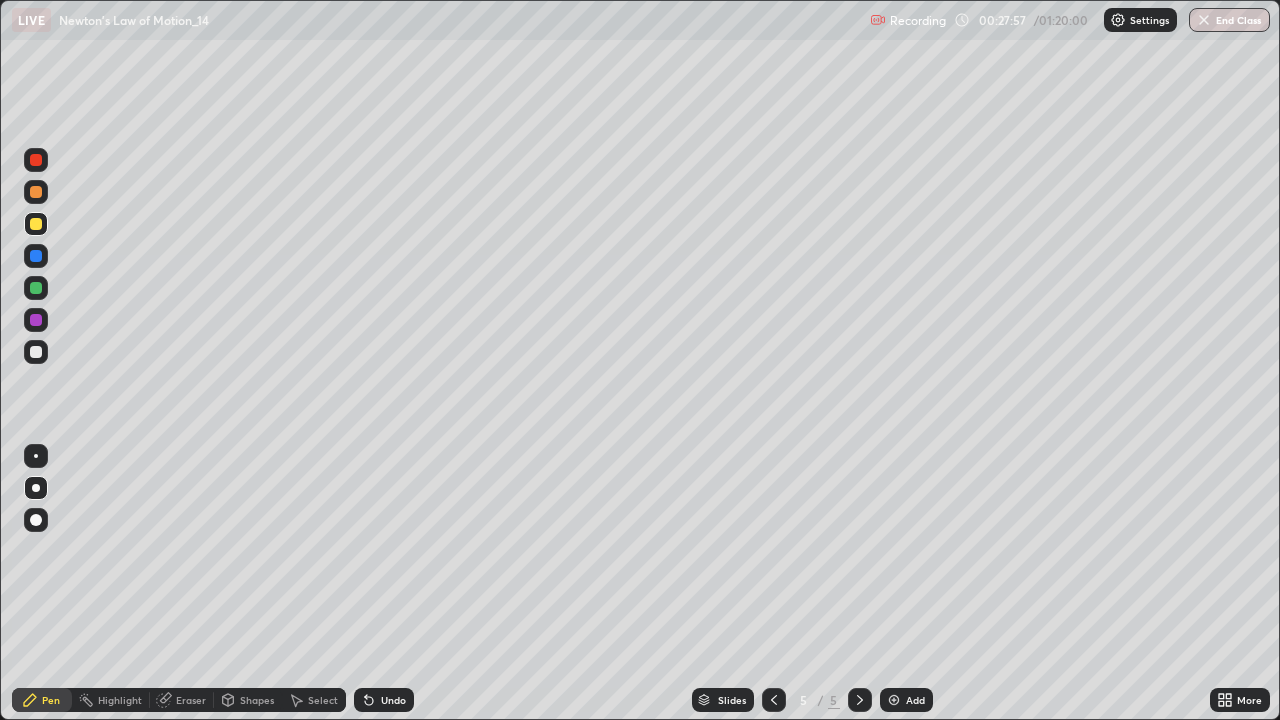 click 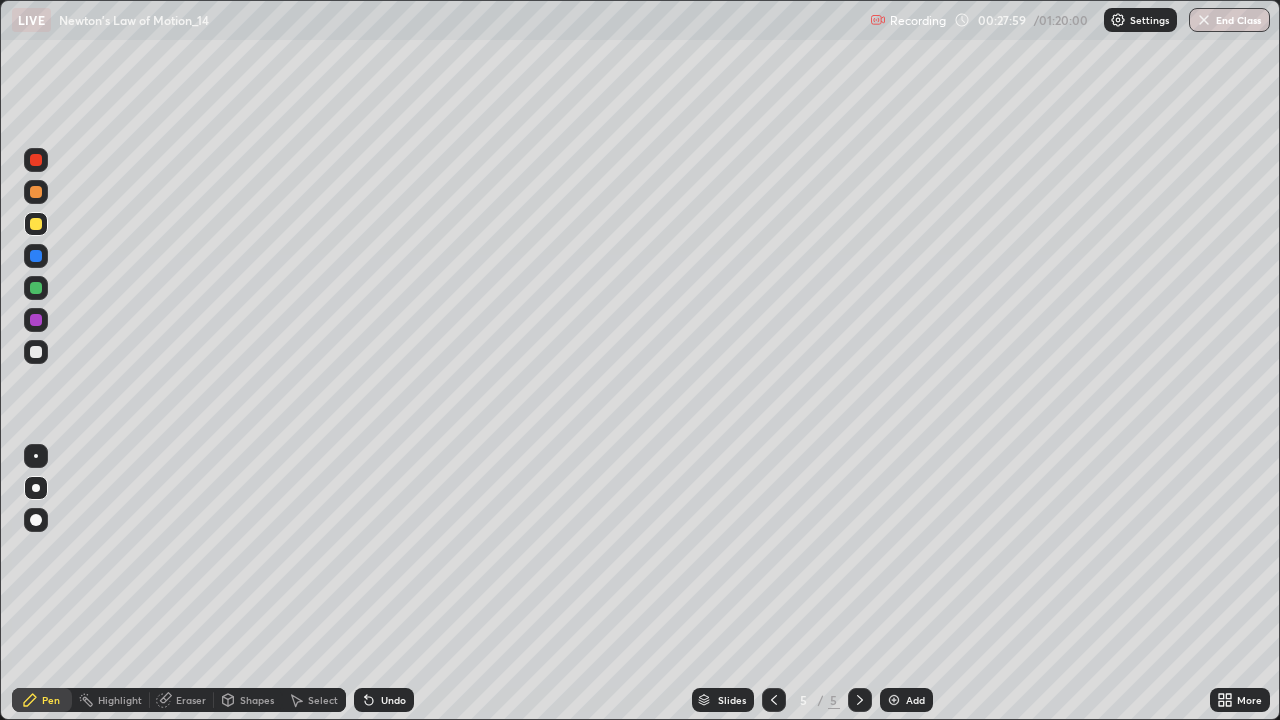 click at bounding box center [894, 700] 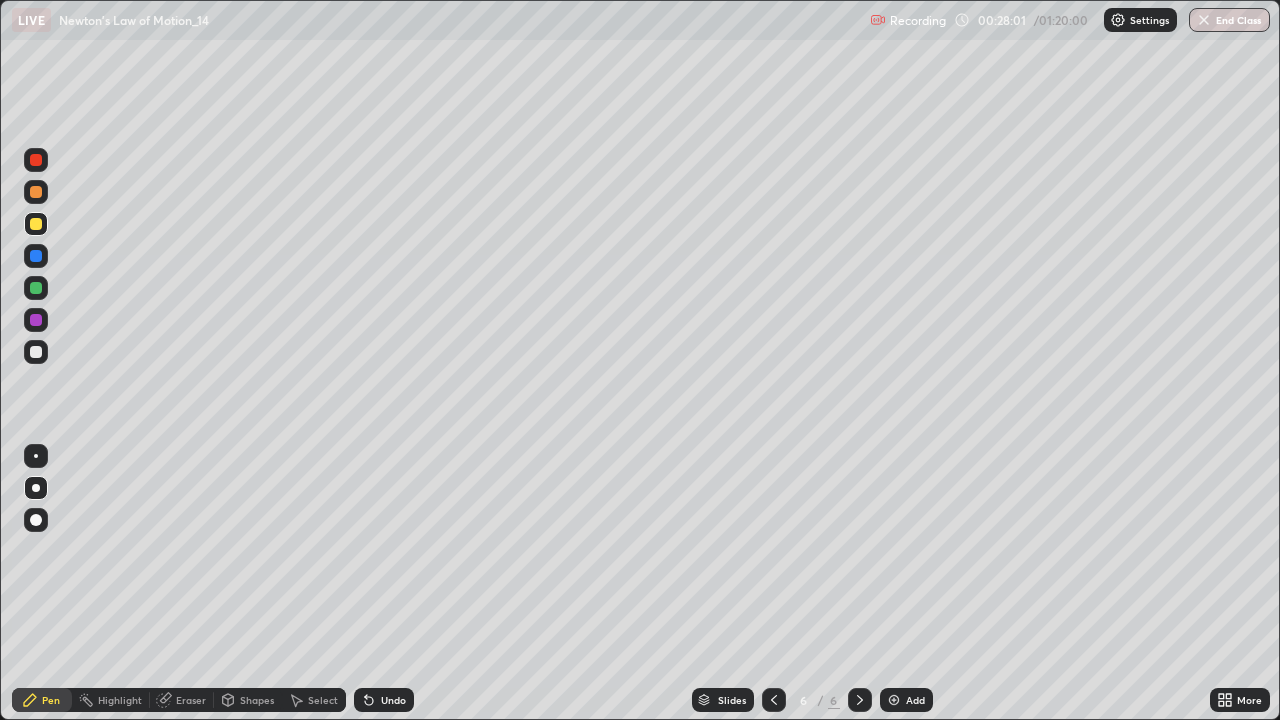 click at bounding box center [36, 352] 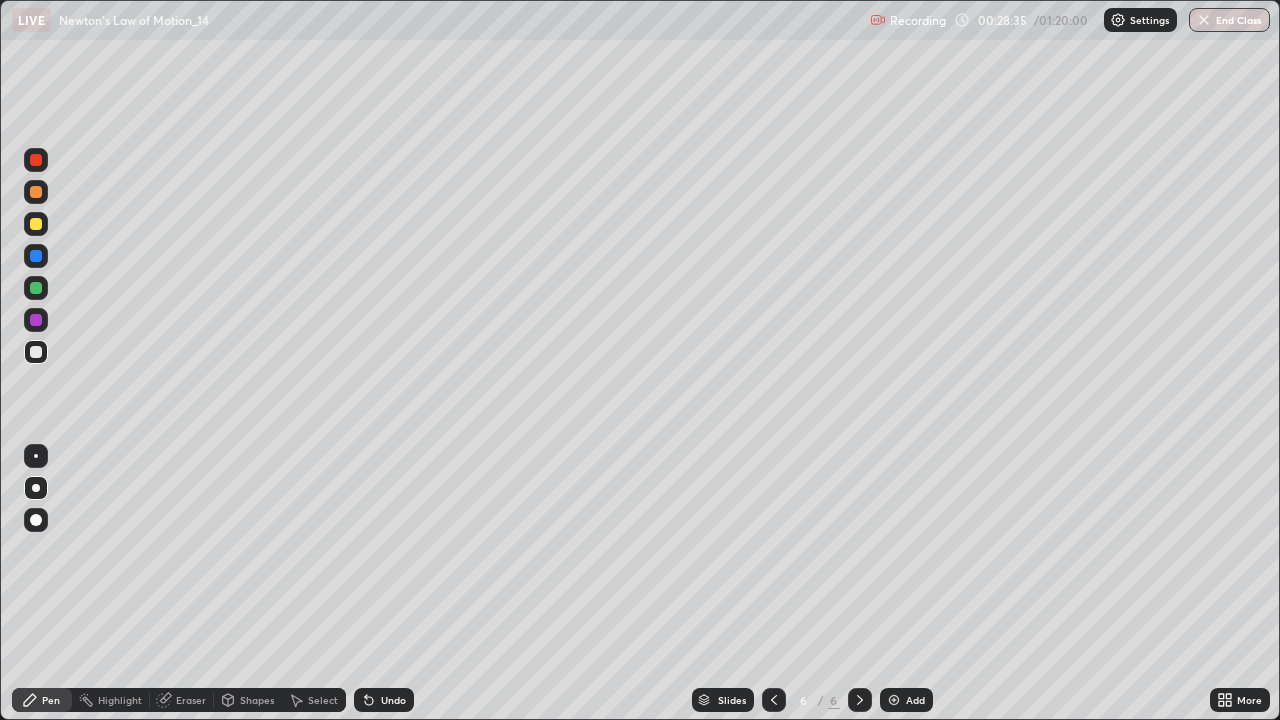 click on "Undo" at bounding box center (393, 700) 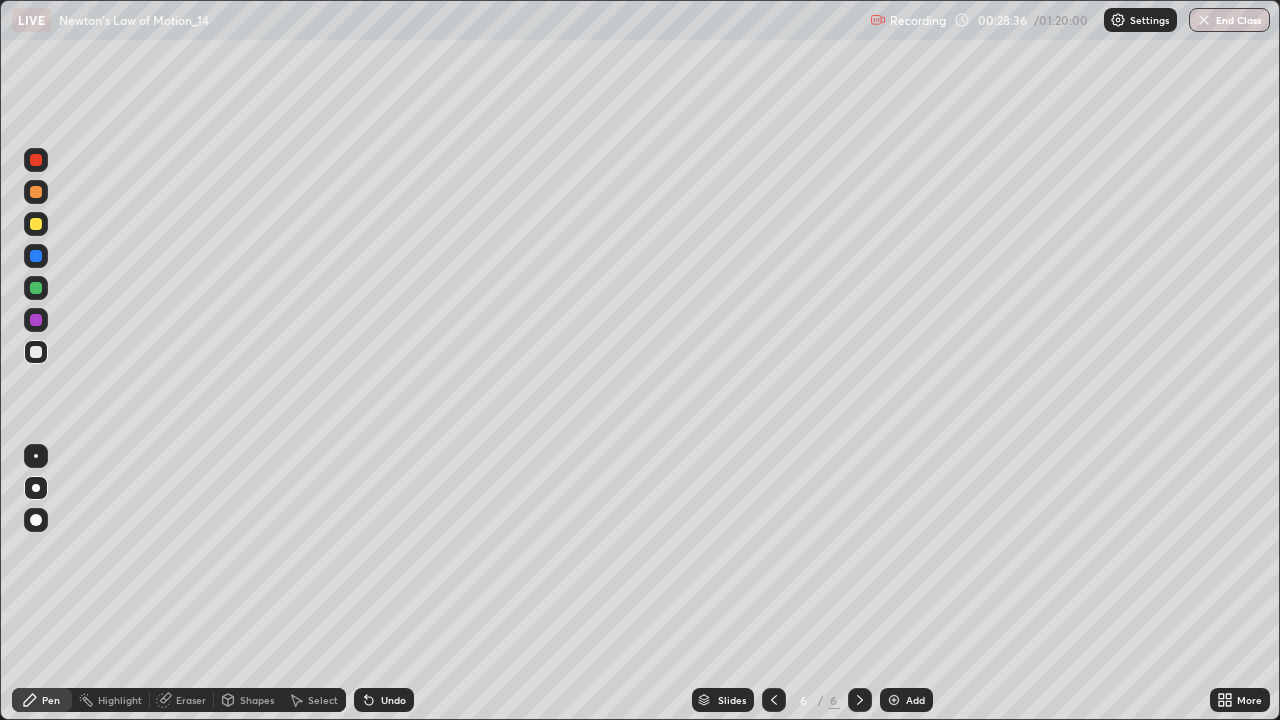 click 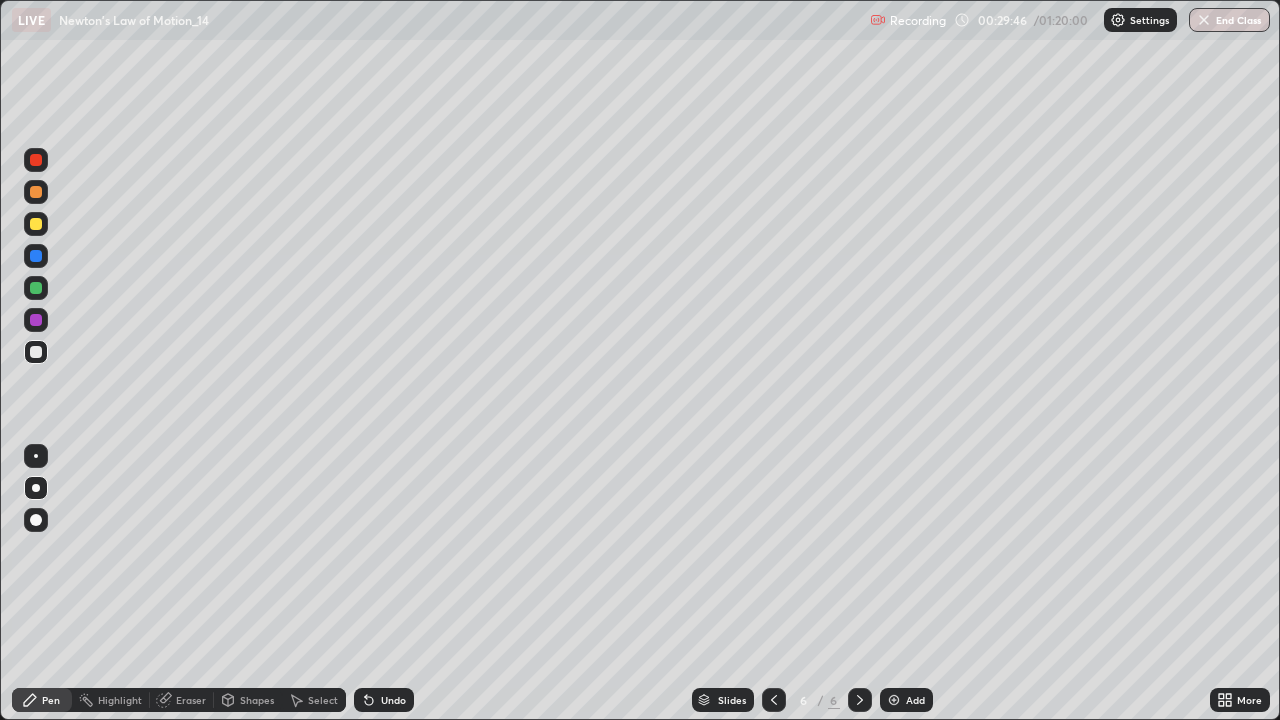 click on "Undo" at bounding box center [393, 700] 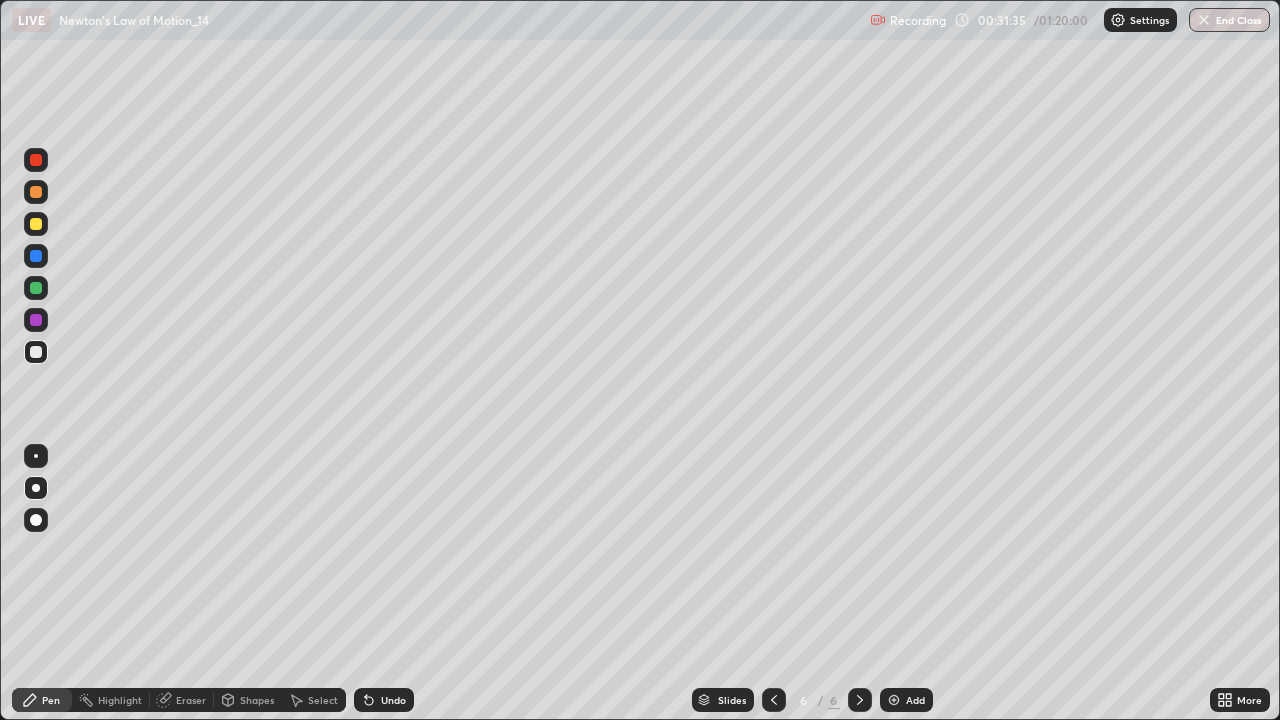 click on "Select" at bounding box center (323, 700) 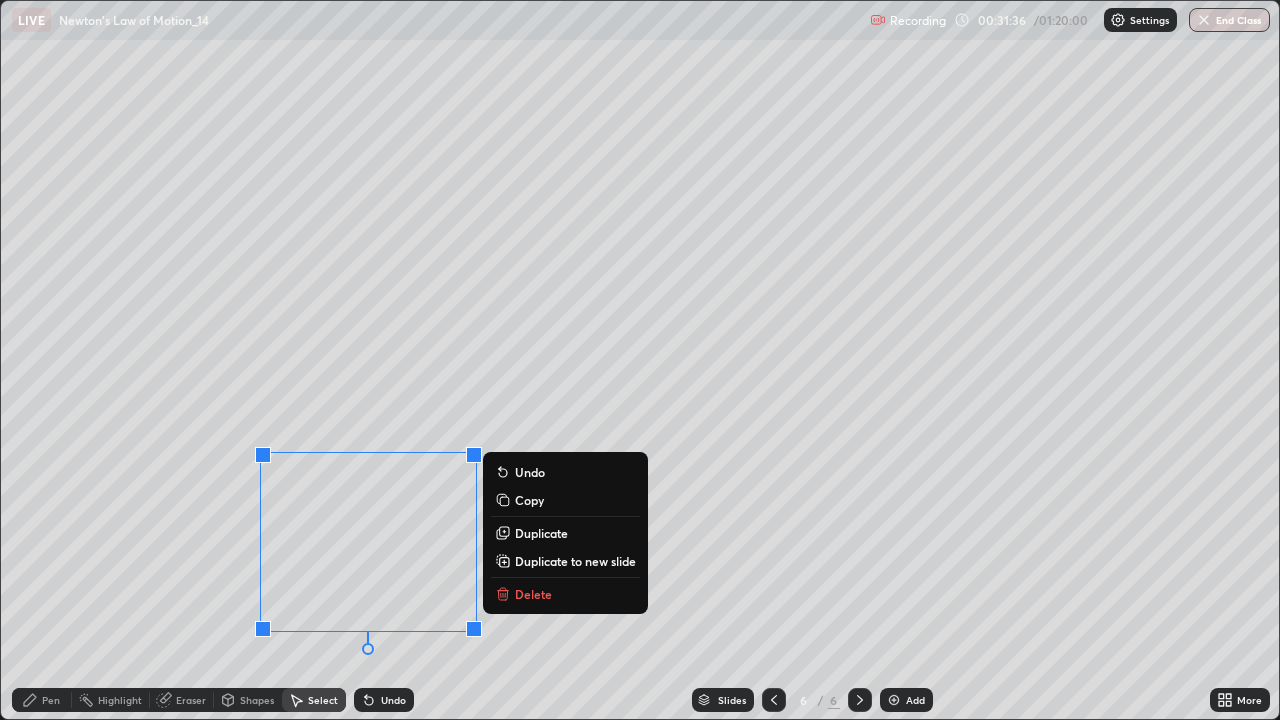 click on "Delete" at bounding box center (533, 594) 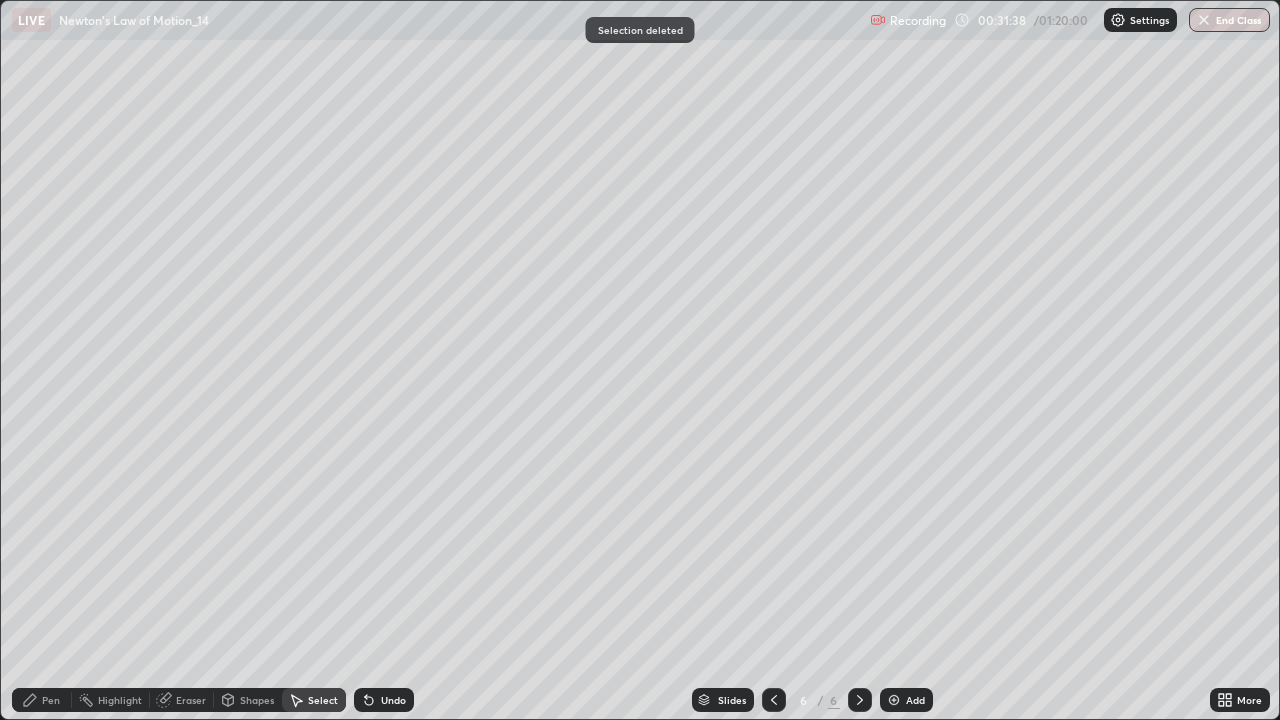 click on "Pen" at bounding box center [51, 700] 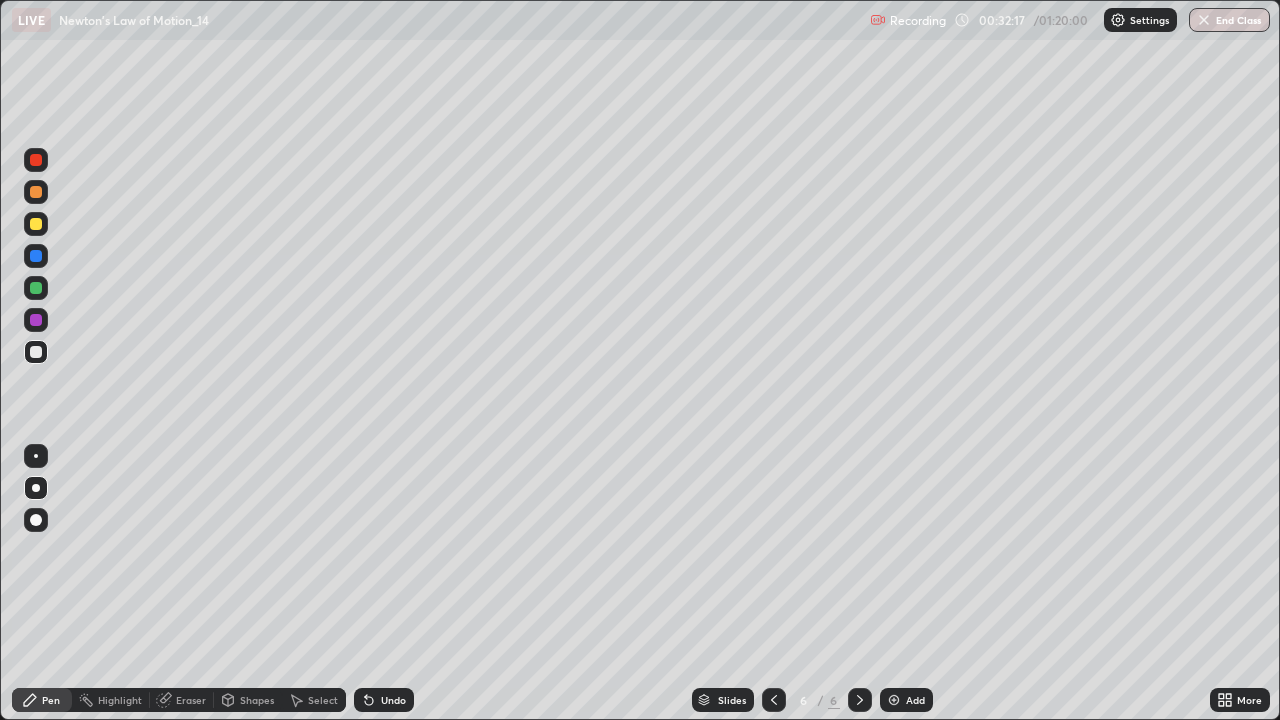 click on "Undo" at bounding box center (384, 700) 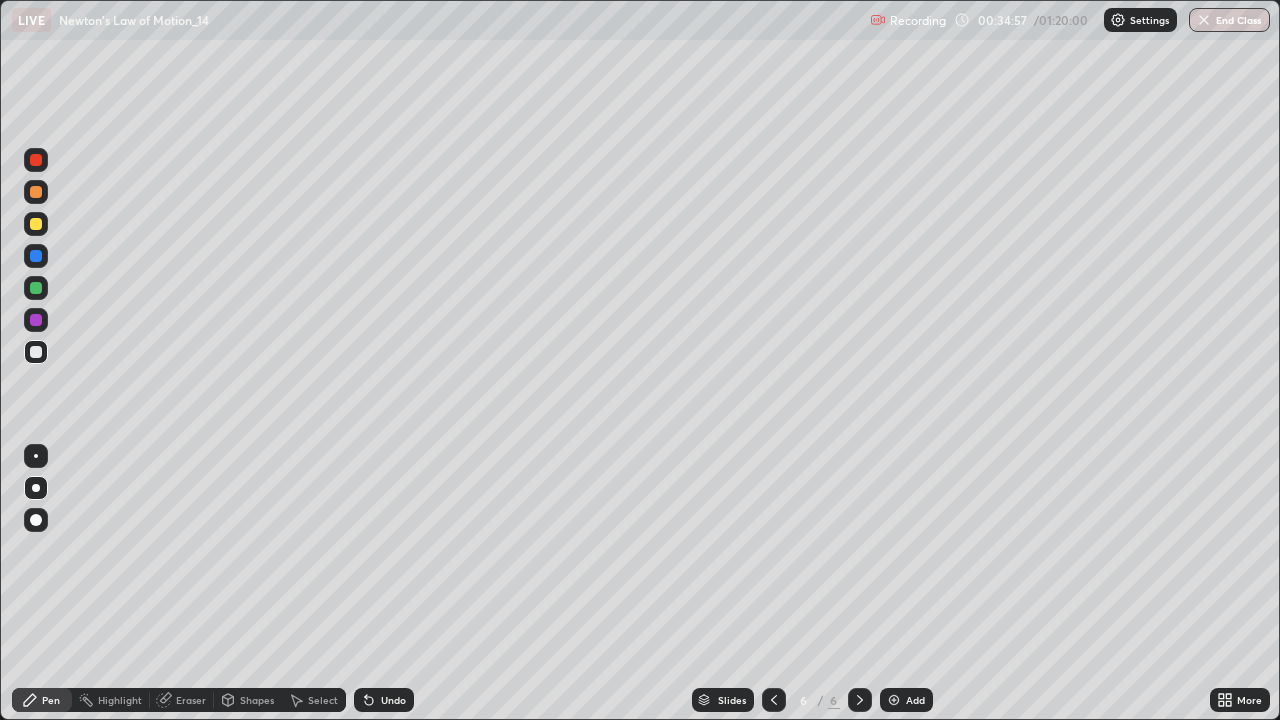 click on "Select" at bounding box center (323, 700) 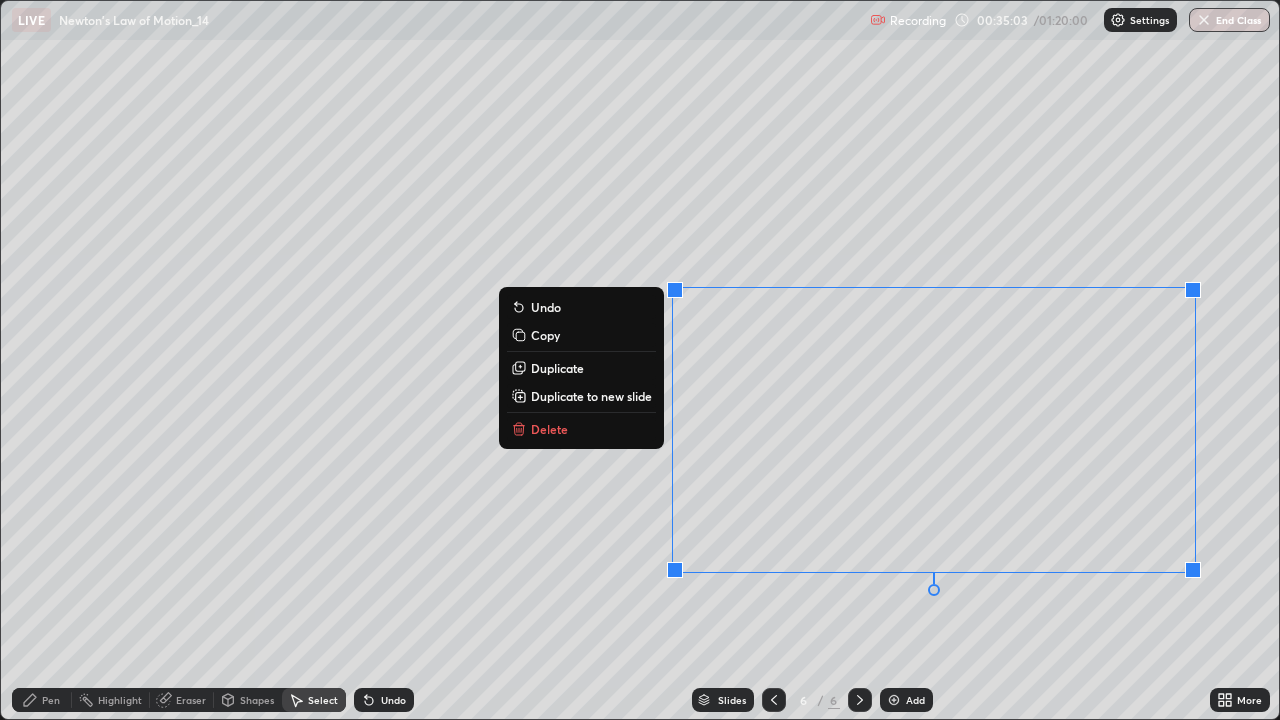 click on "Delete" at bounding box center (581, 429) 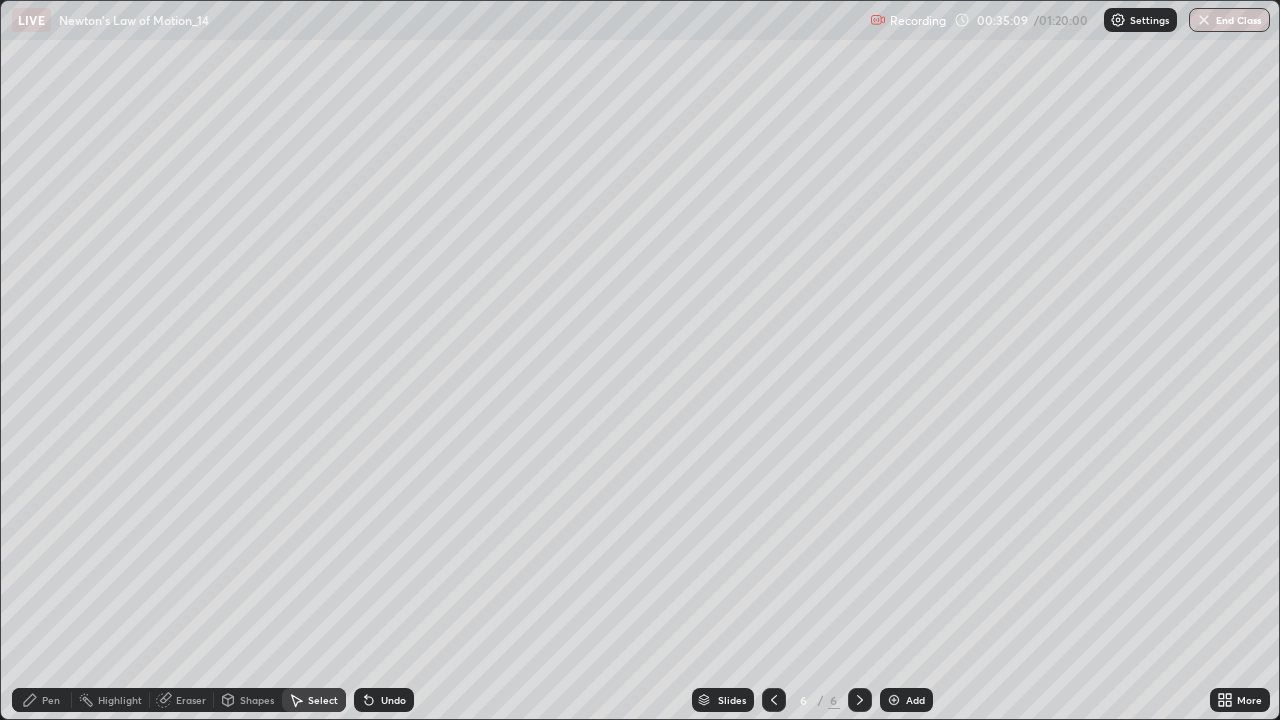 click on "Pen" at bounding box center [51, 700] 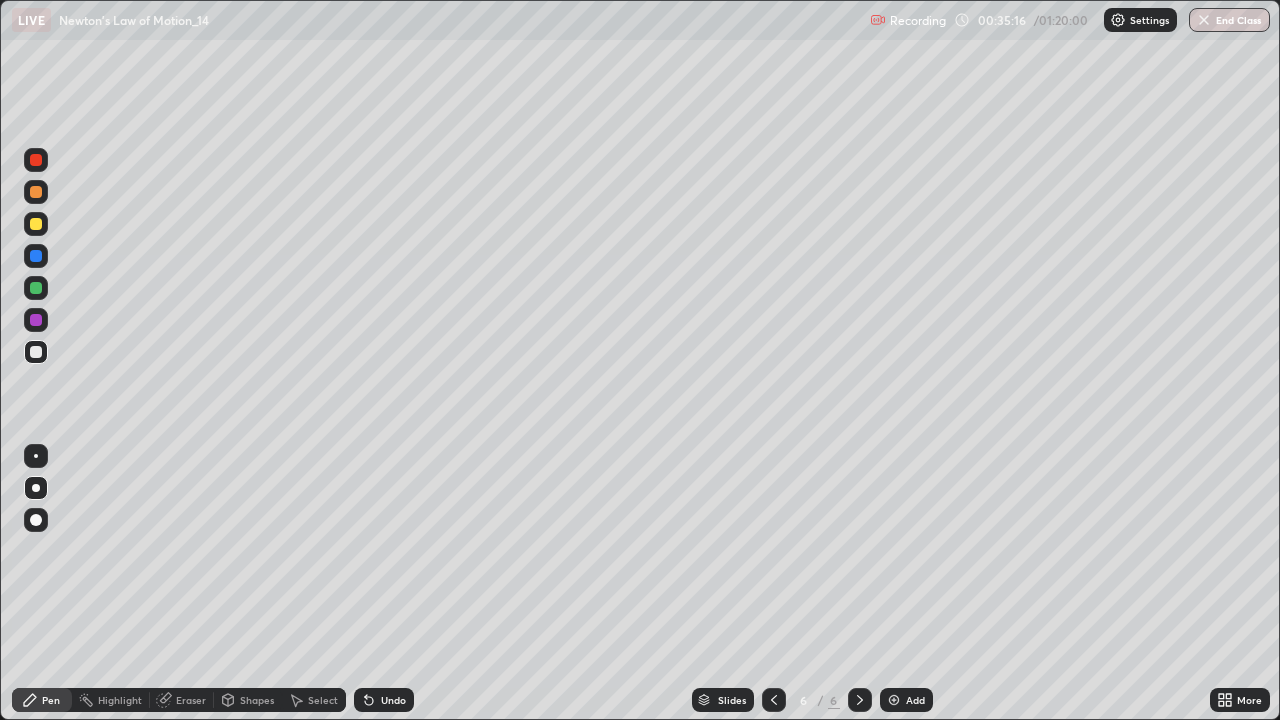 click on "Select" at bounding box center [323, 700] 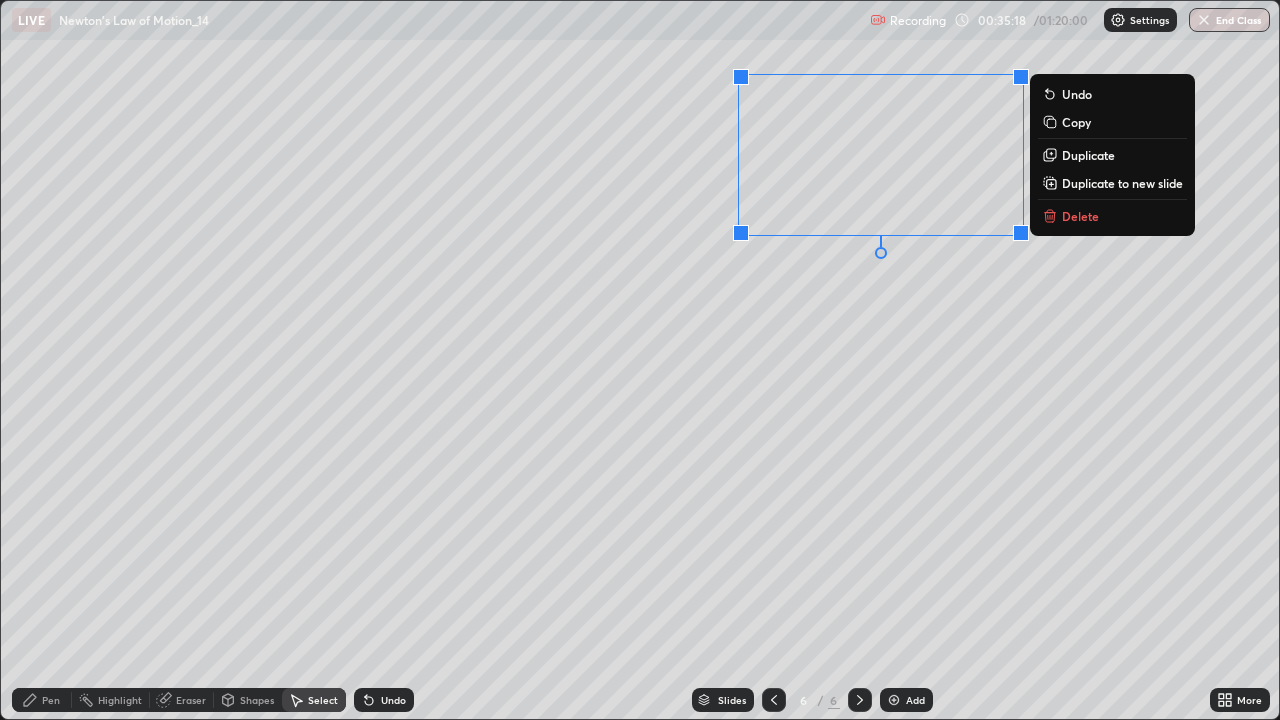 click on "Delete" at bounding box center (1080, 216) 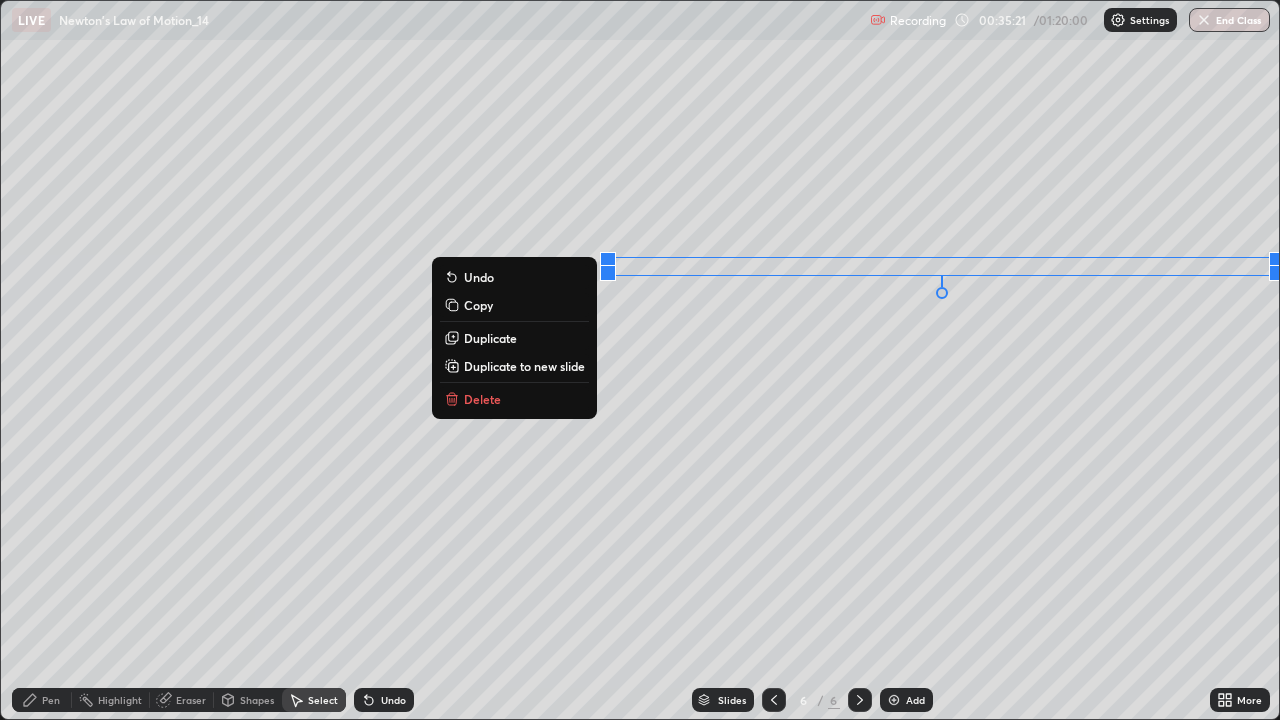 click on "Delete" at bounding box center [514, 399] 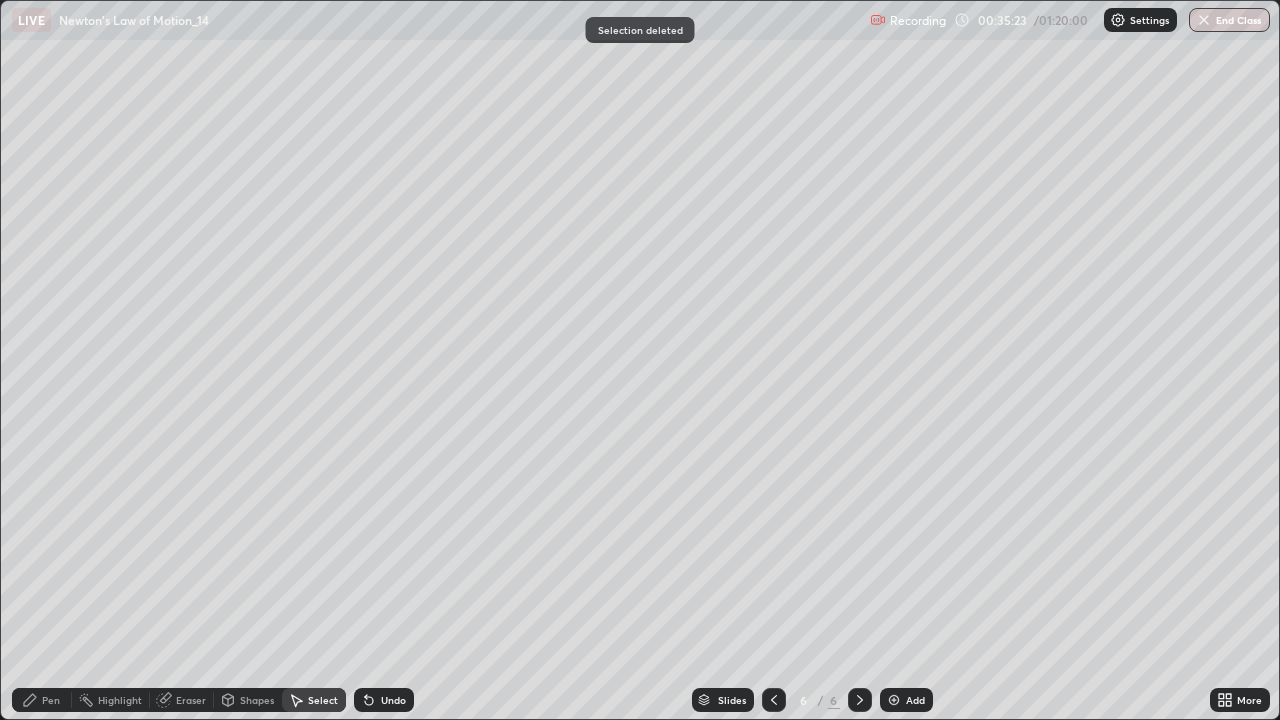 click on "Pen" at bounding box center [51, 700] 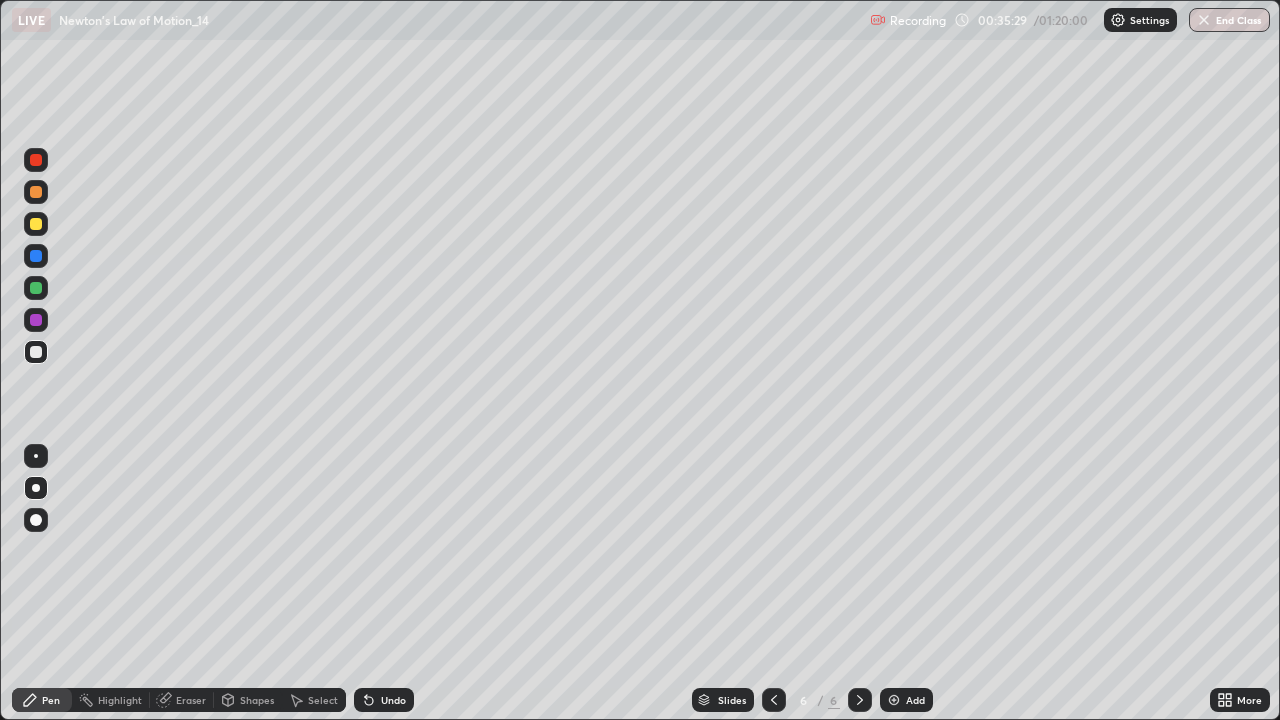 click on "Pen" at bounding box center [51, 700] 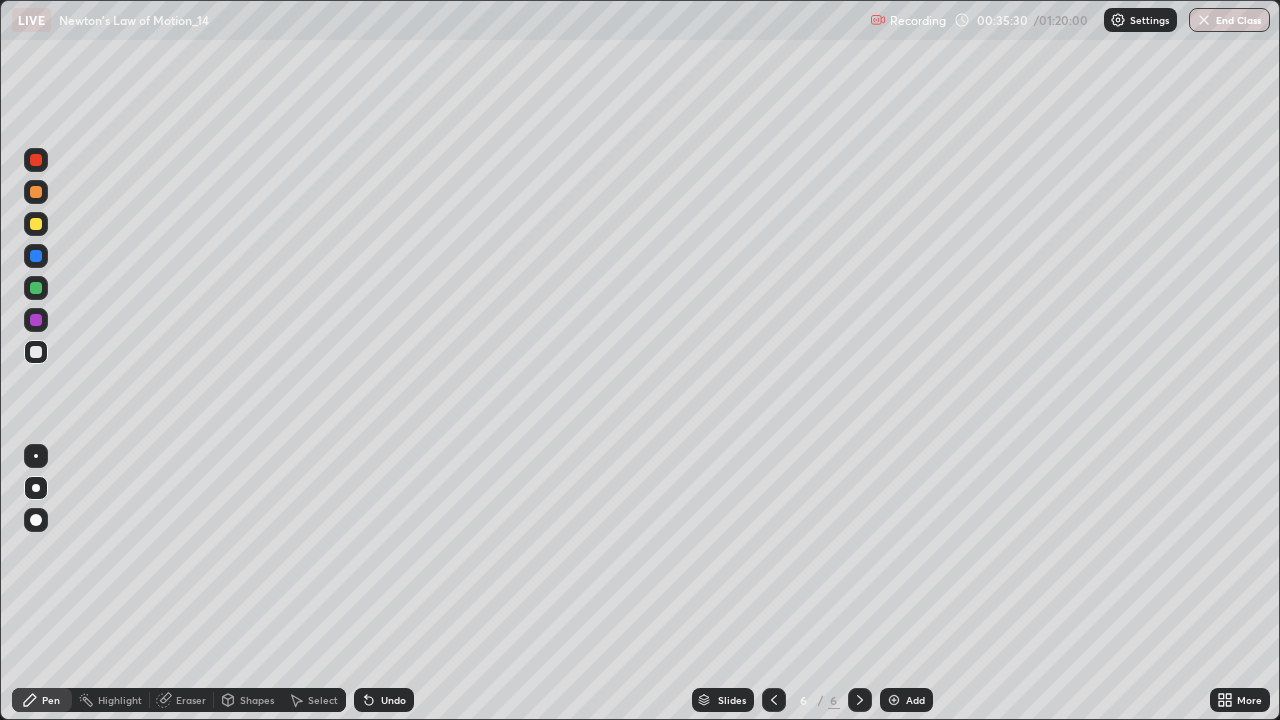 click 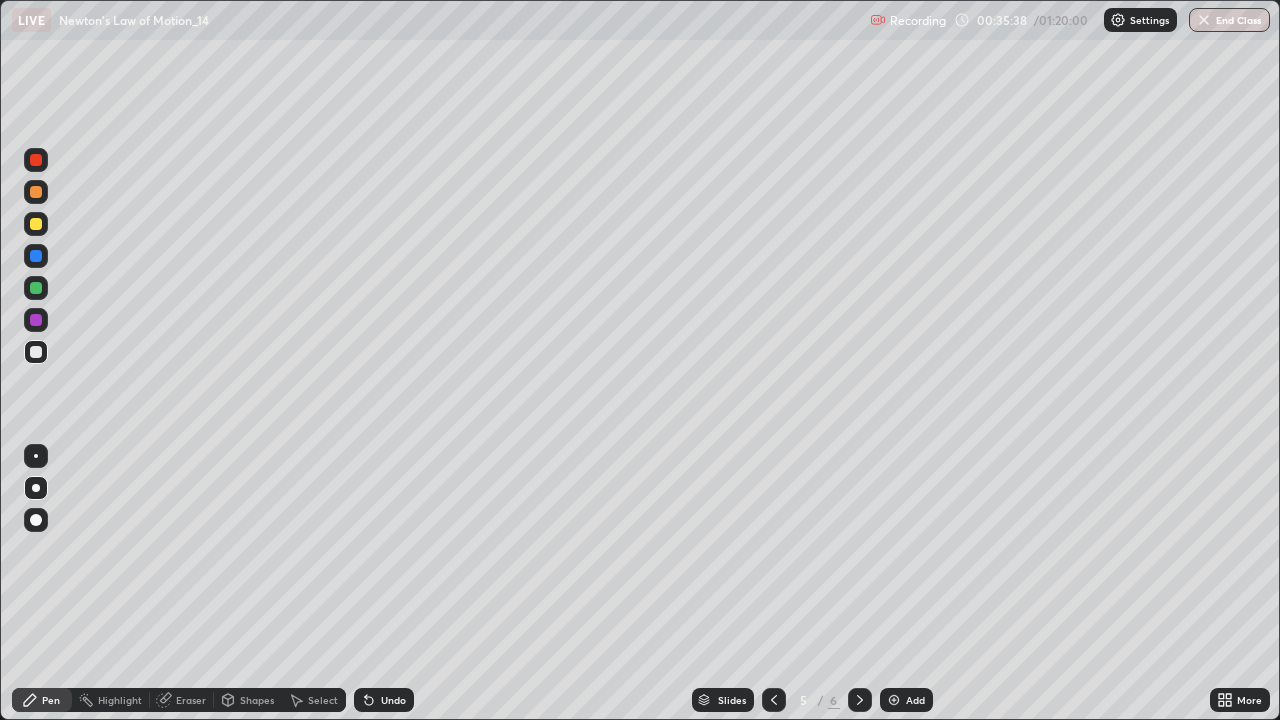 click 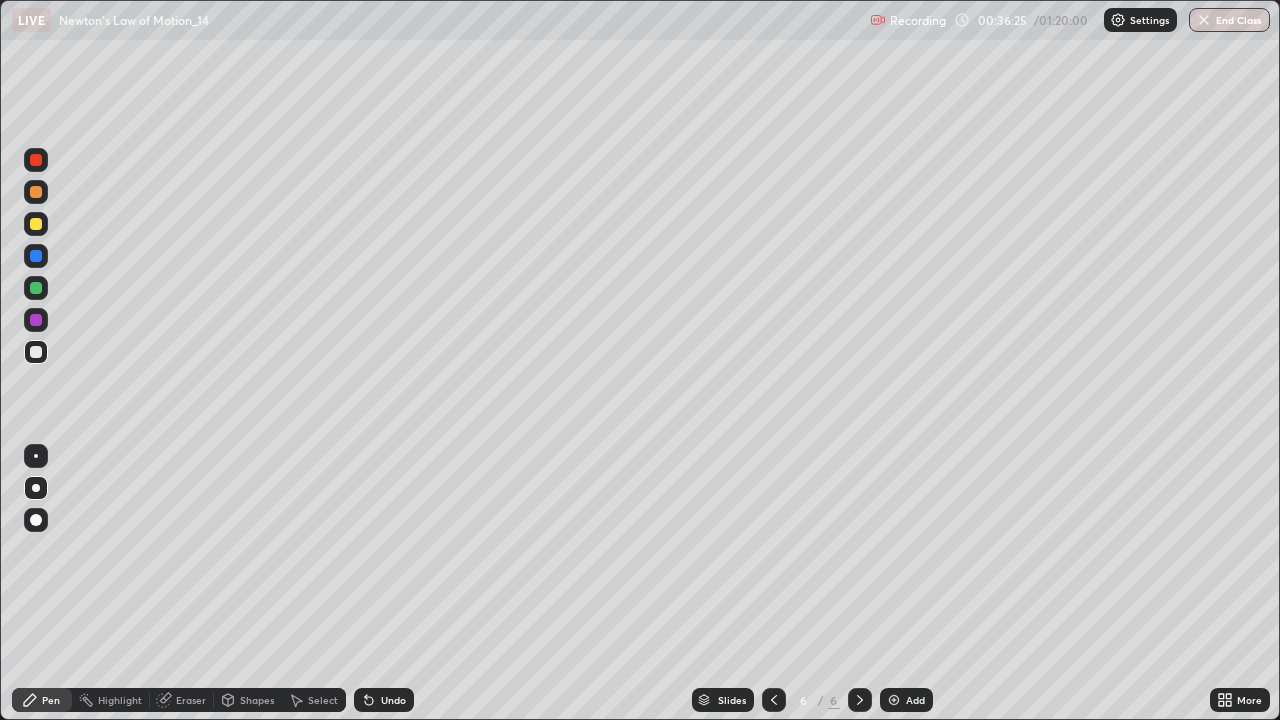 click 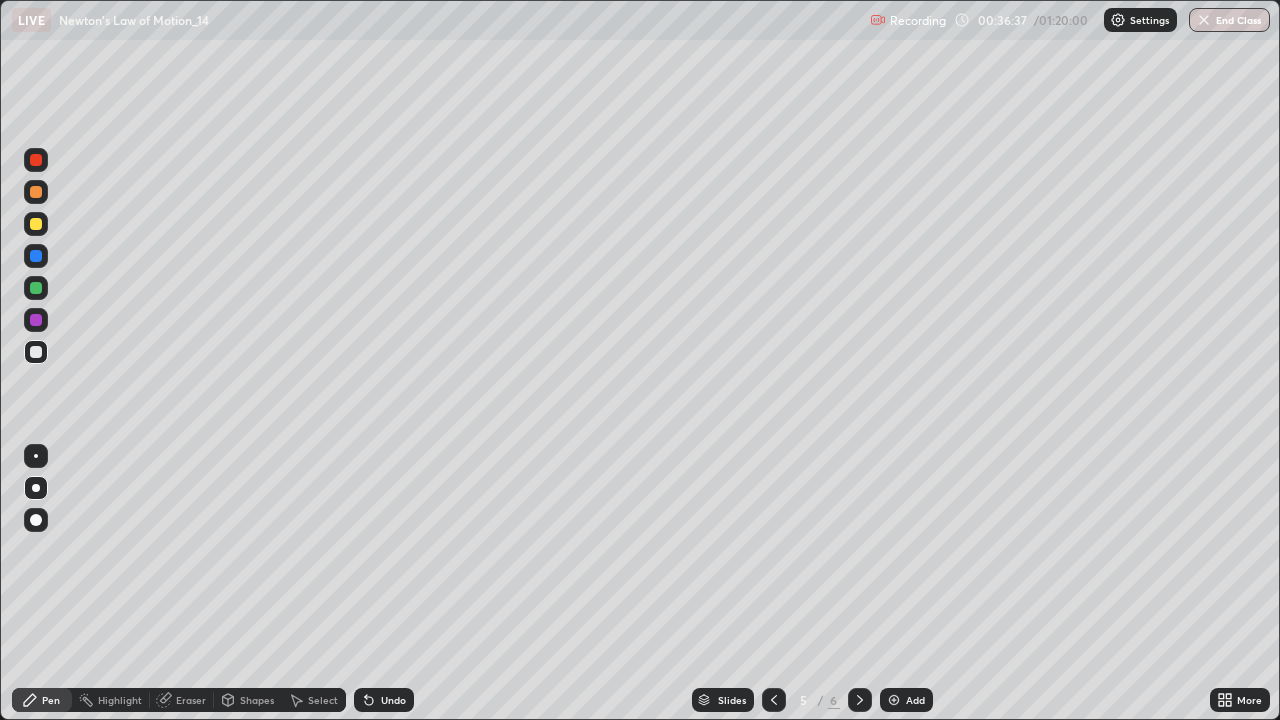 click 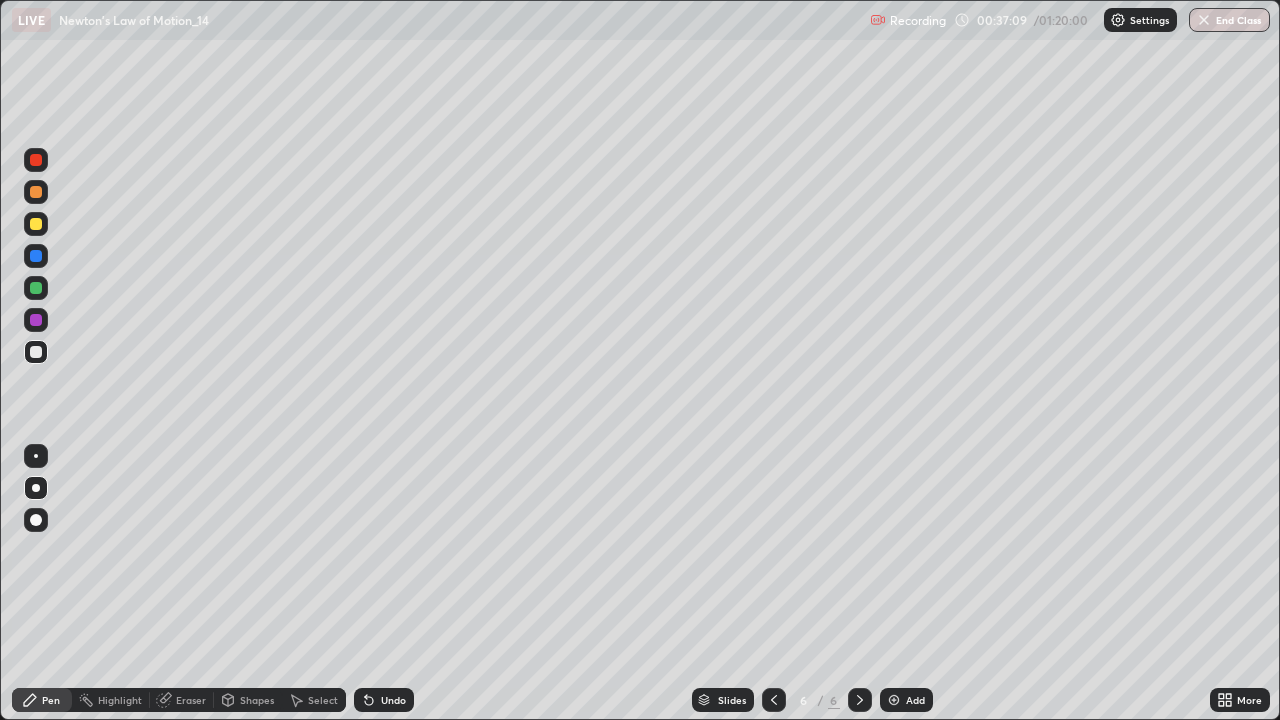click at bounding box center [774, 700] 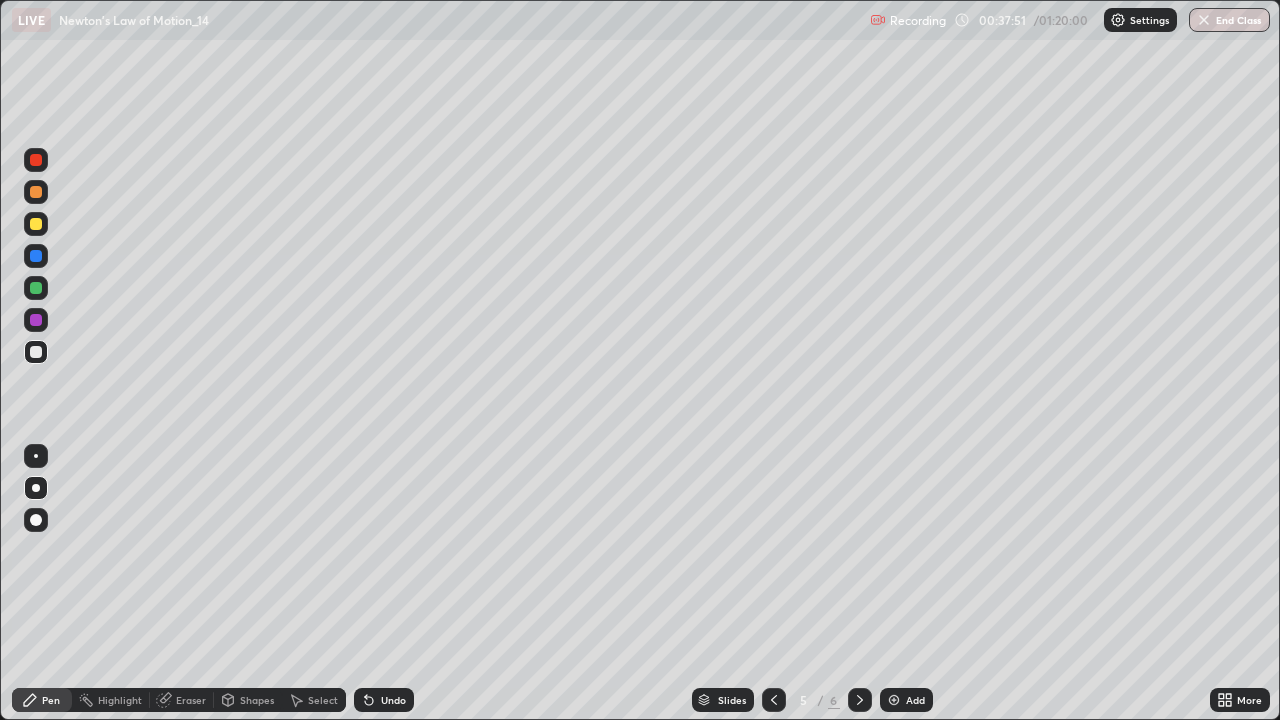 click 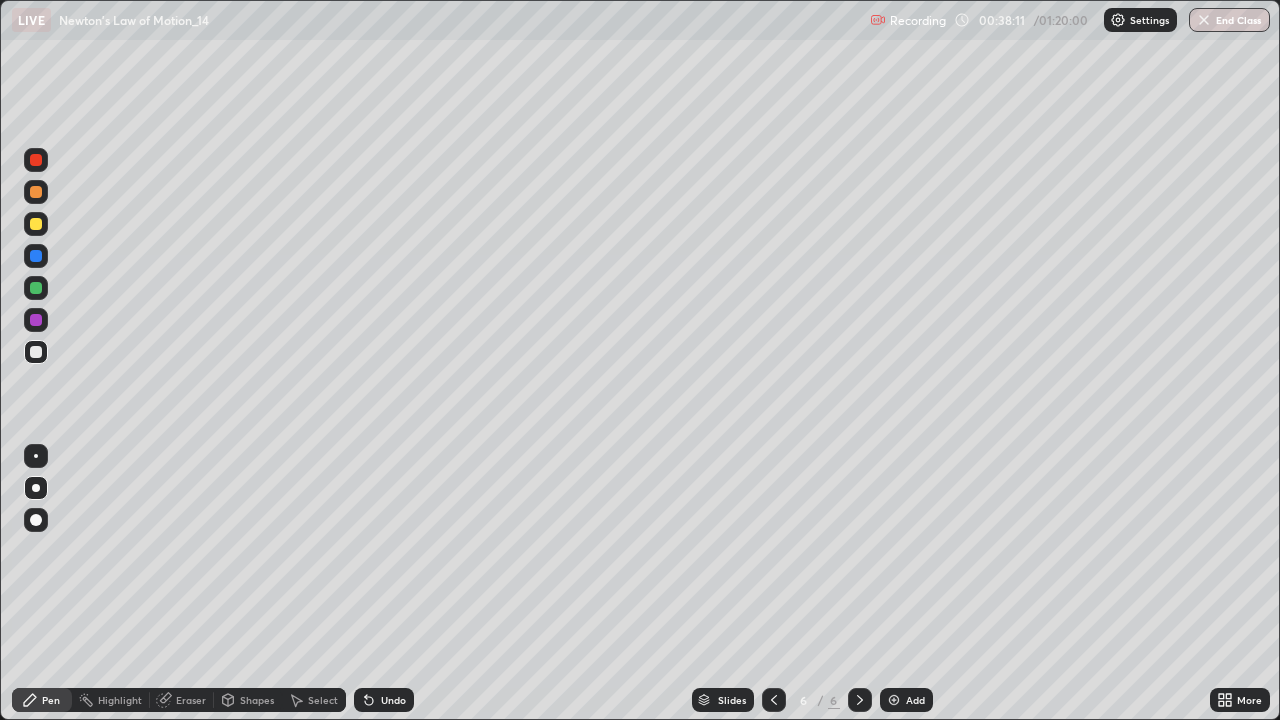 click on "Select" at bounding box center [323, 700] 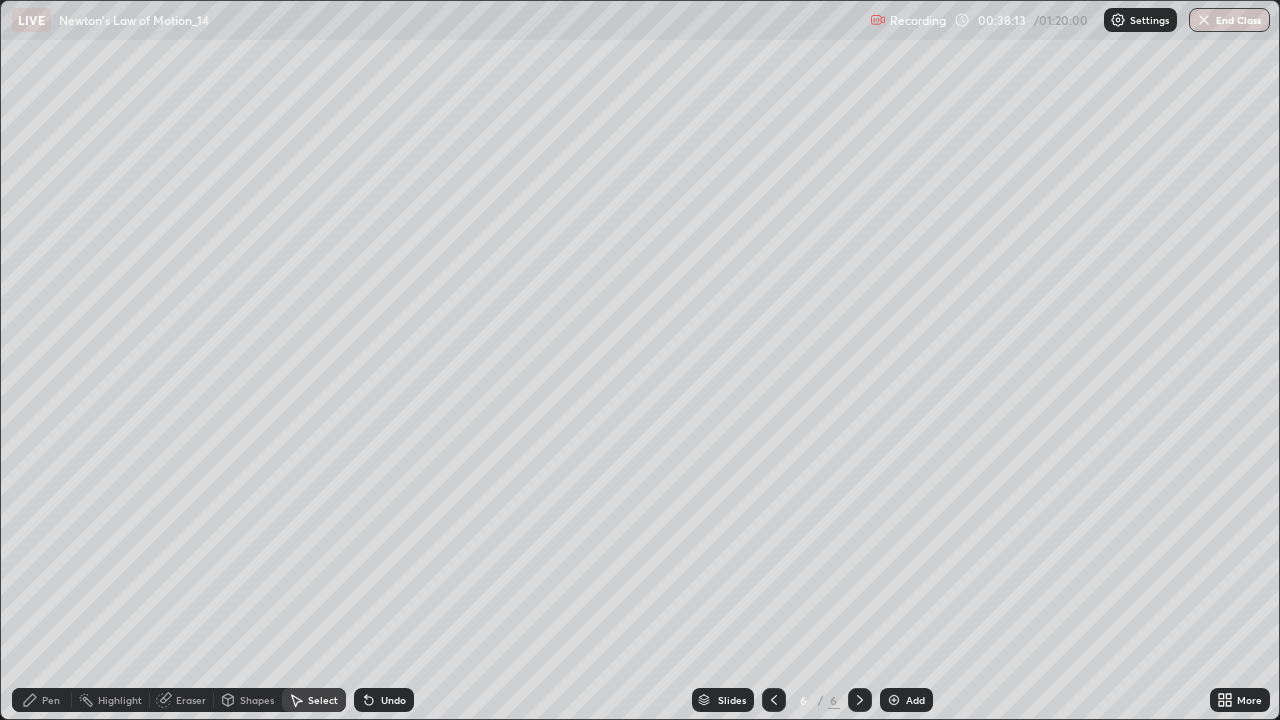 click on "Eraser" at bounding box center [191, 700] 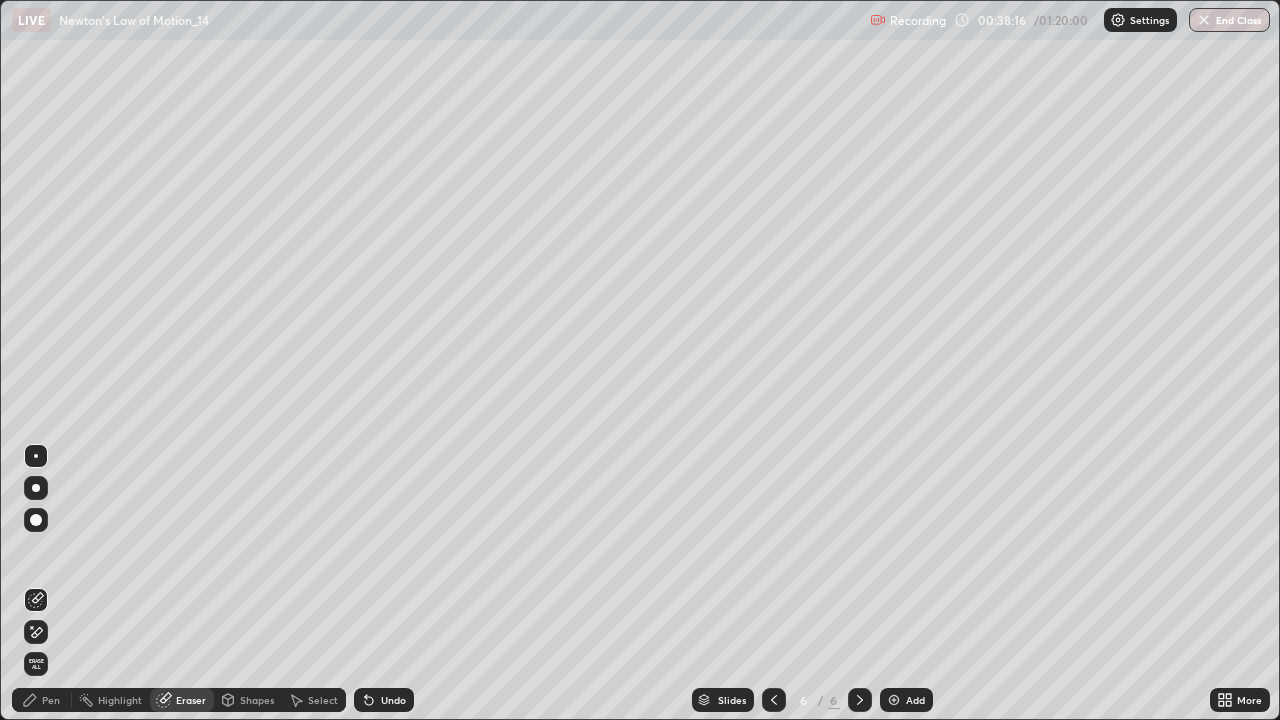 click 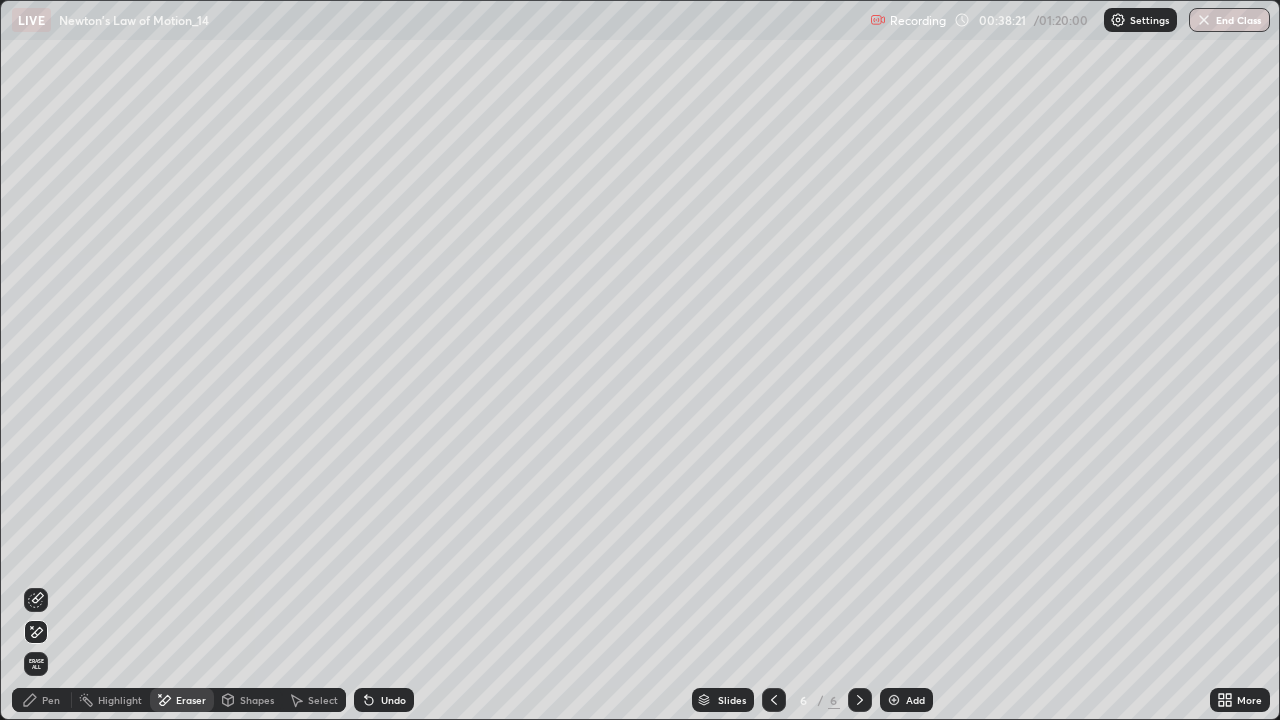 click on "Undo" at bounding box center (393, 700) 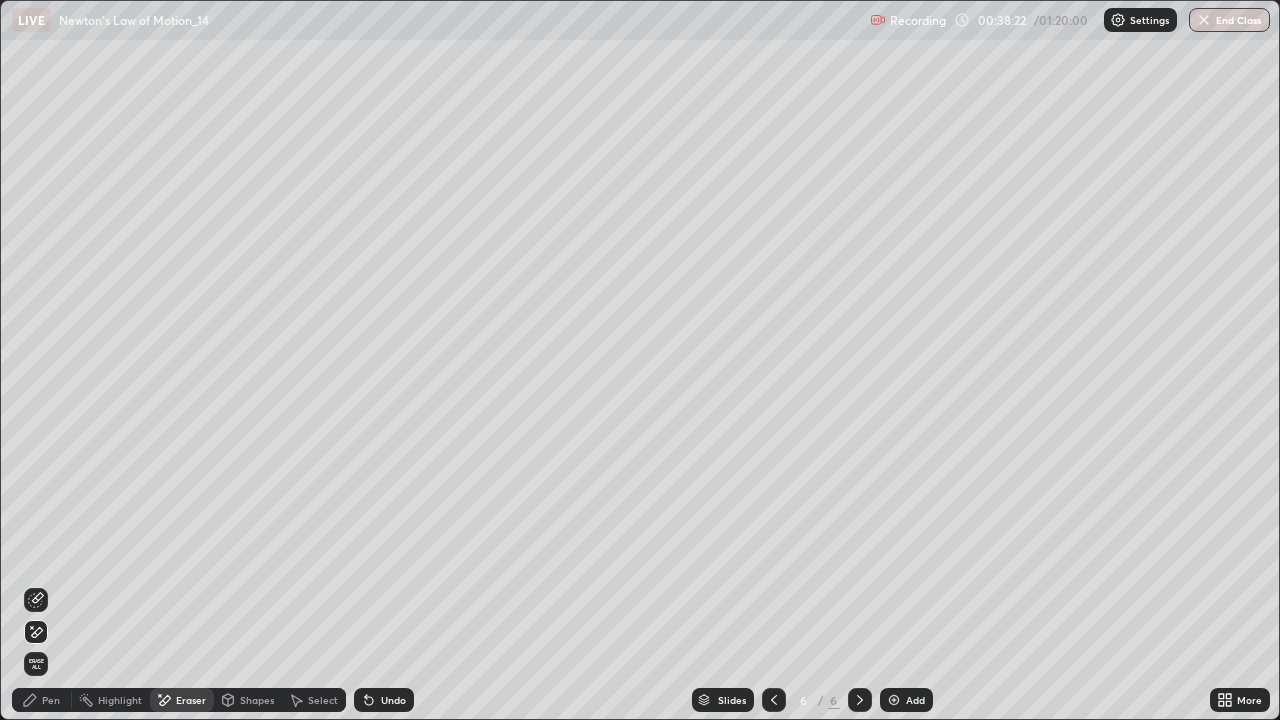click on "Undo" at bounding box center (384, 700) 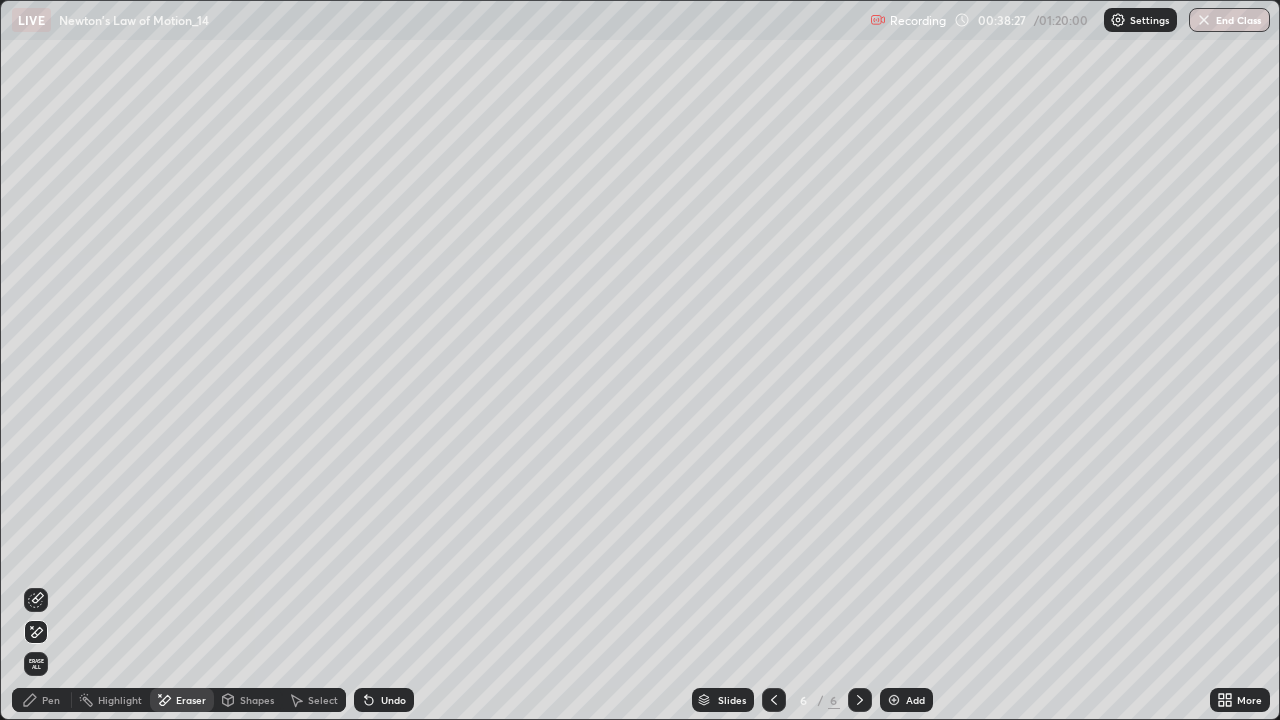 click on "Pen" at bounding box center [51, 700] 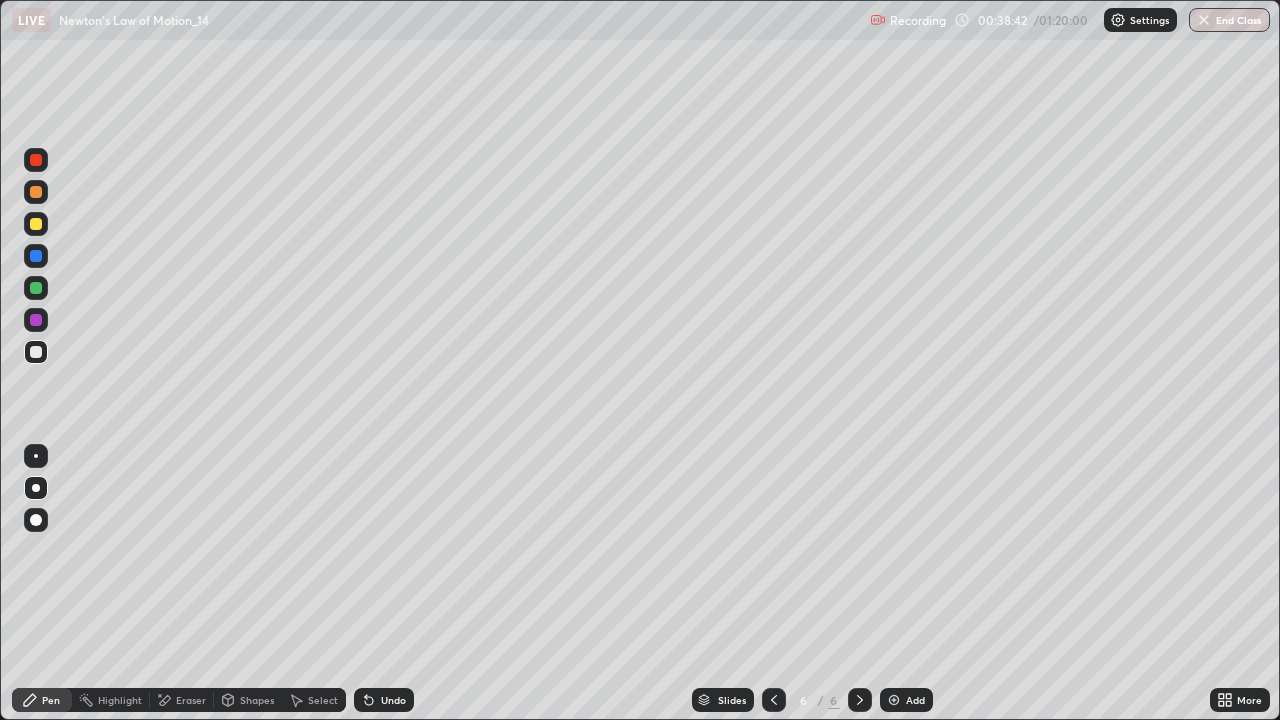 click on "Undo" at bounding box center [393, 700] 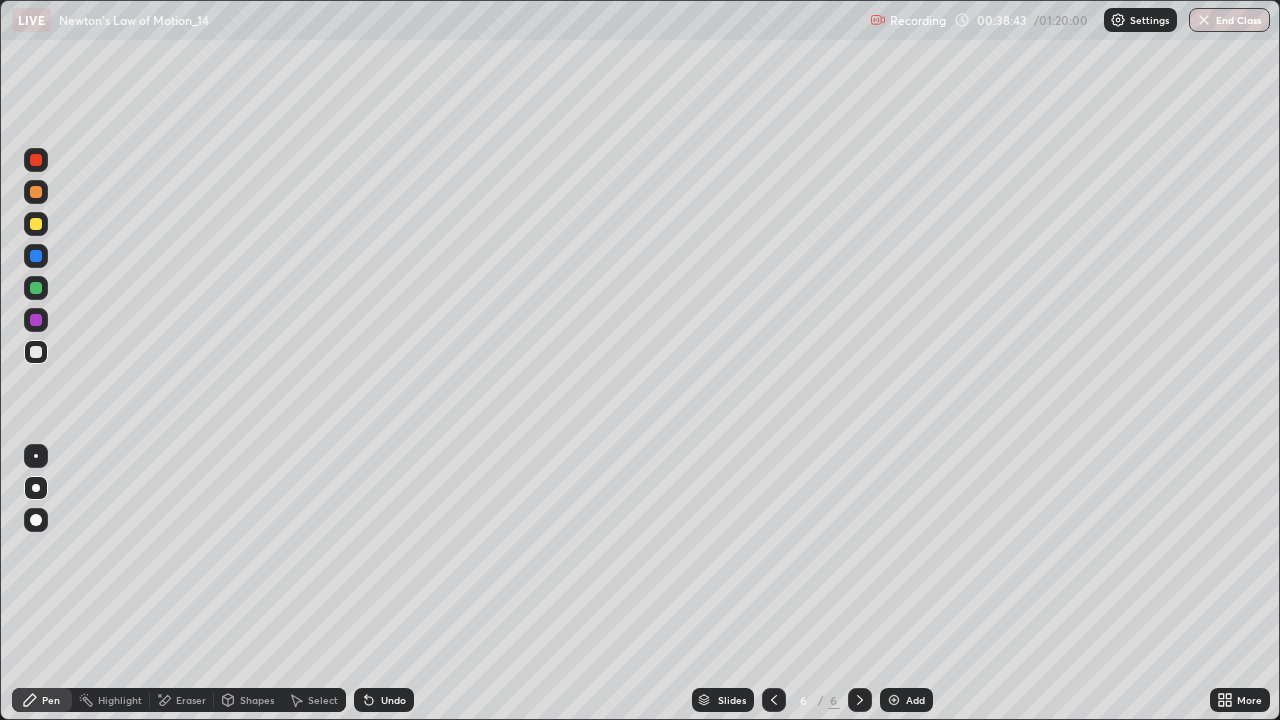 click on "Undo" at bounding box center [393, 700] 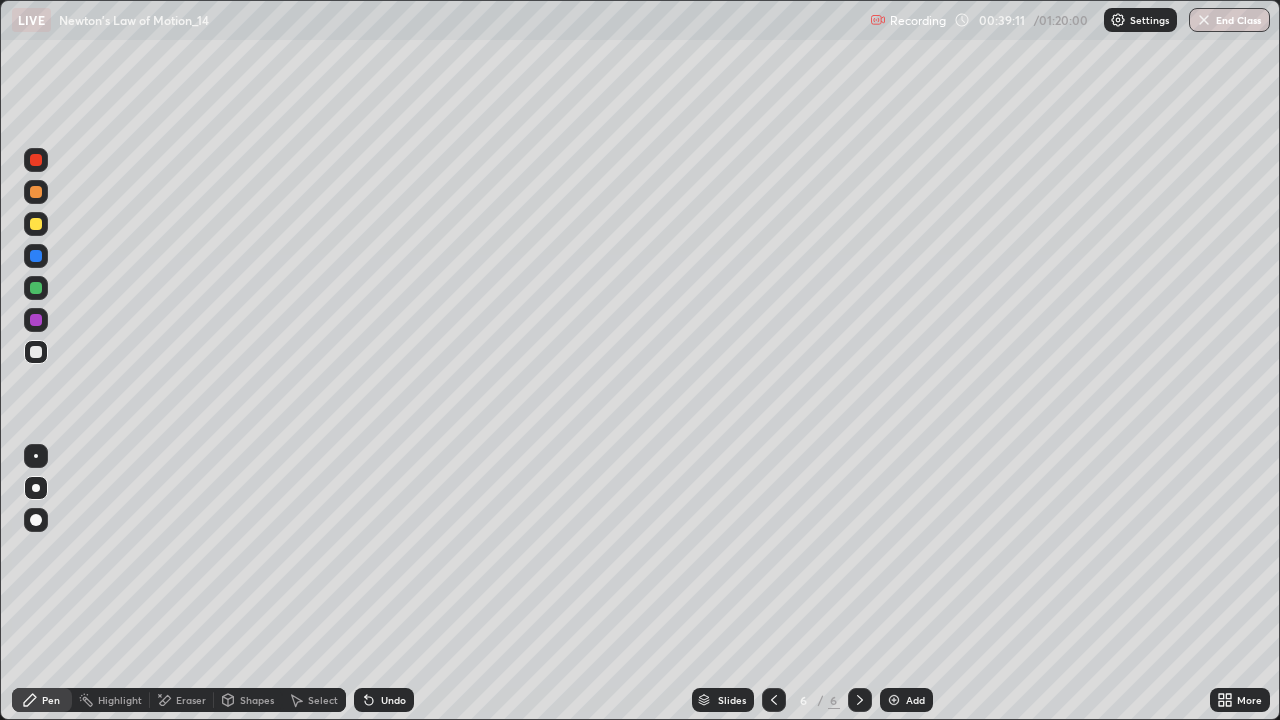 click at bounding box center (774, 700) 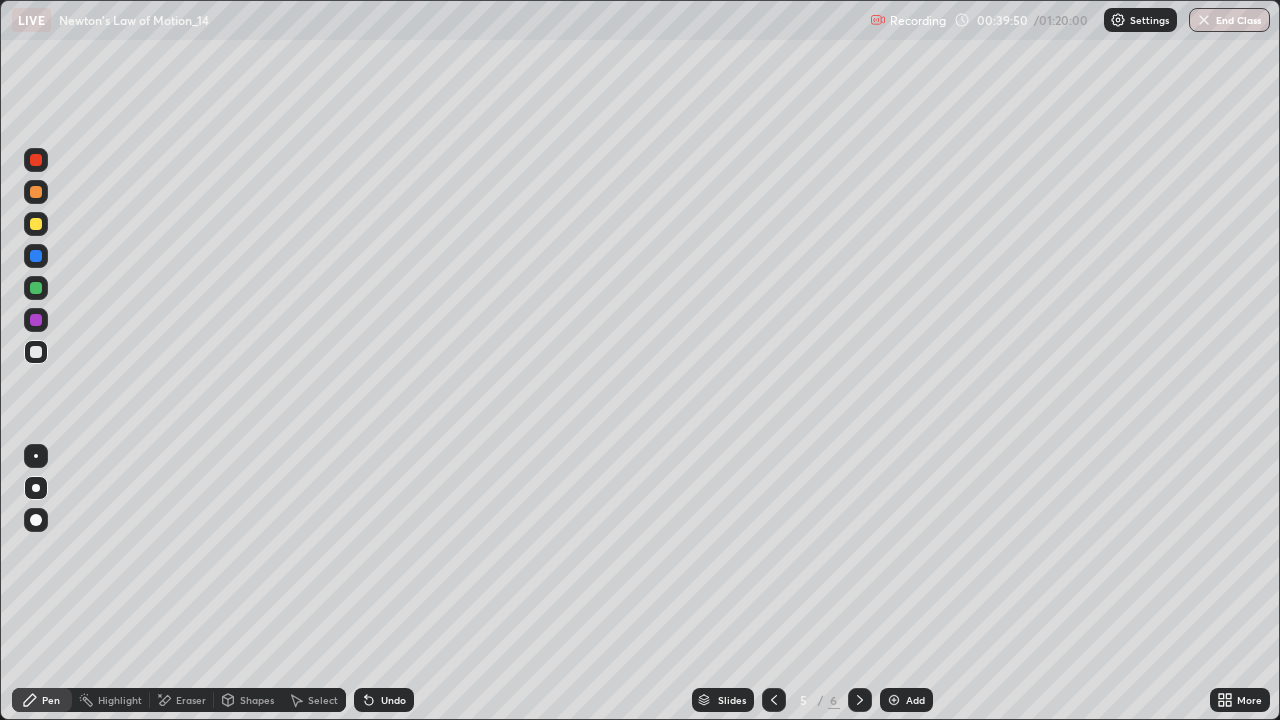 click 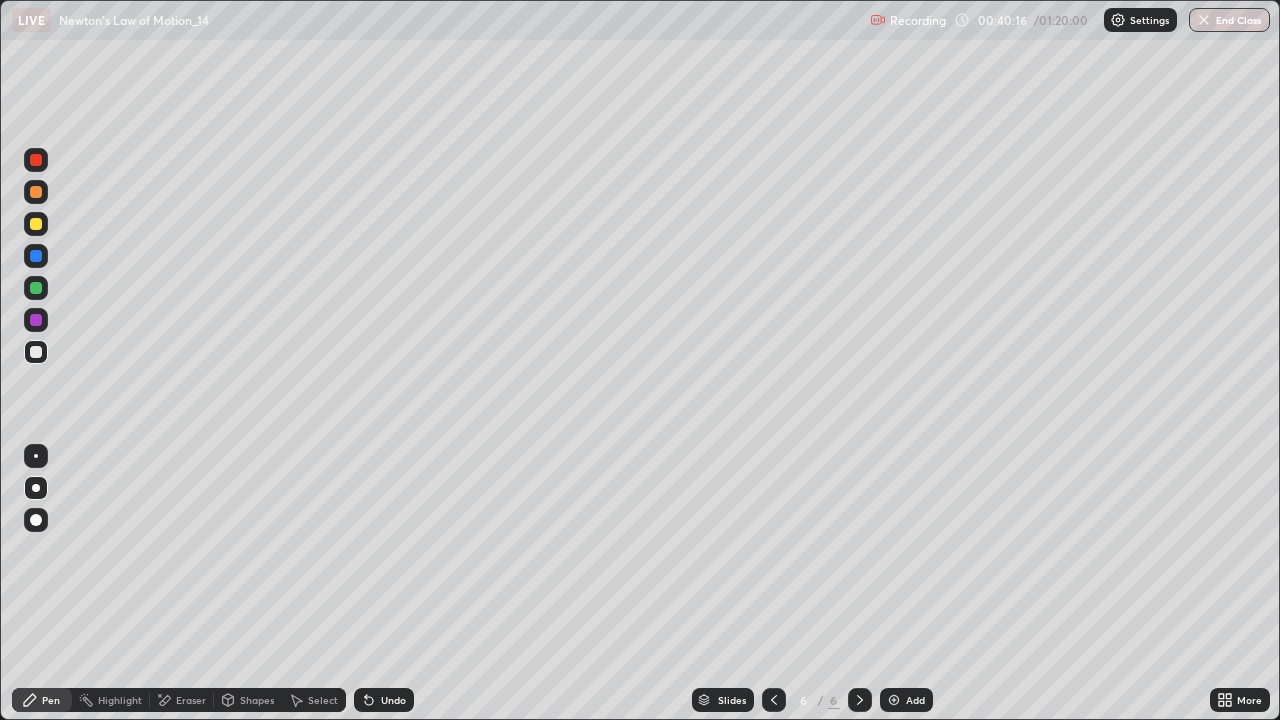 click 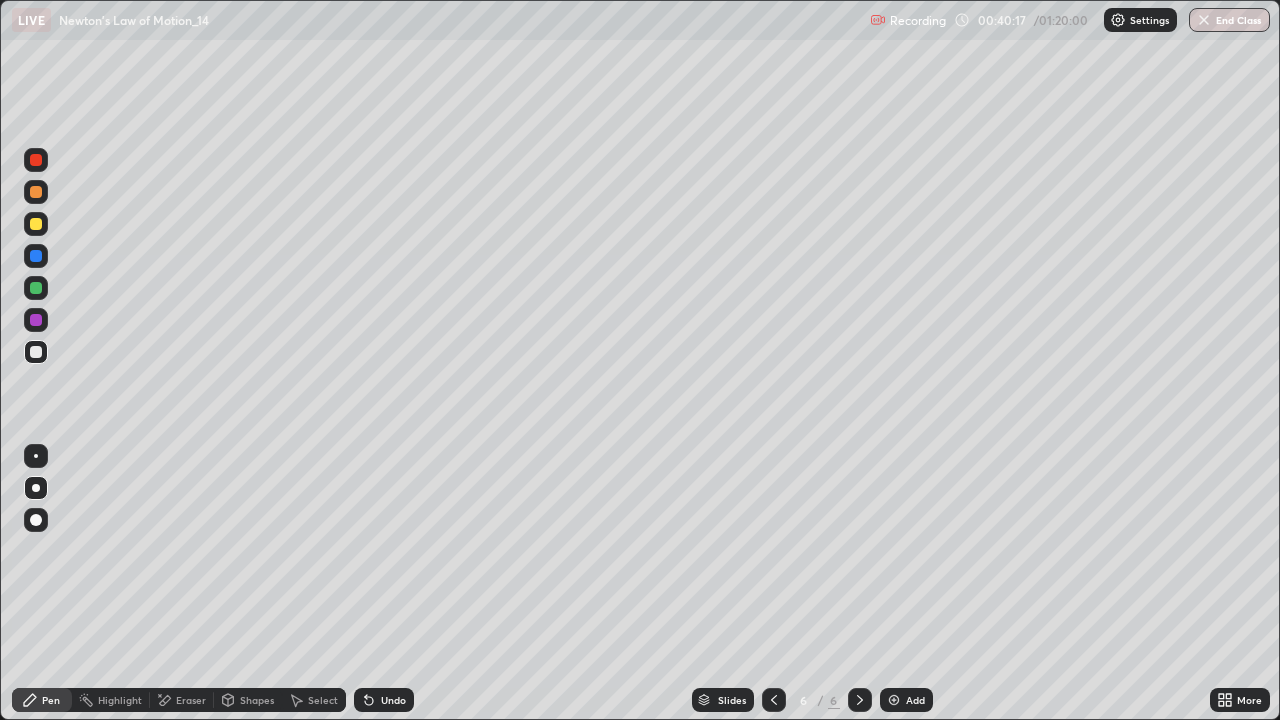 click on "Add" at bounding box center [915, 700] 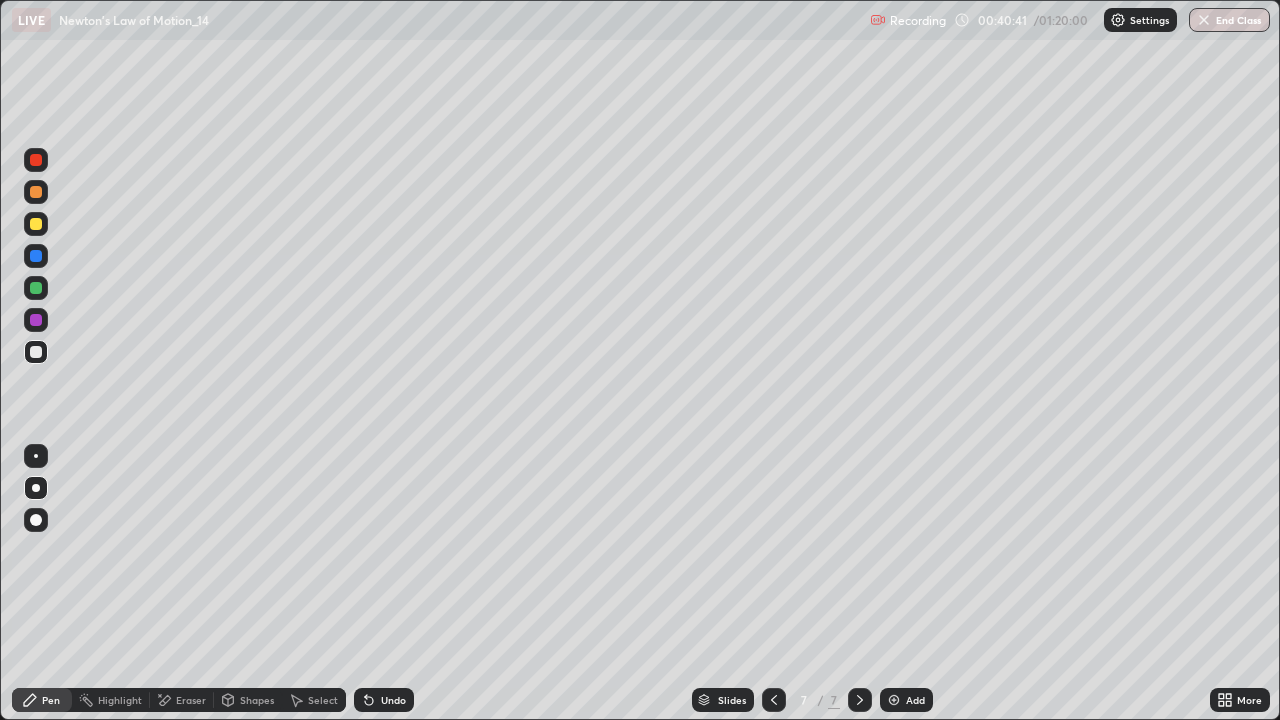 click on "Undo" at bounding box center (384, 700) 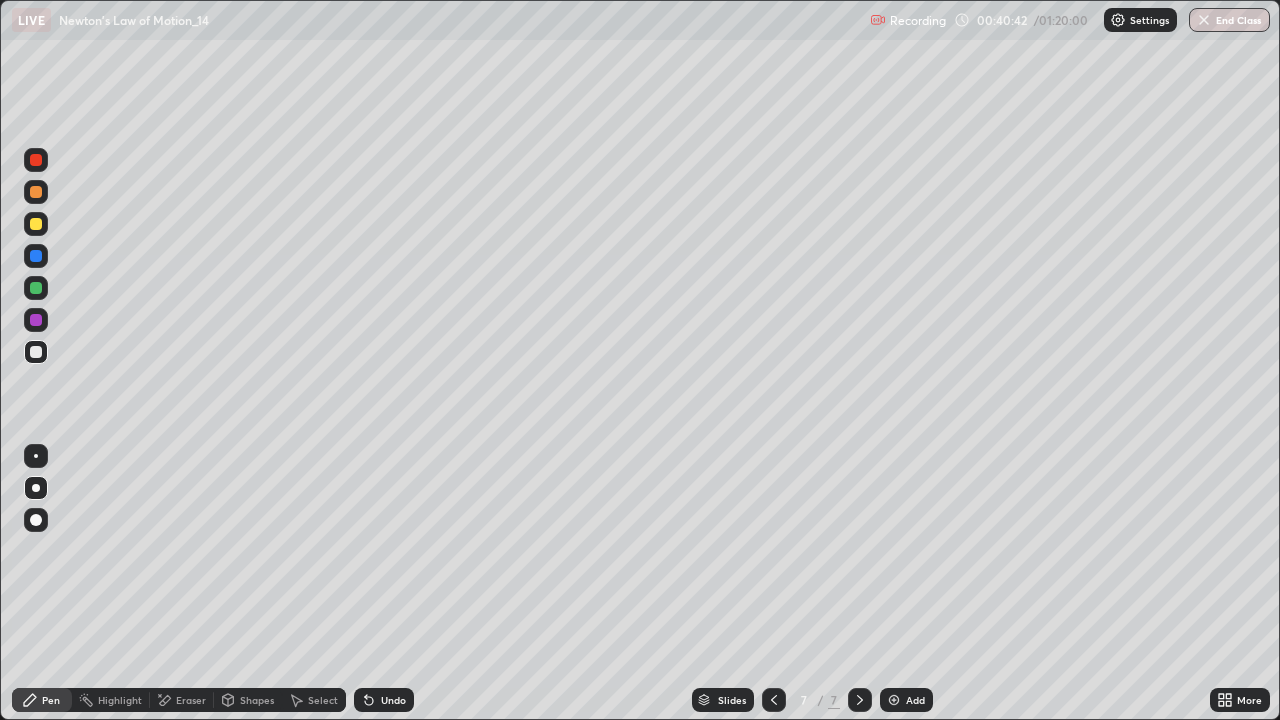 click on "Undo" at bounding box center [384, 700] 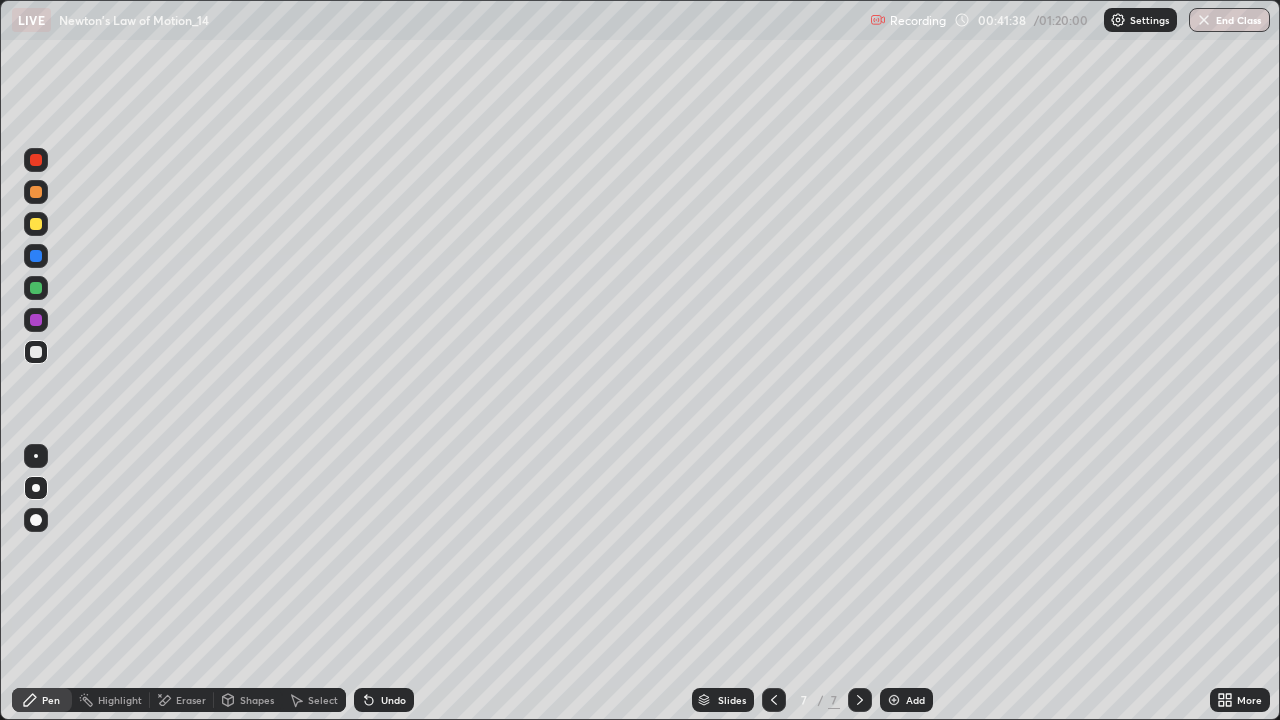 click on "Undo" at bounding box center (393, 700) 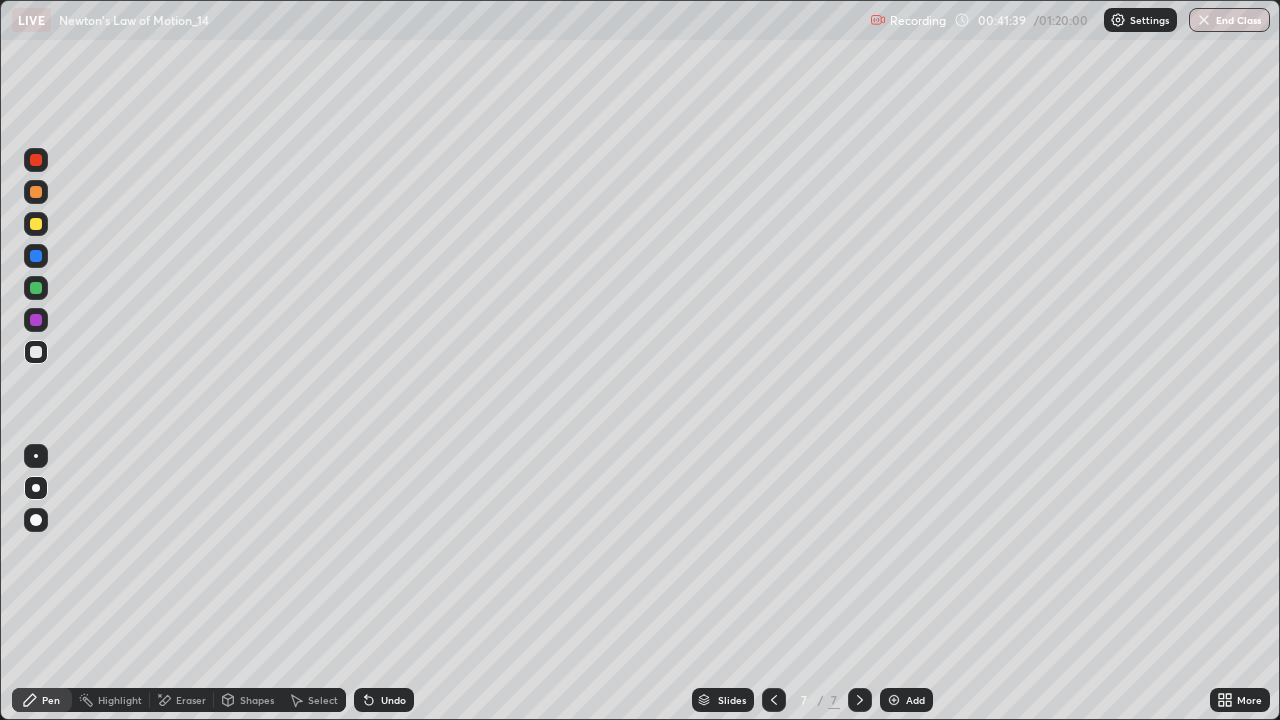 click on "Undo" at bounding box center [393, 700] 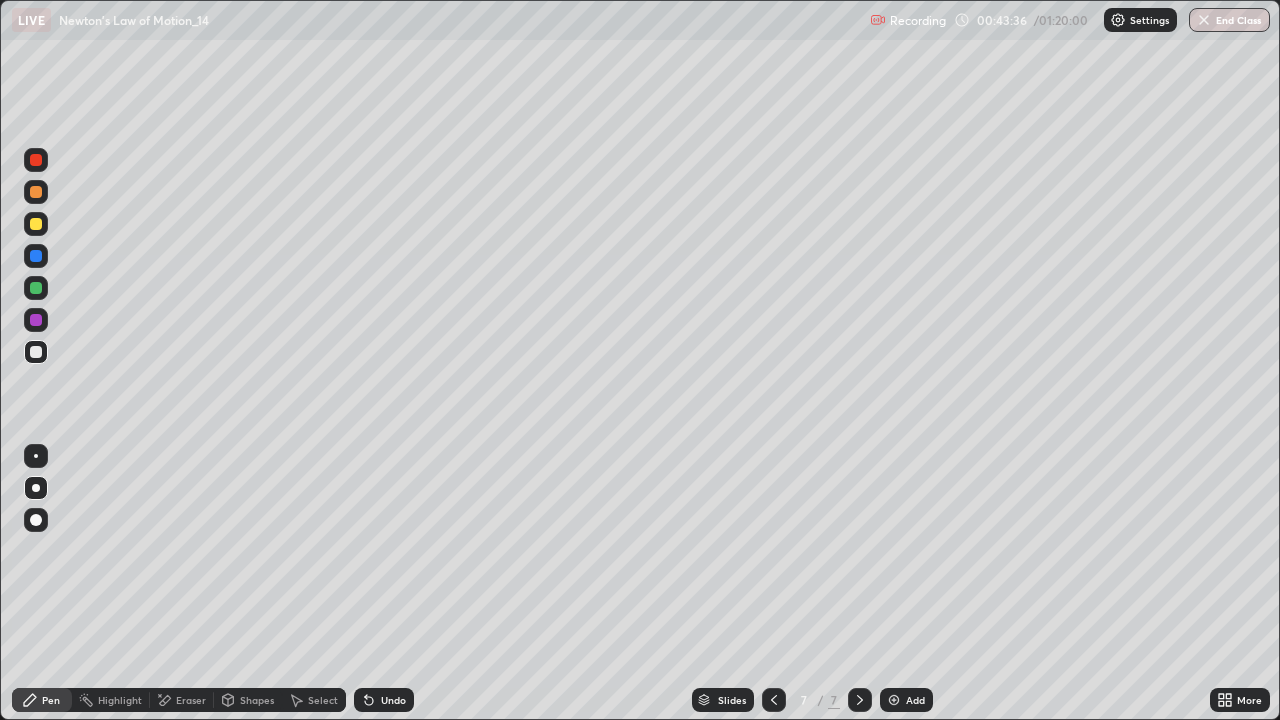 click on "Undo" at bounding box center (393, 700) 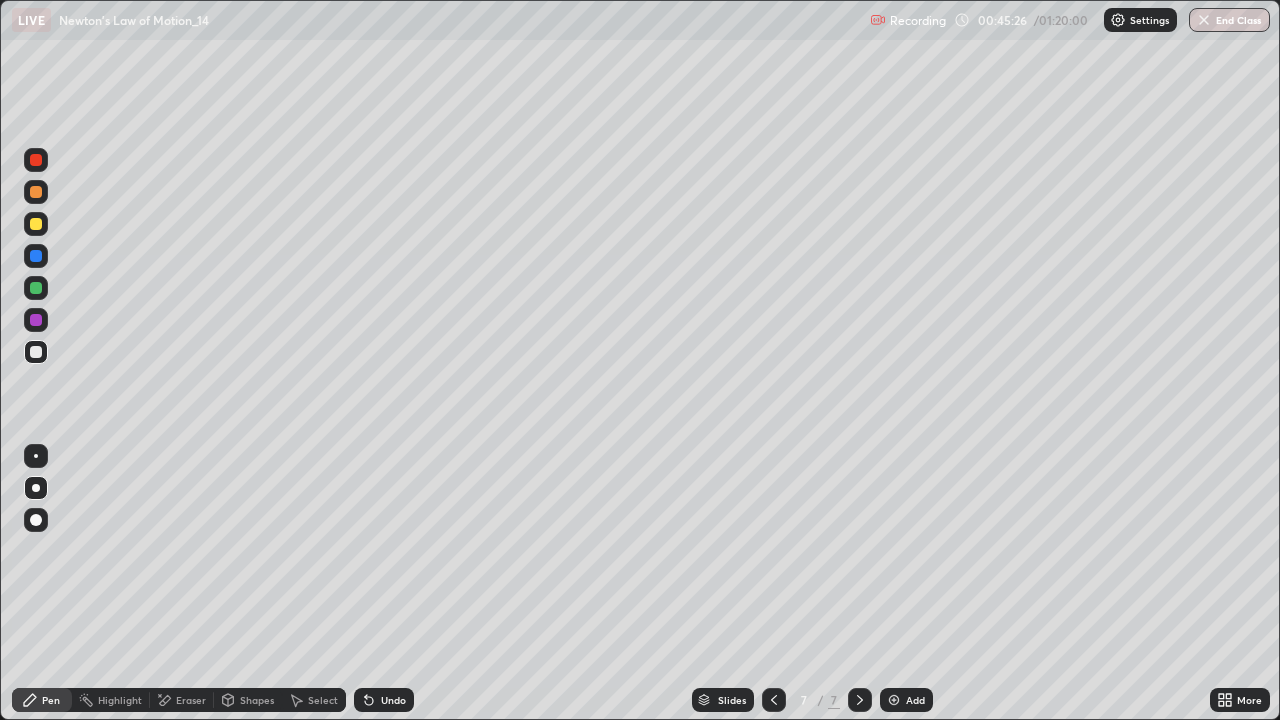 click on "Undo" at bounding box center [393, 700] 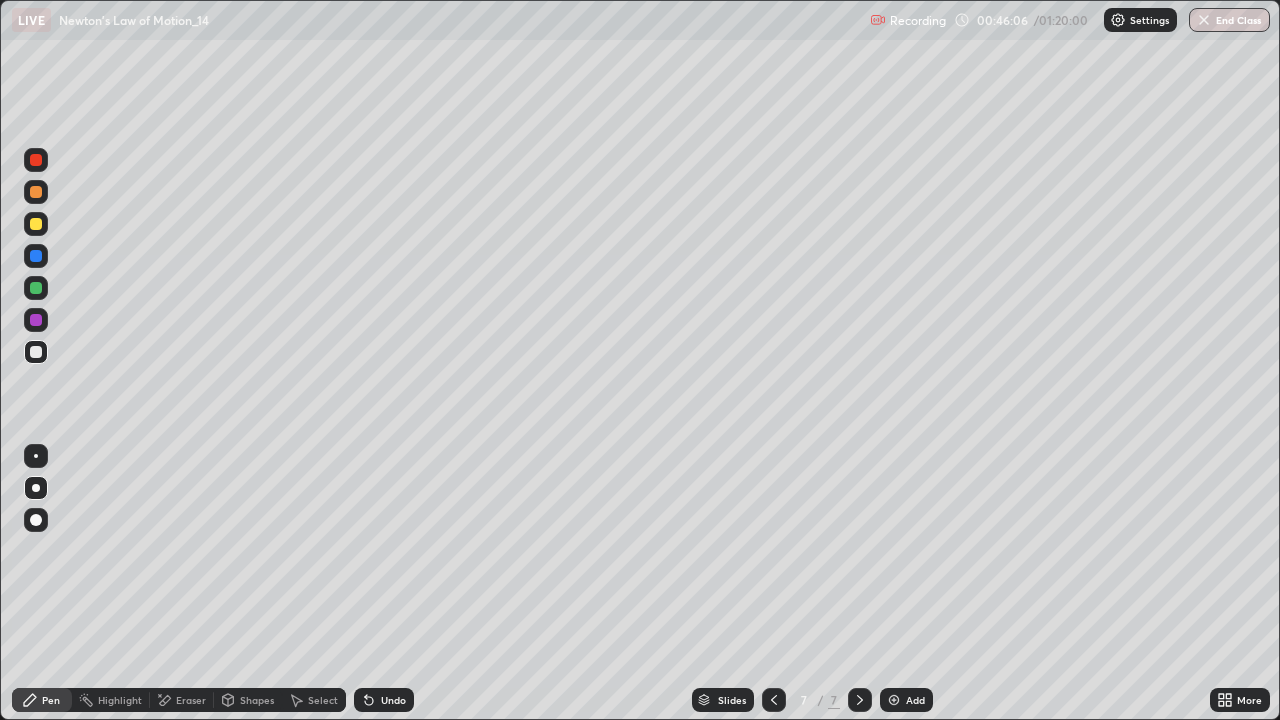 click on "Select" at bounding box center [323, 700] 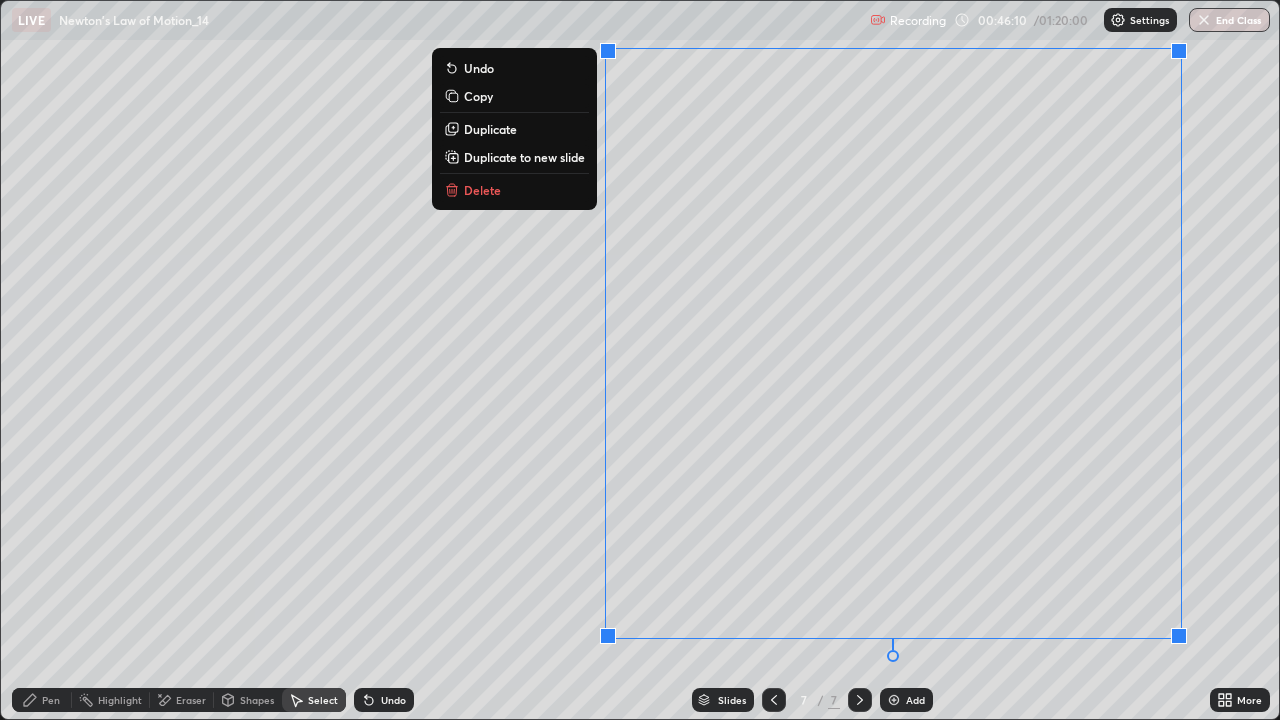 click on "Duplicate to new slide" at bounding box center [524, 157] 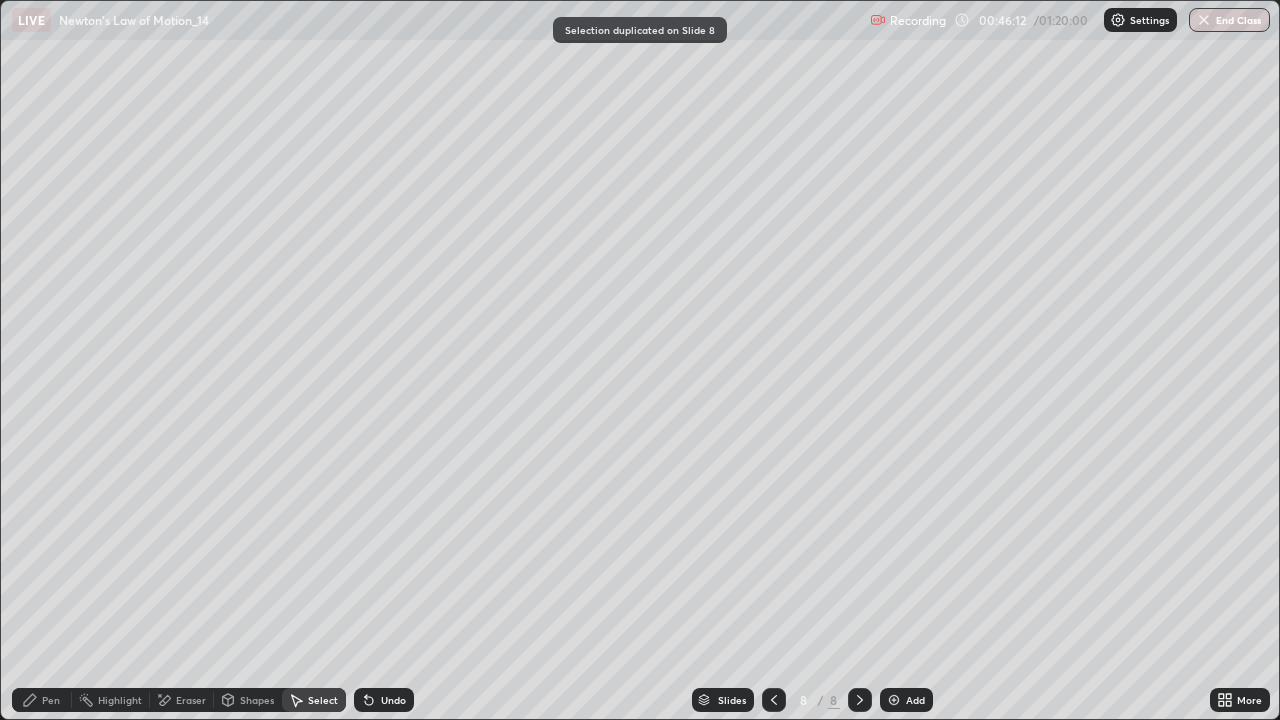 click 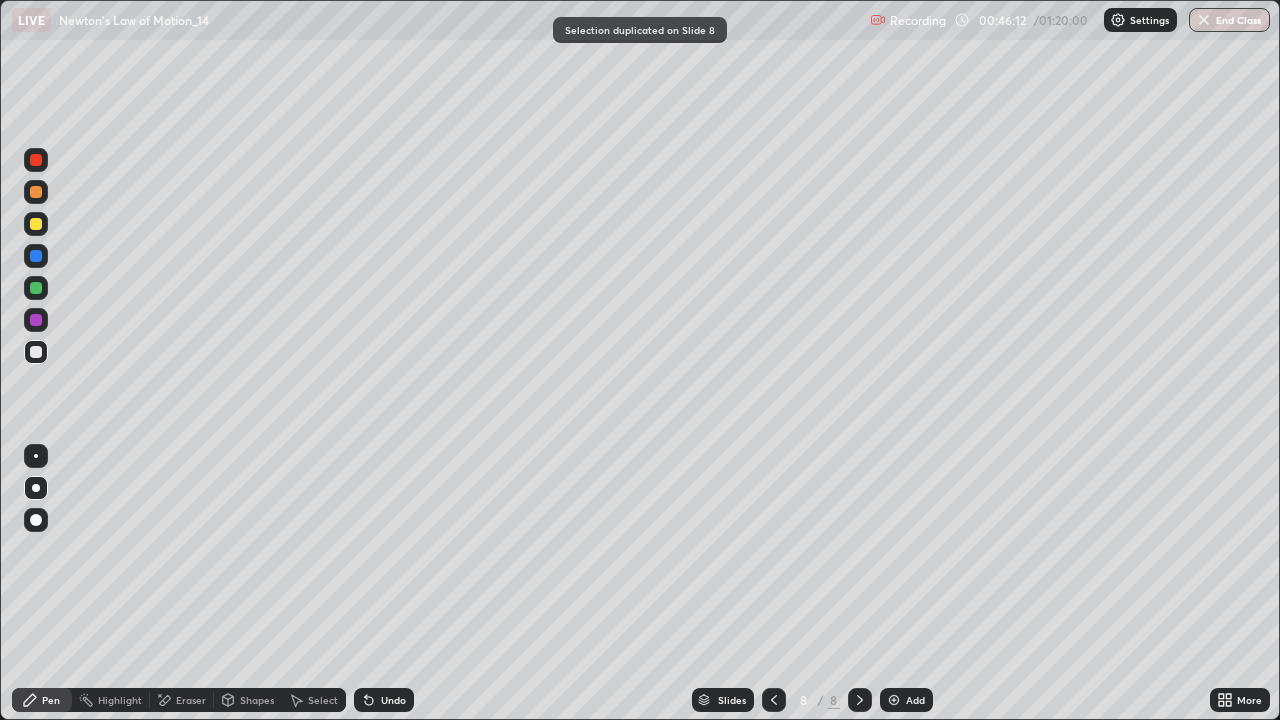 click at bounding box center (36, 224) 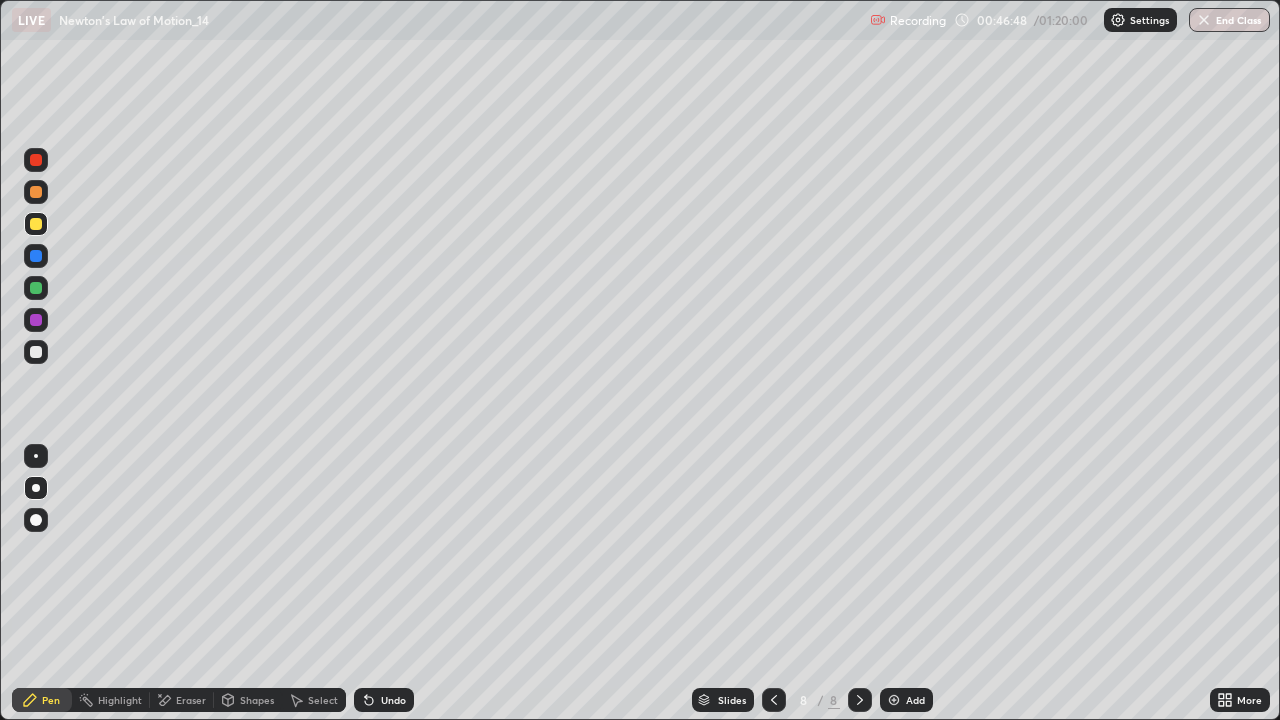 click on "Eraser" at bounding box center (191, 700) 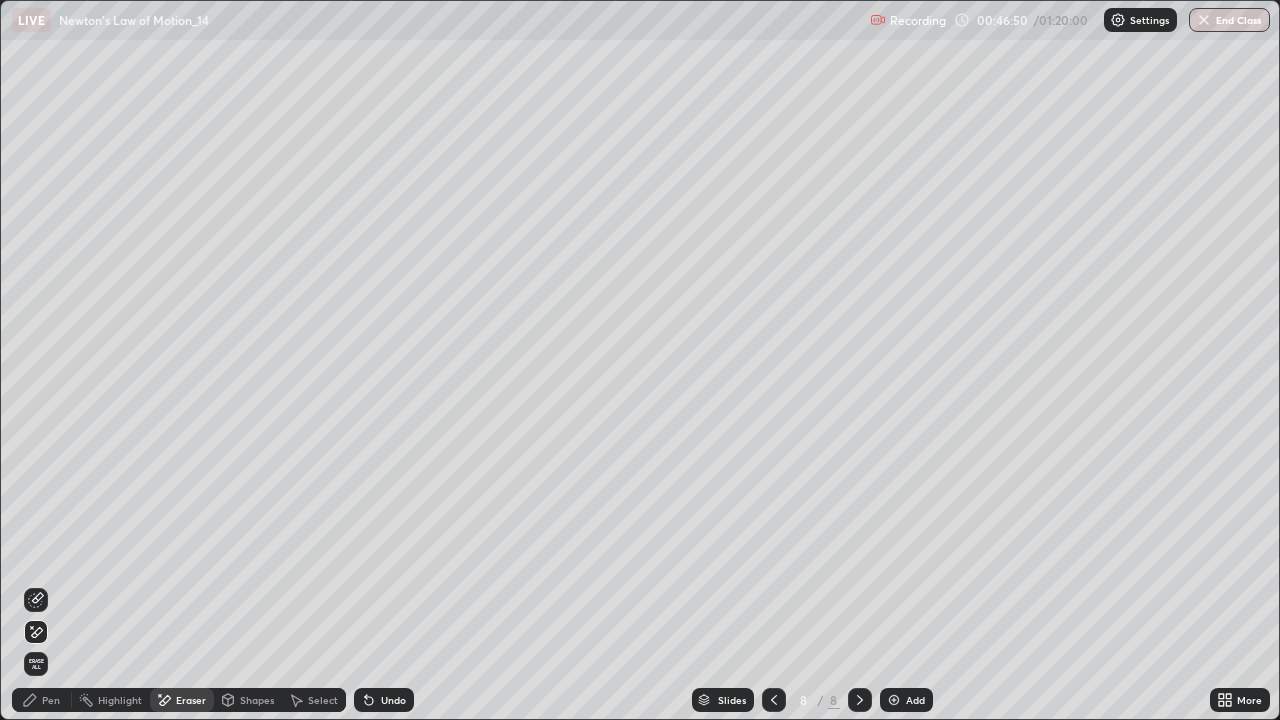 click on "Pen" at bounding box center [51, 700] 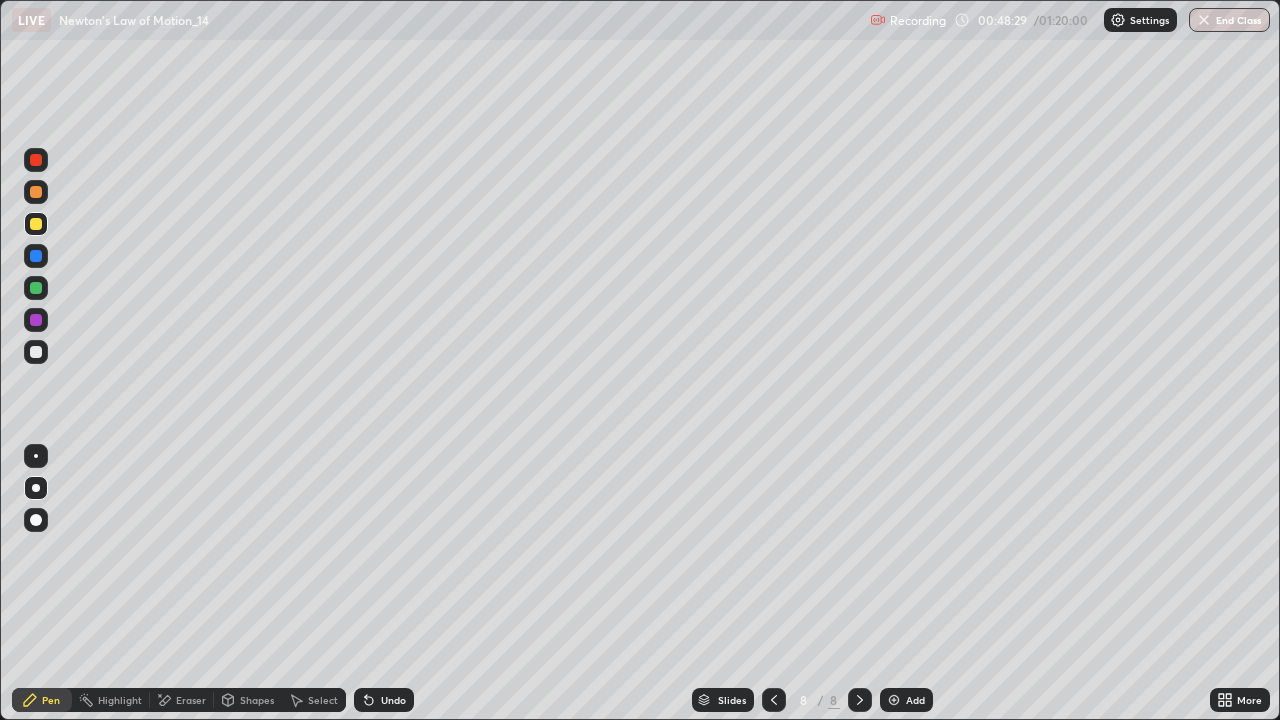click at bounding box center (36, 288) 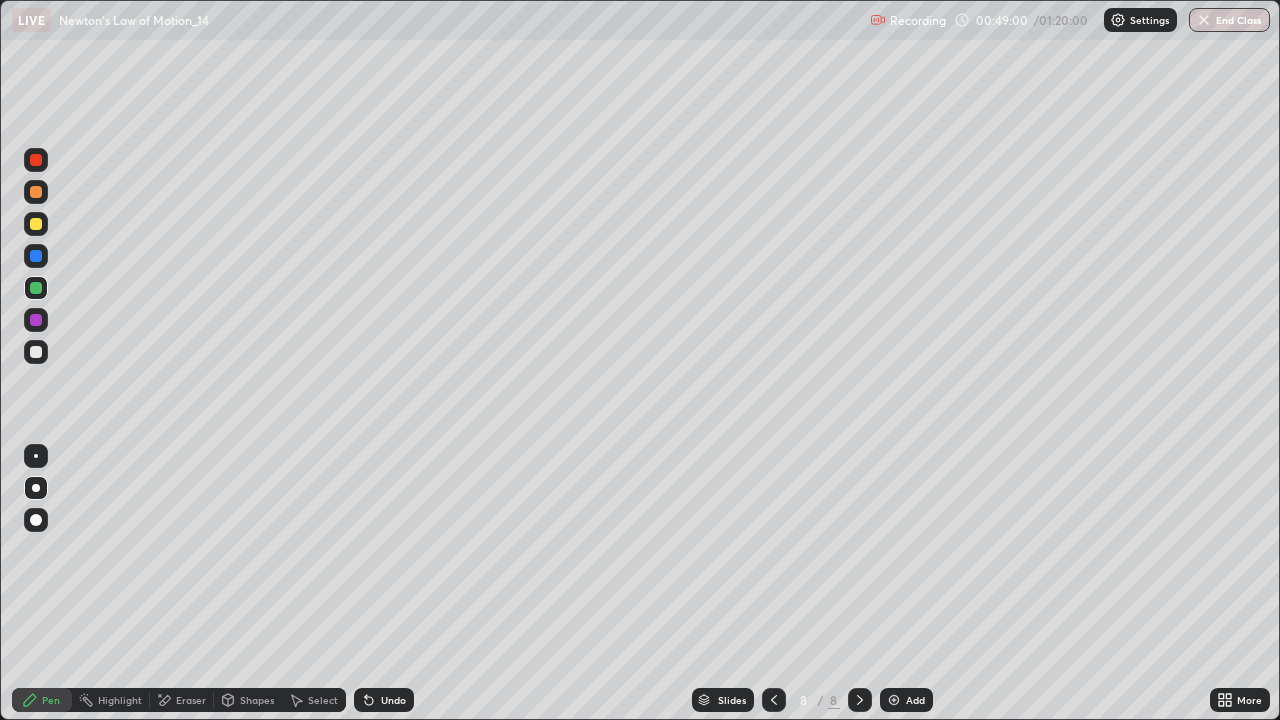 click on "Undo" at bounding box center (393, 700) 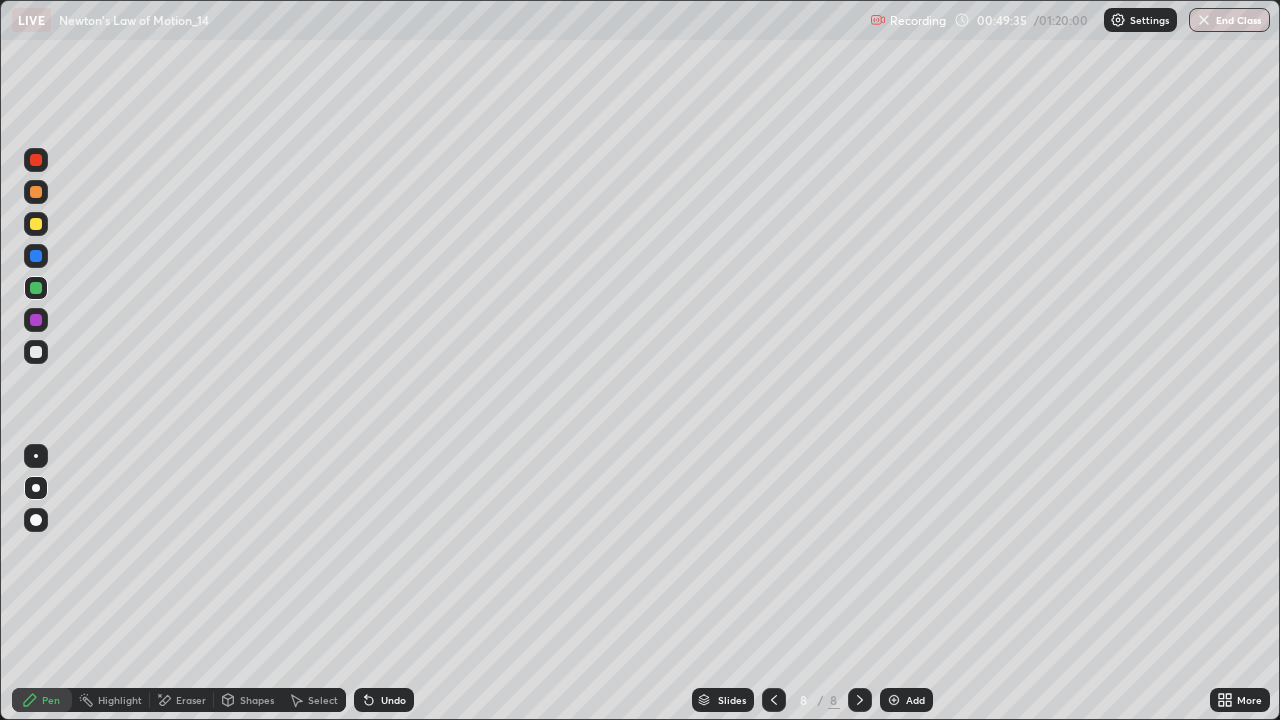 click on "Select" at bounding box center (323, 700) 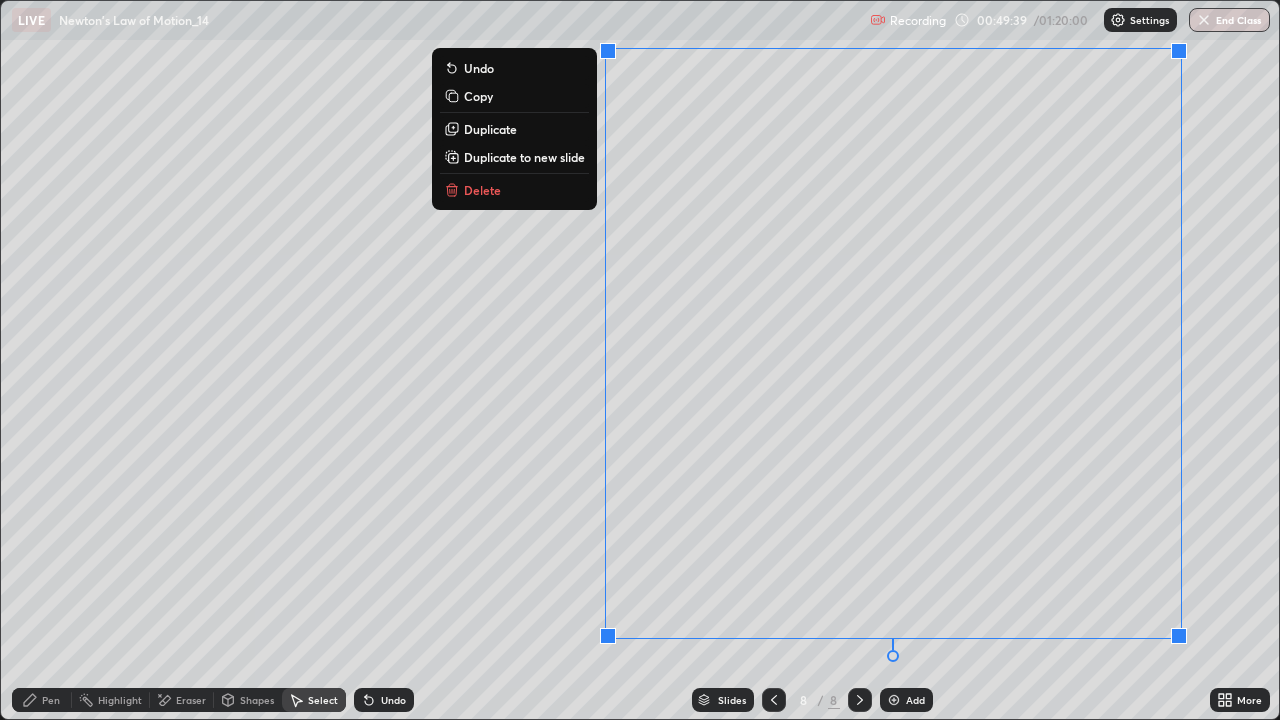 click on "Delete" at bounding box center (514, 190) 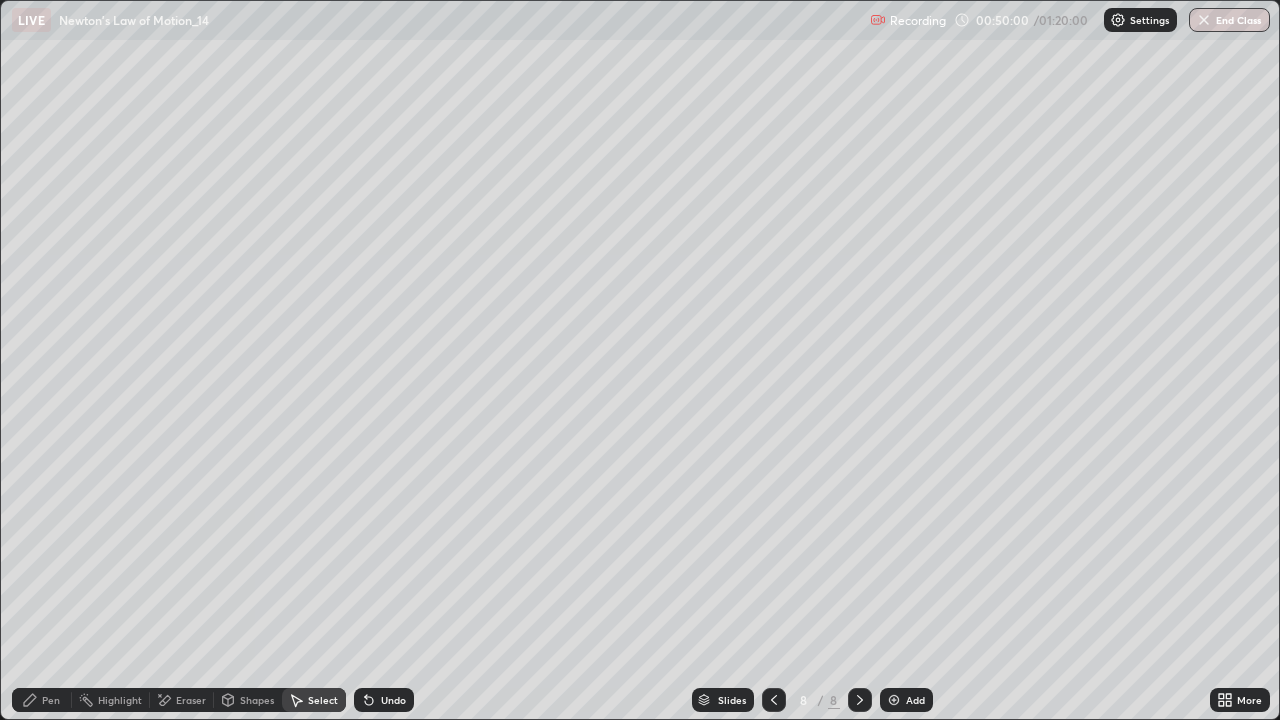 click on "Select" at bounding box center (323, 700) 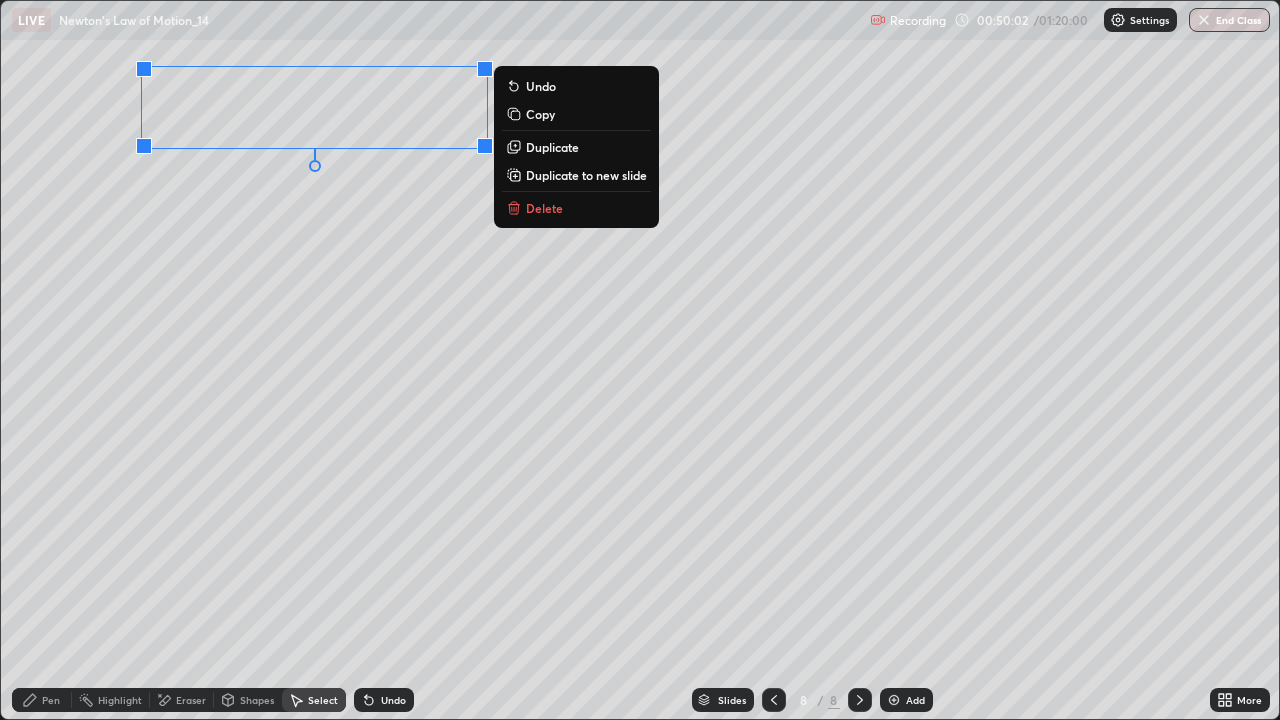 click on "Duplicate" at bounding box center [552, 147] 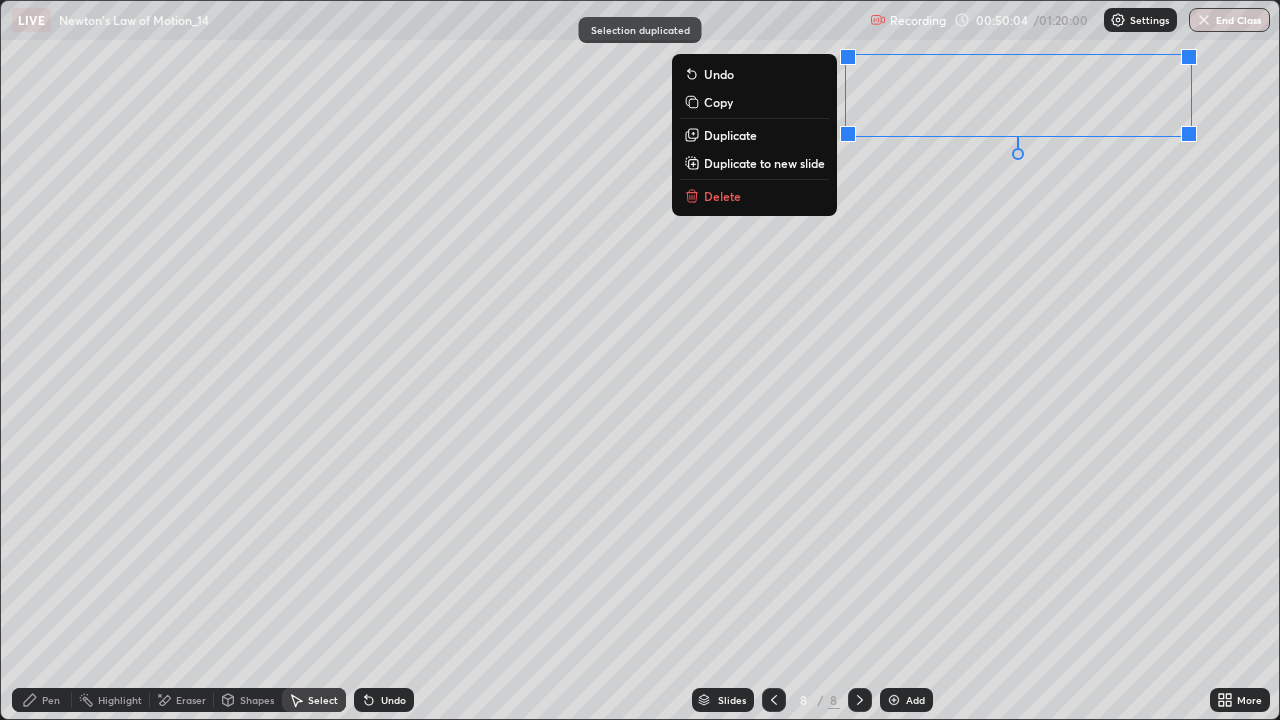 click on "0 ° Undo Copy Duplicate Duplicate to new slide Delete" at bounding box center (640, 360) 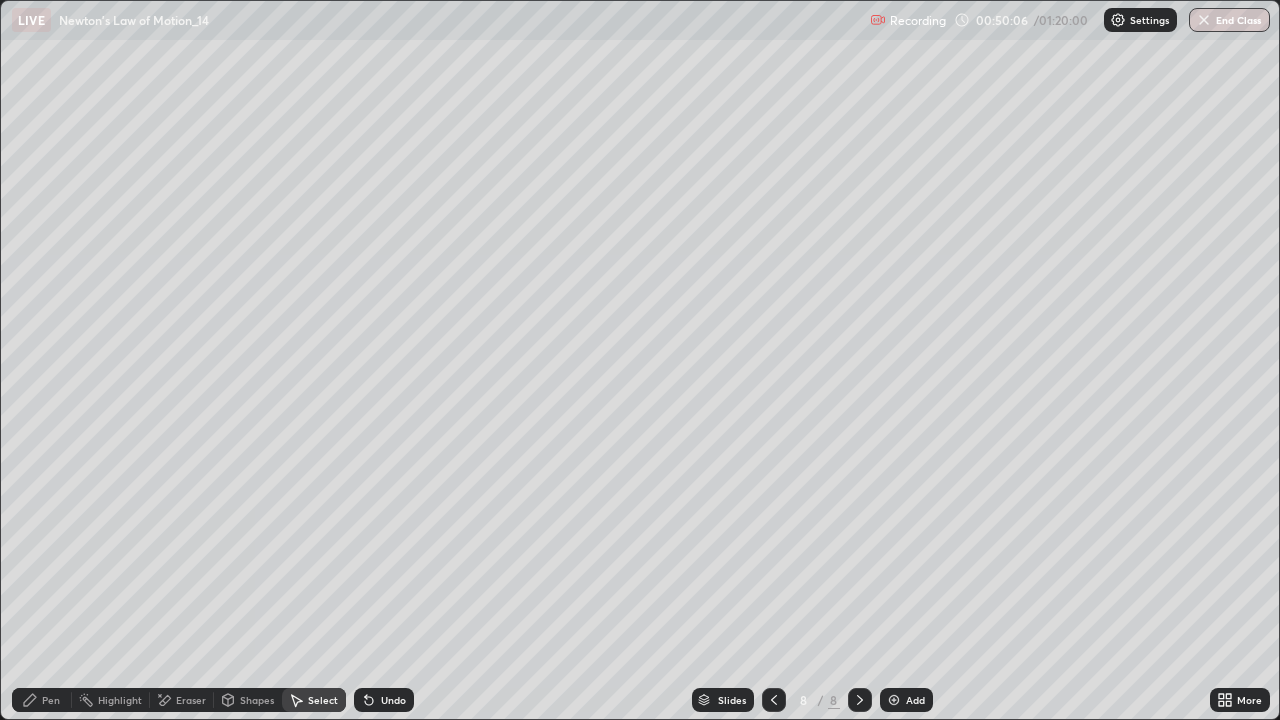 click on "Pen" at bounding box center [51, 700] 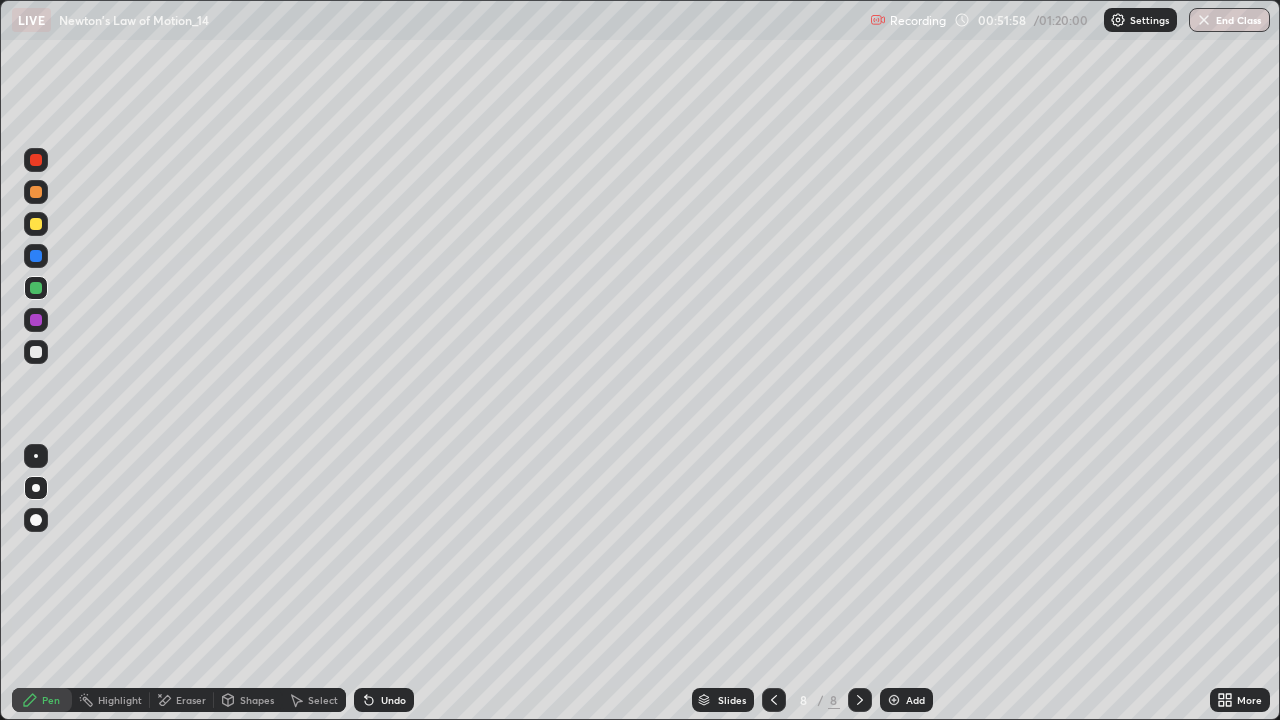 click 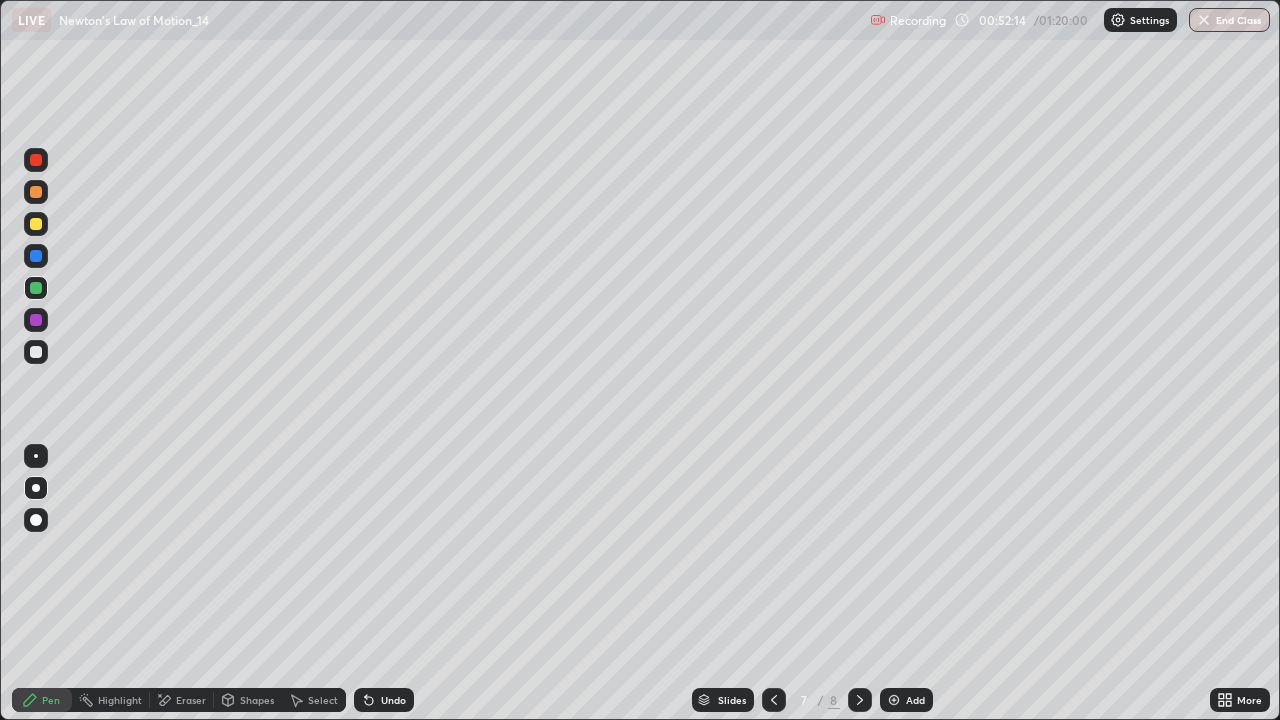 click 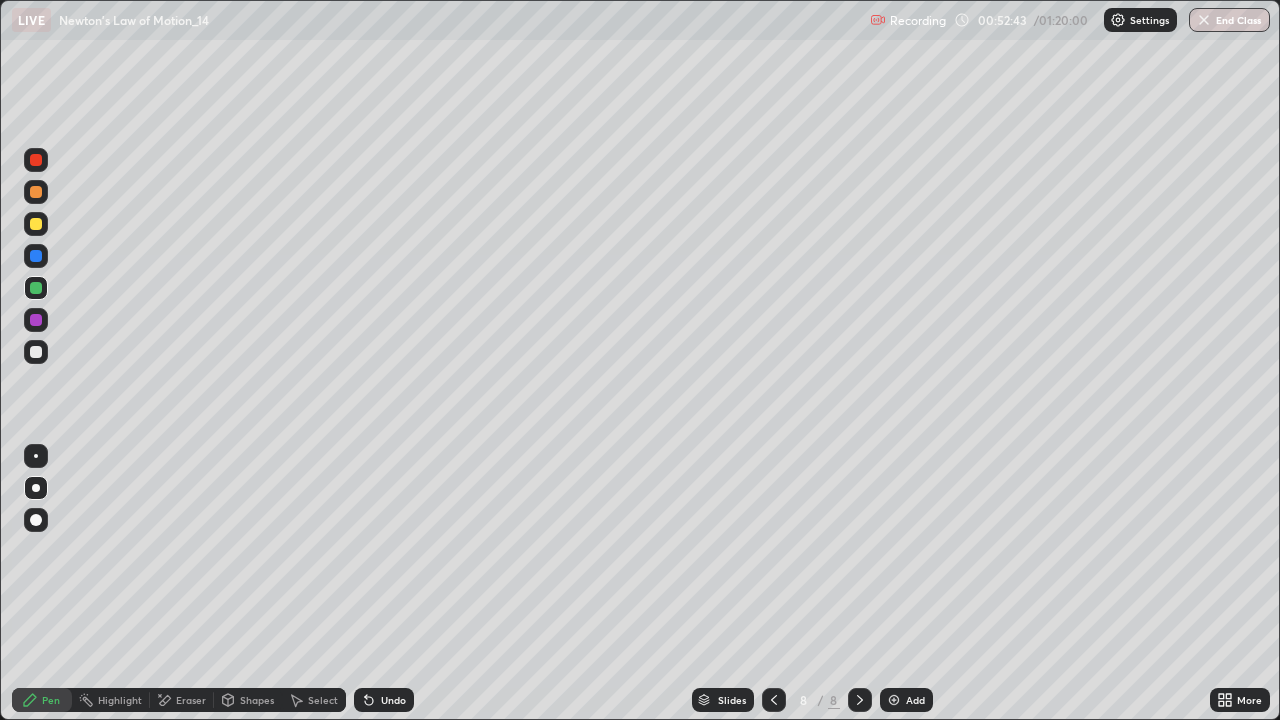 click on "Select" at bounding box center (323, 700) 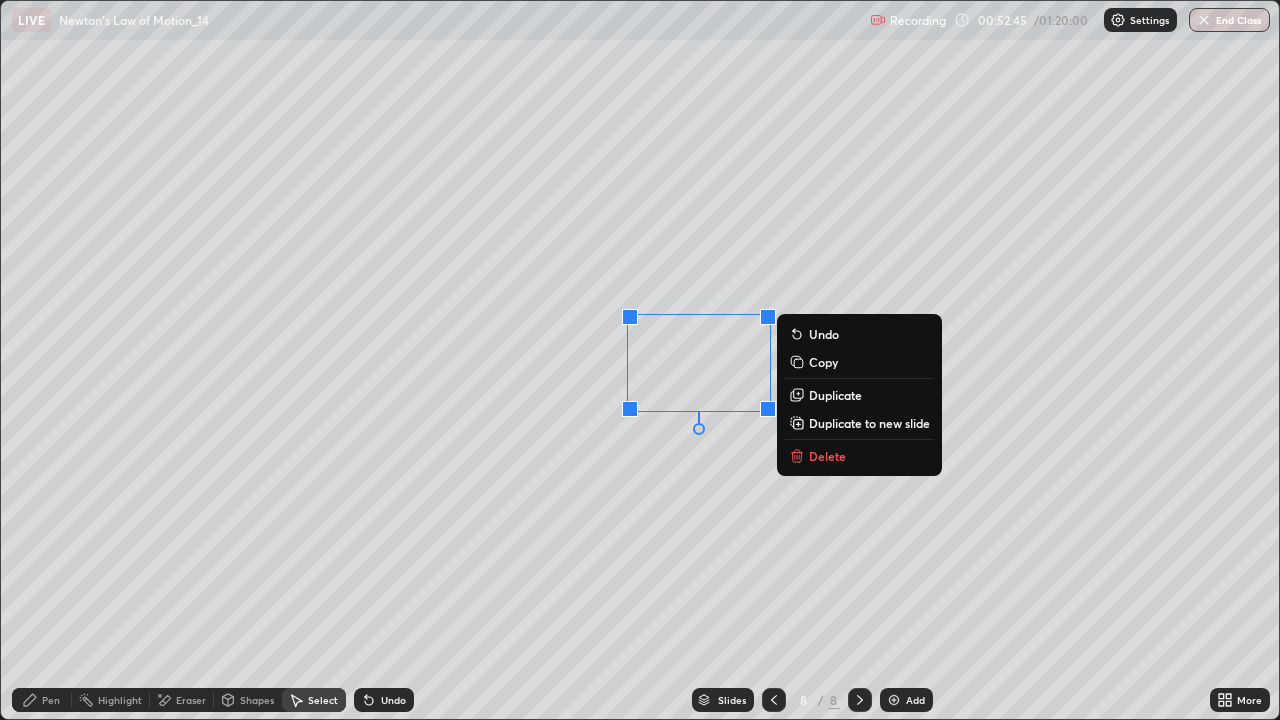 click on "Delete" at bounding box center [827, 456] 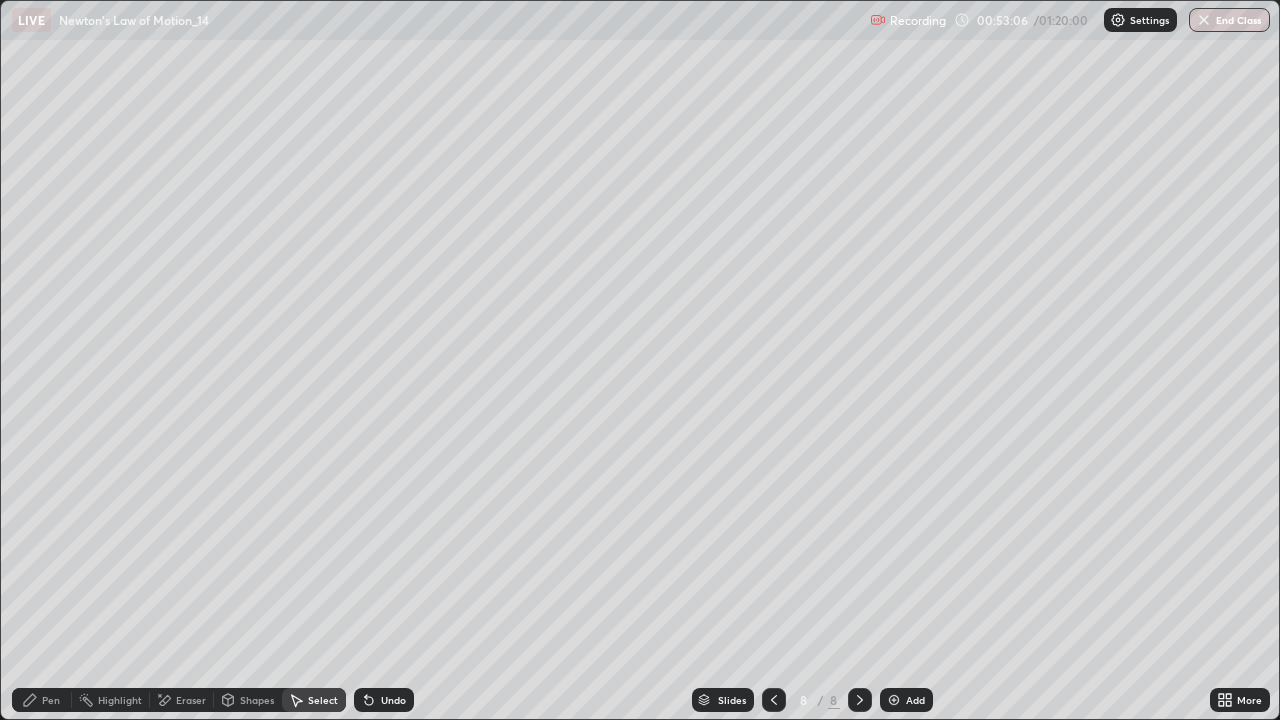 click on "Select" at bounding box center (323, 700) 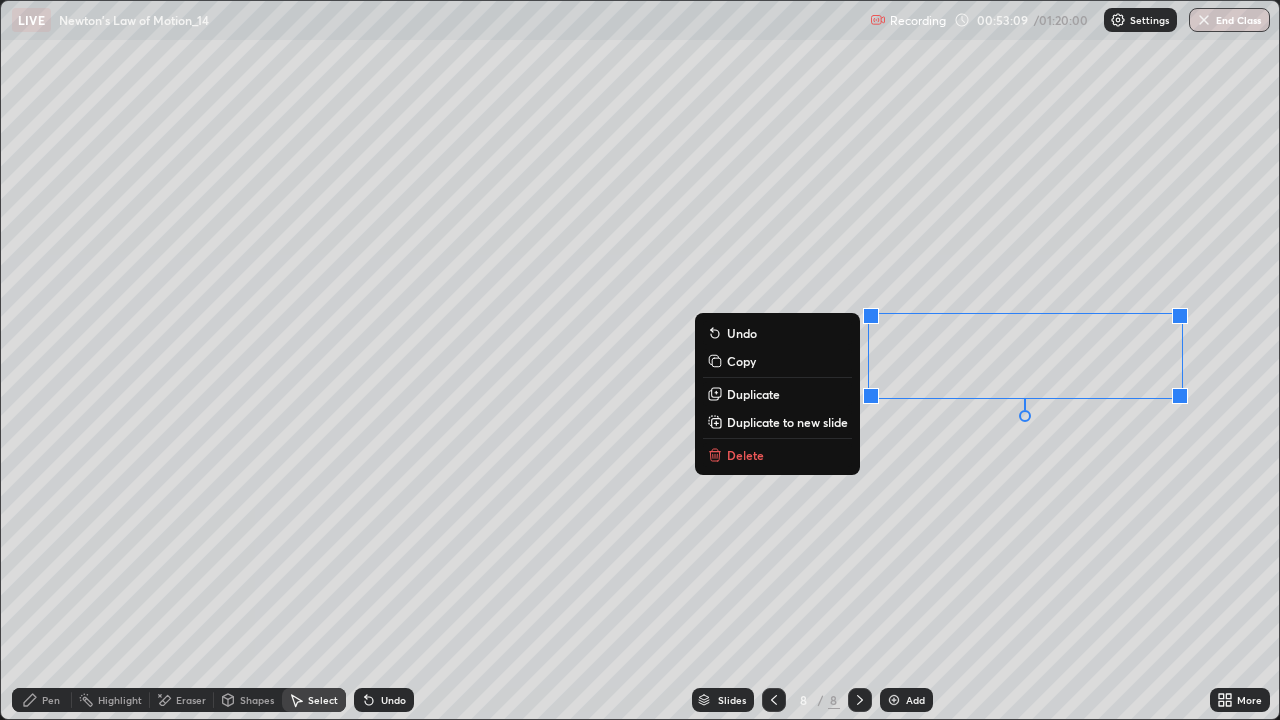 click on "Delete" at bounding box center [777, 455] 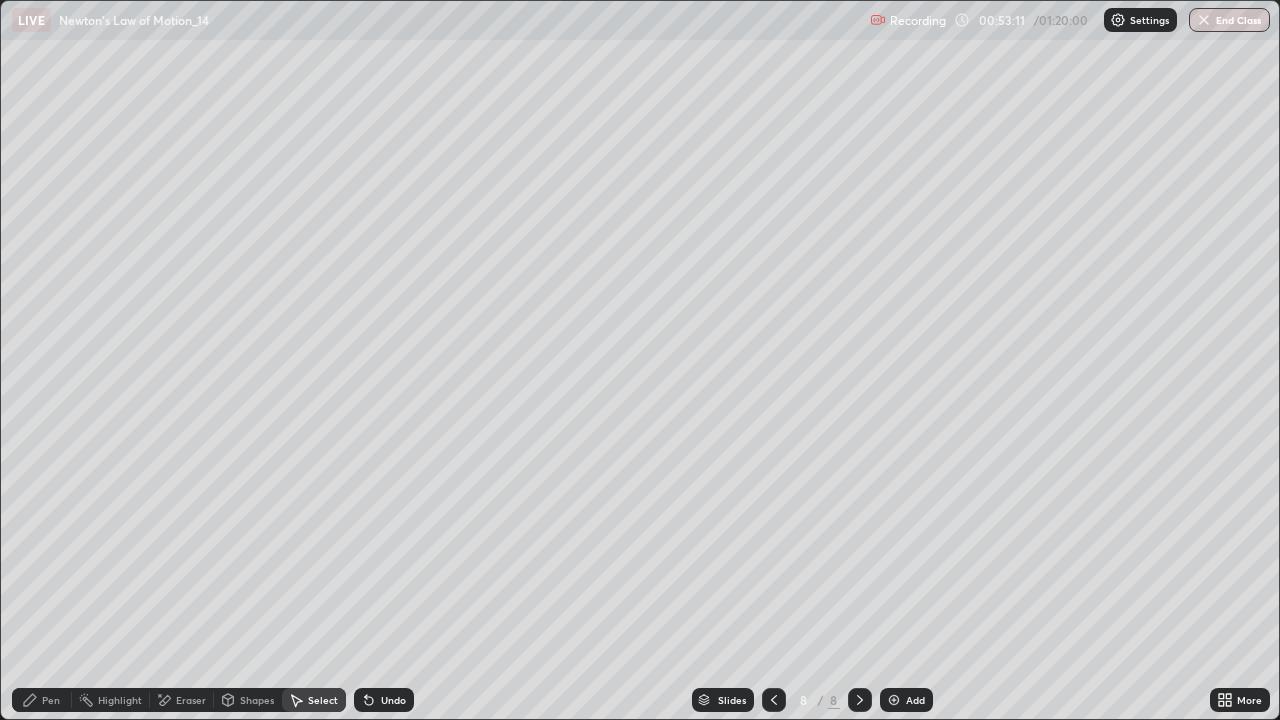 click on "Pen" at bounding box center [42, 700] 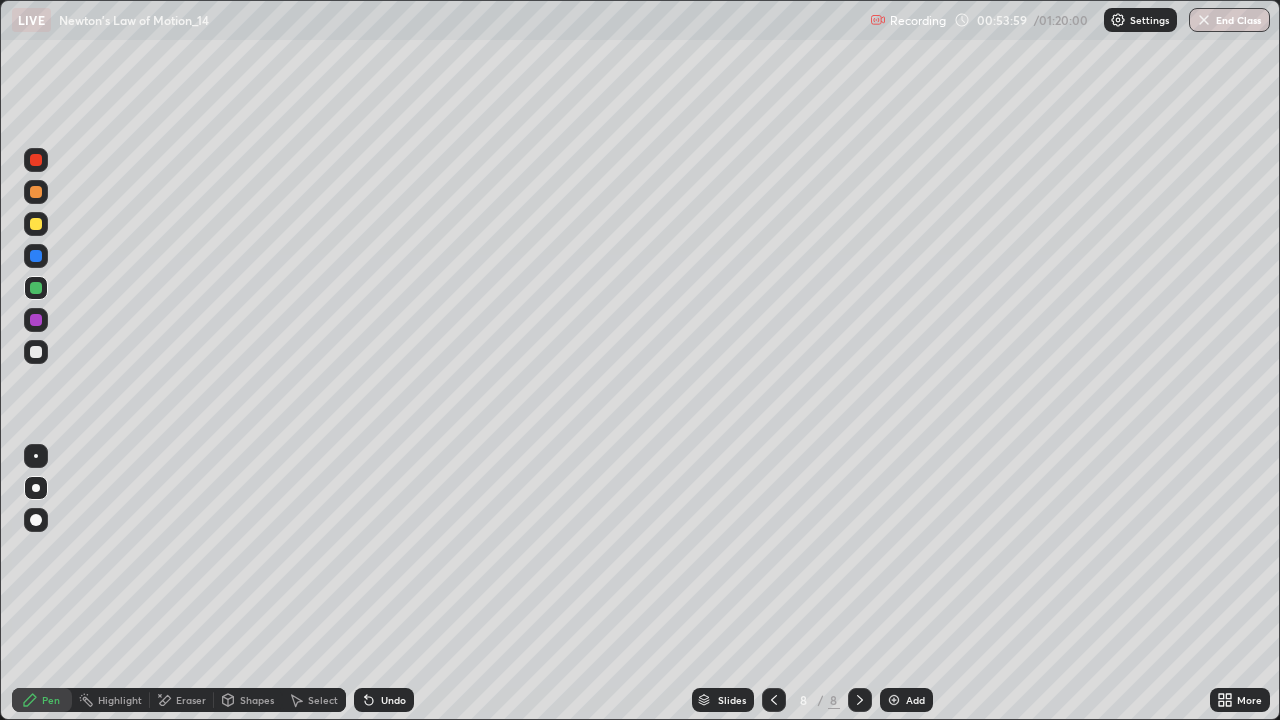 click on "Undo" at bounding box center [393, 700] 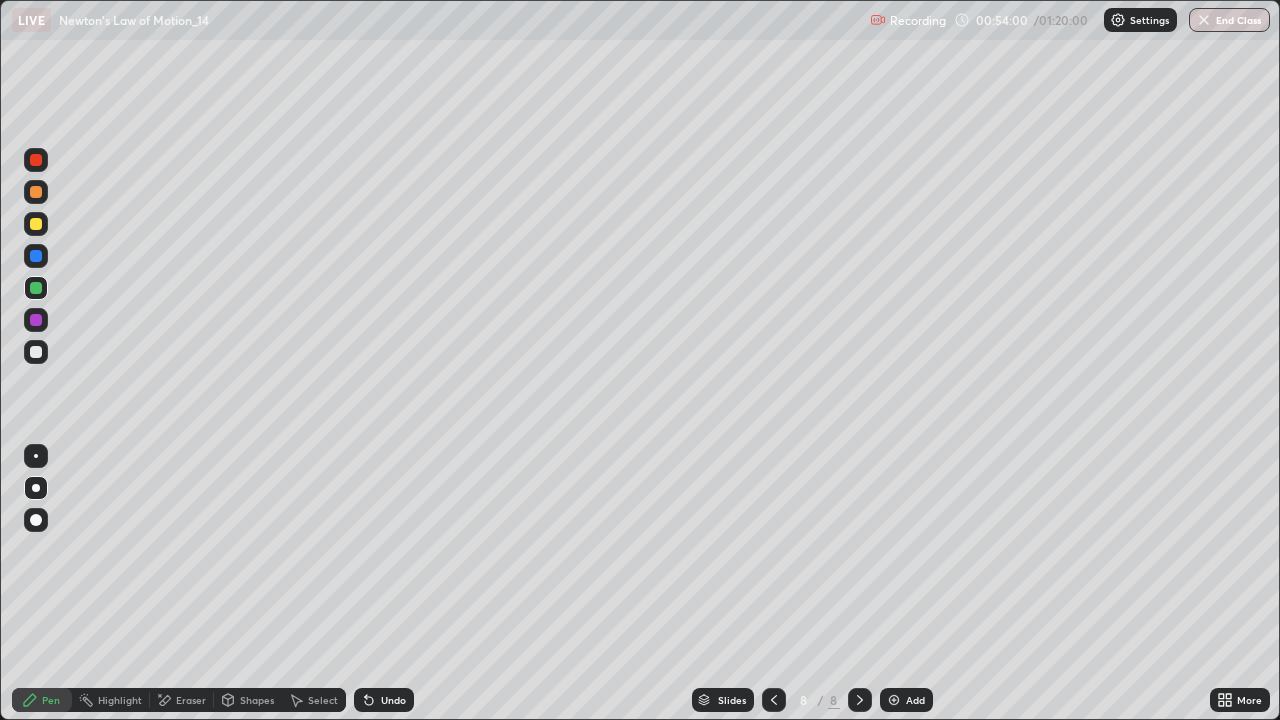 click on "Undo" at bounding box center [384, 700] 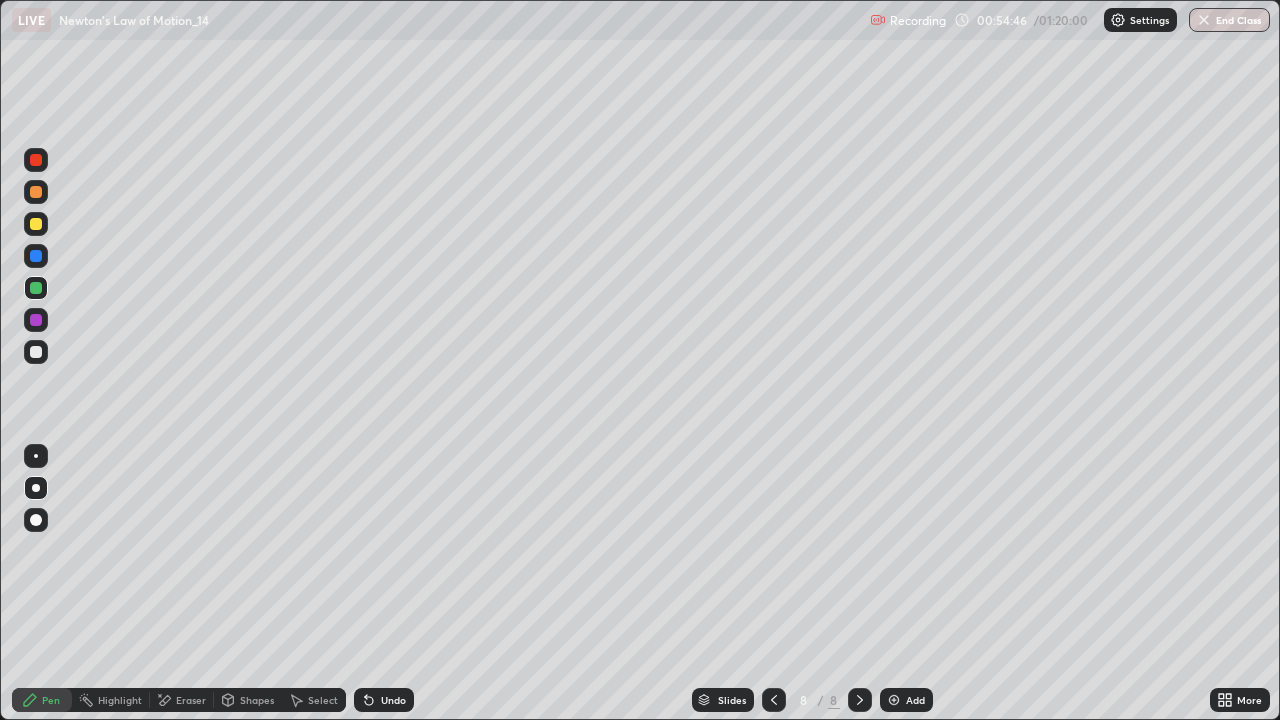 click 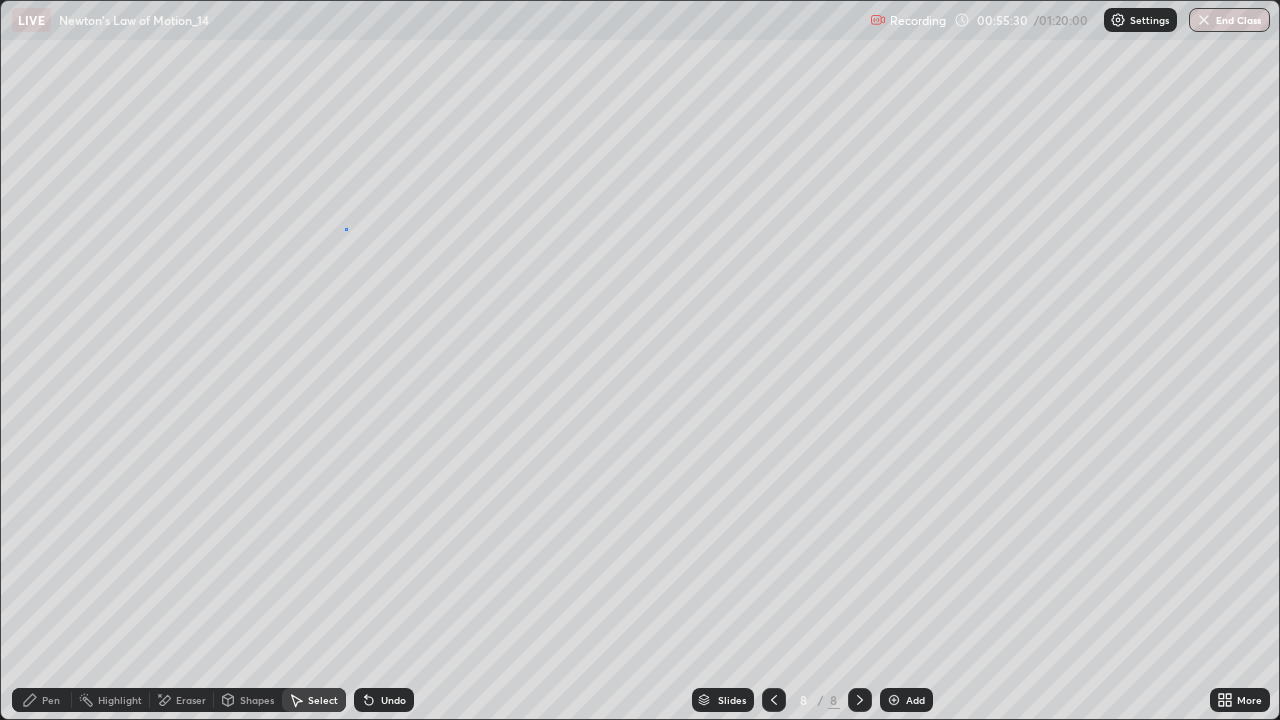 click on "0 ° Undo Copy Duplicate Duplicate to new slide Delete" at bounding box center [640, 360] 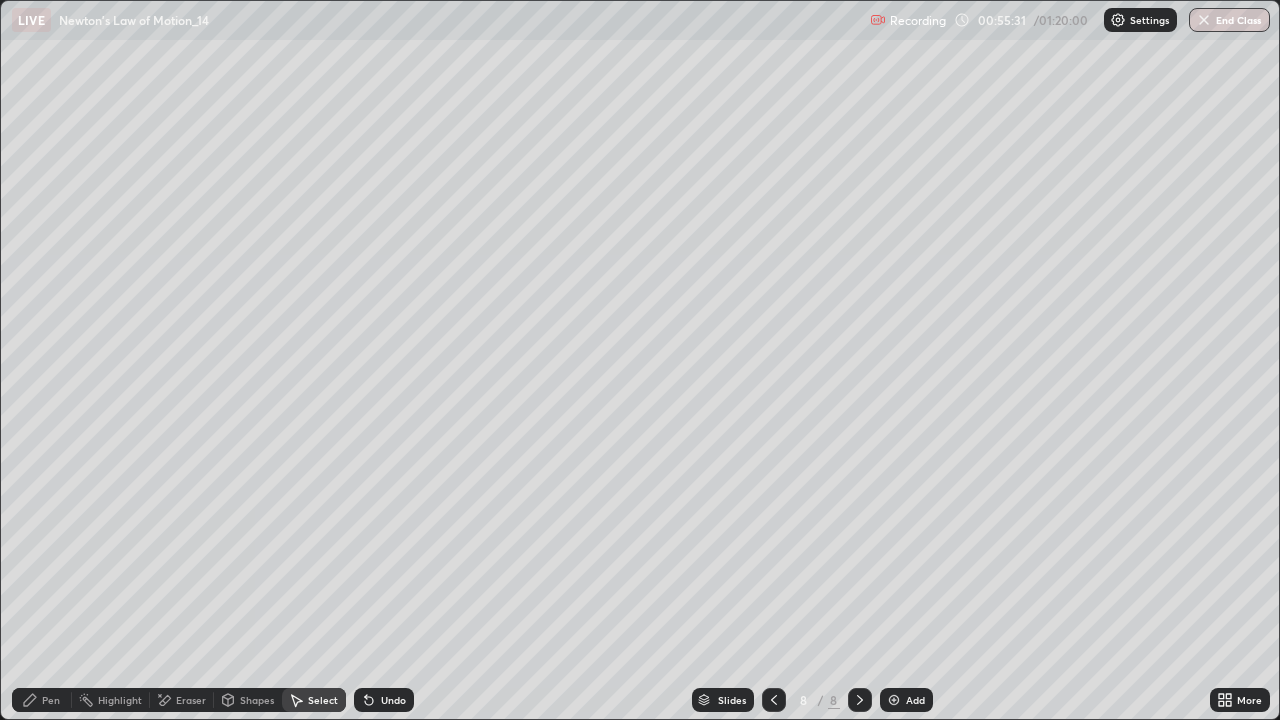 click on "0 ° Undo Copy Duplicate Duplicate to new slide Delete" at bounding box center (640, 360) 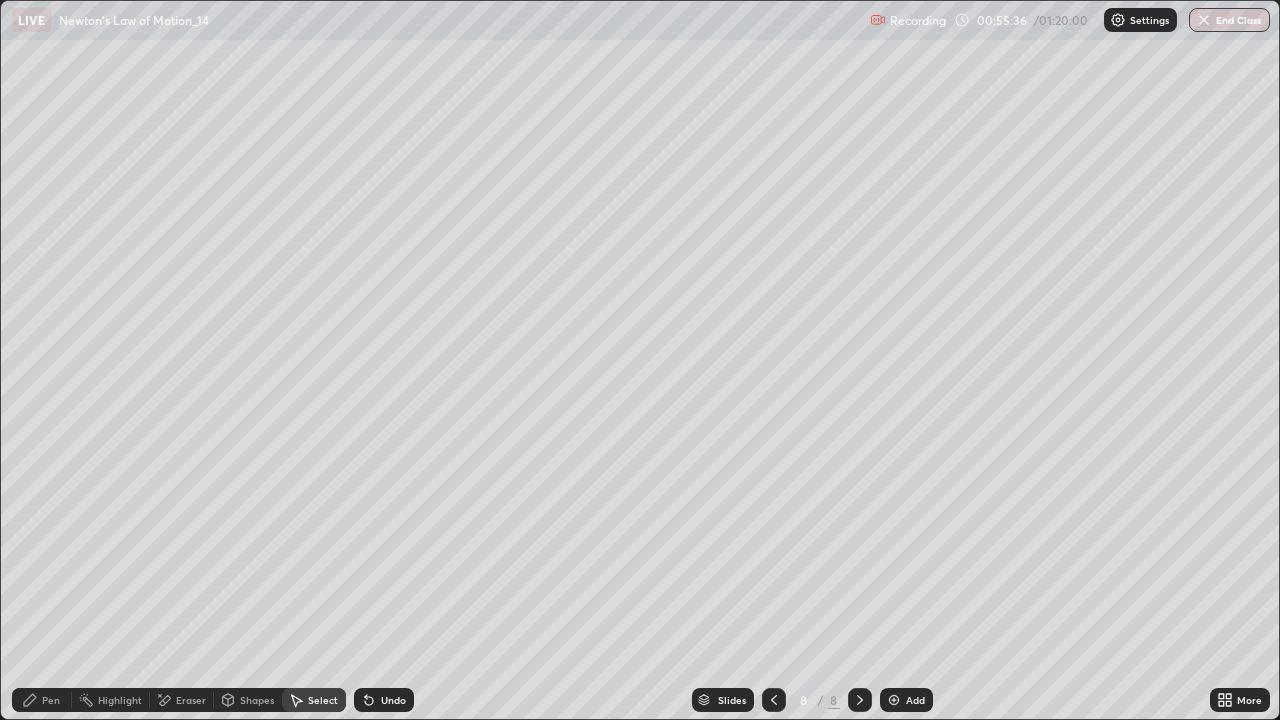 click 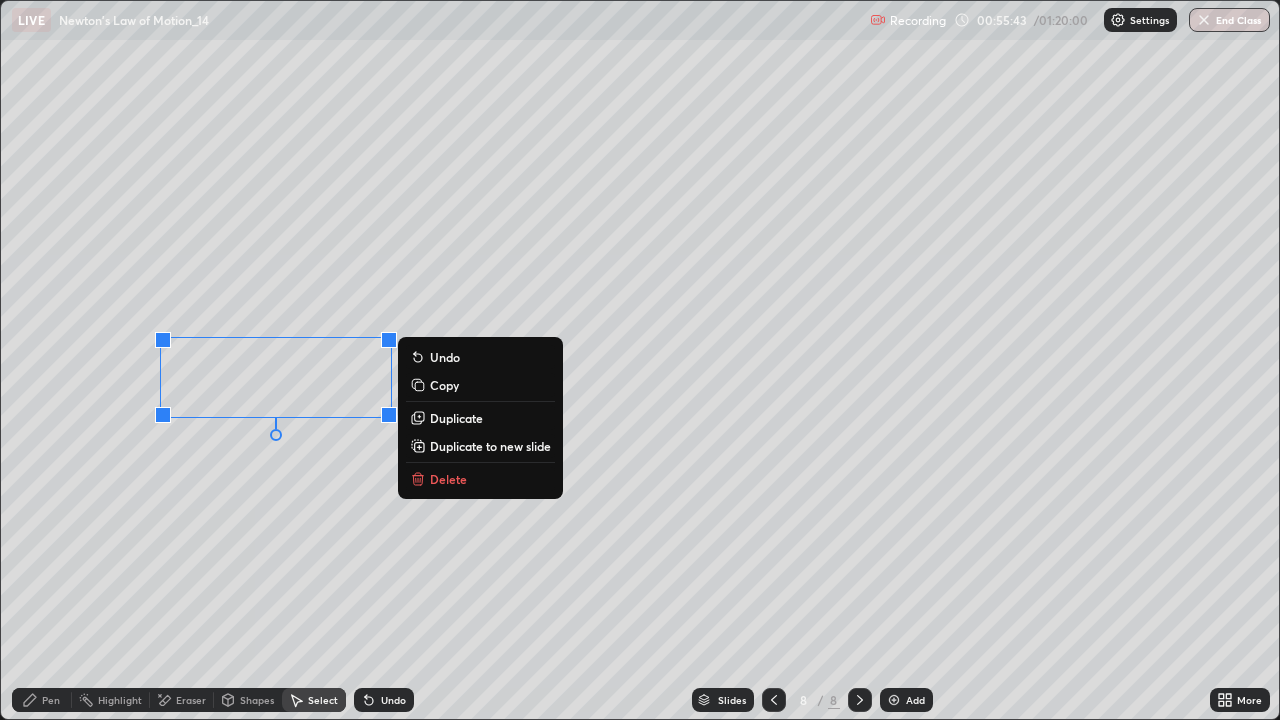 click 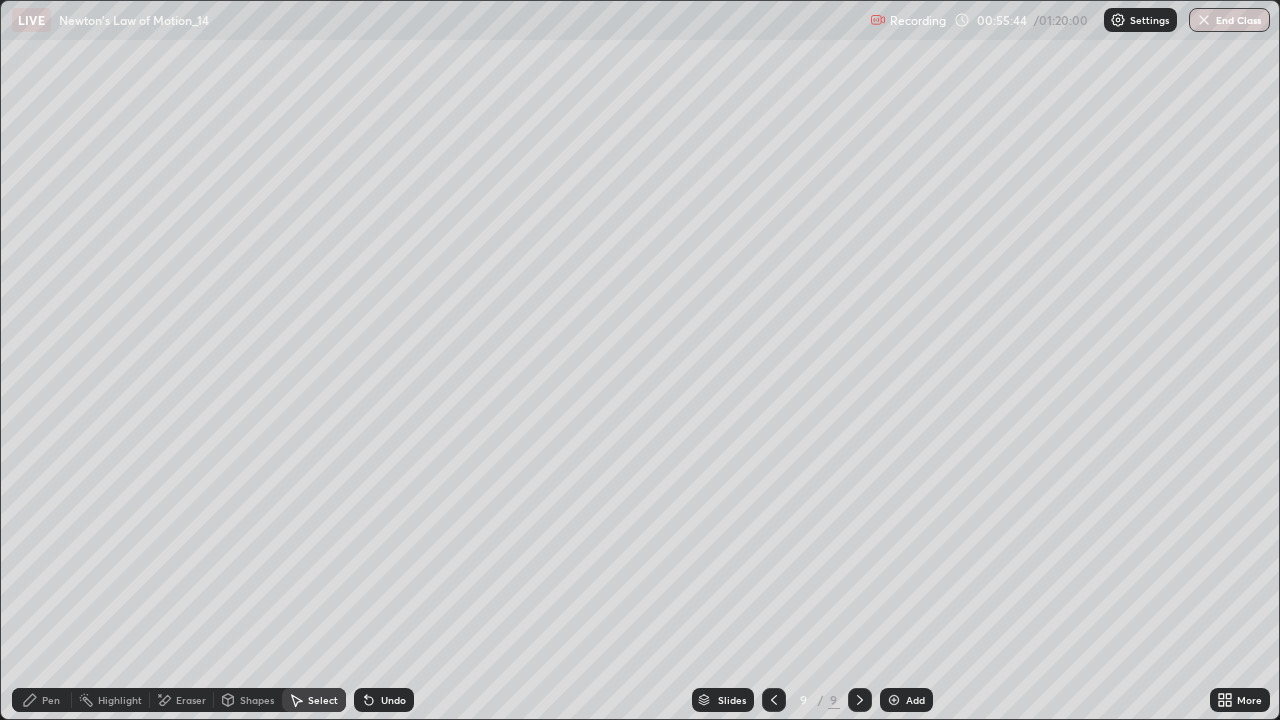 click on "Pen" at bounding box center (51, 700) 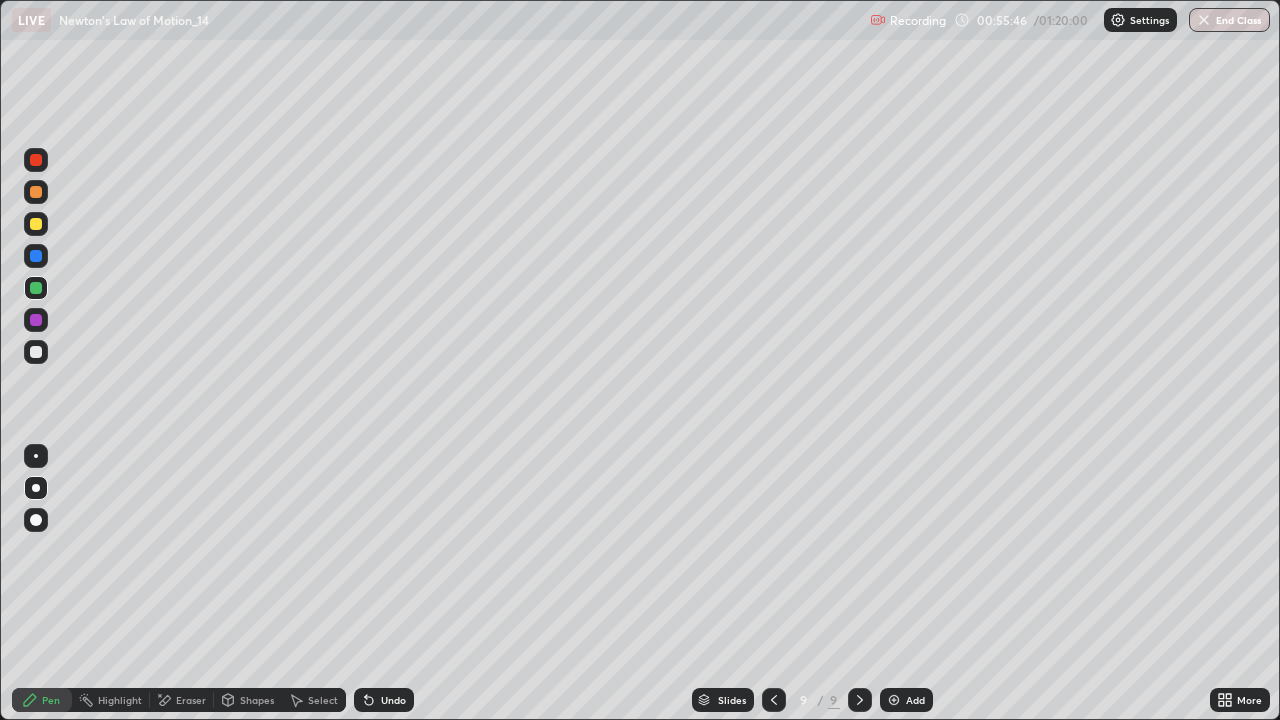 click at bounding box center (36, 224) 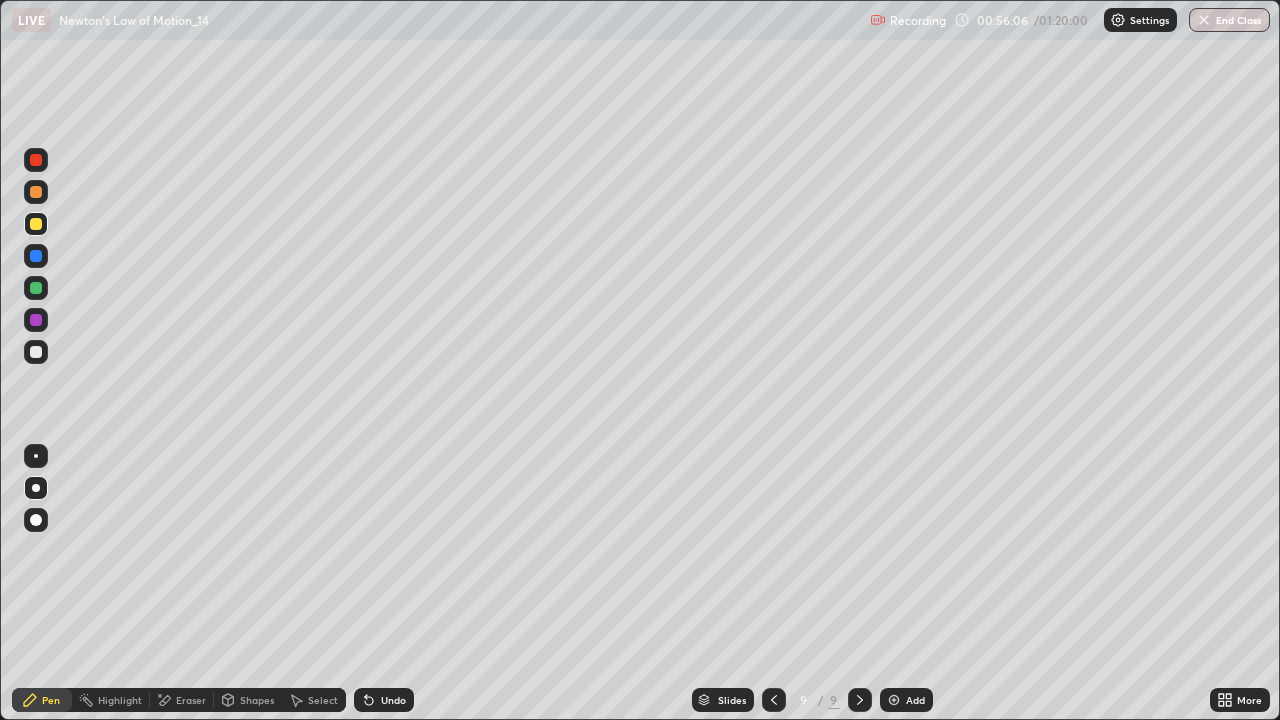 click on "Undo" at bounding box center (384, 700) 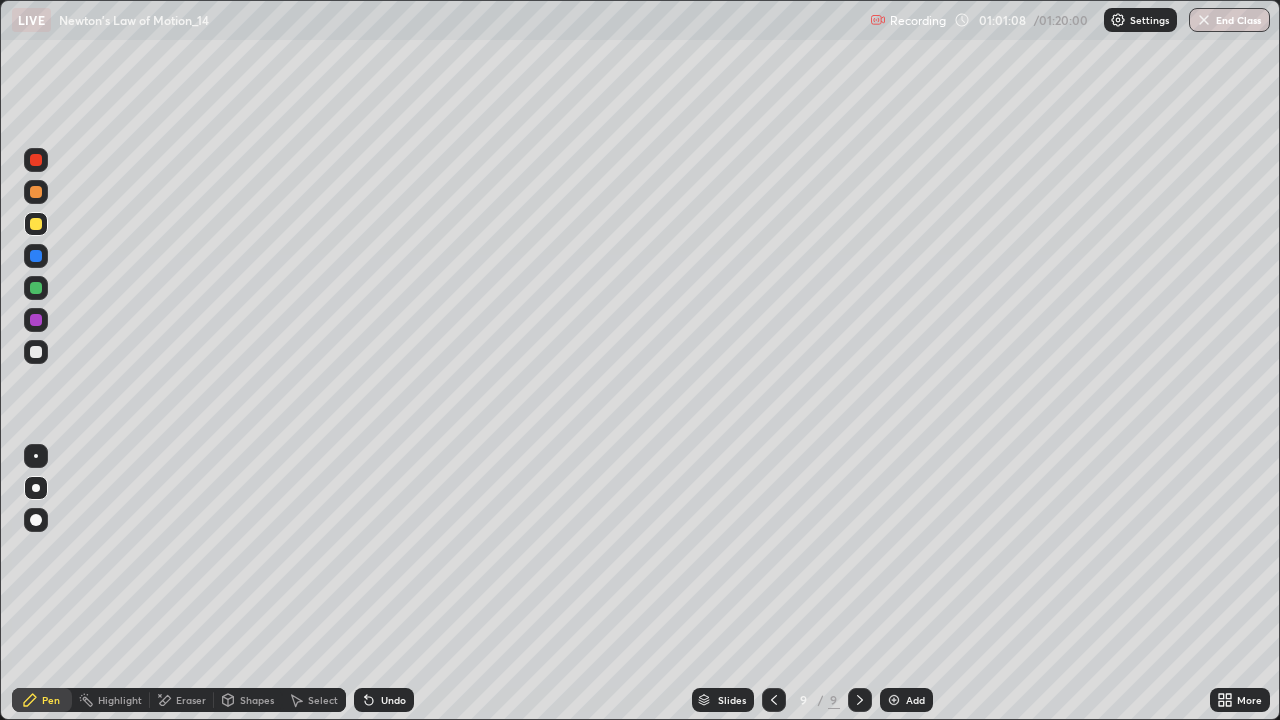 click 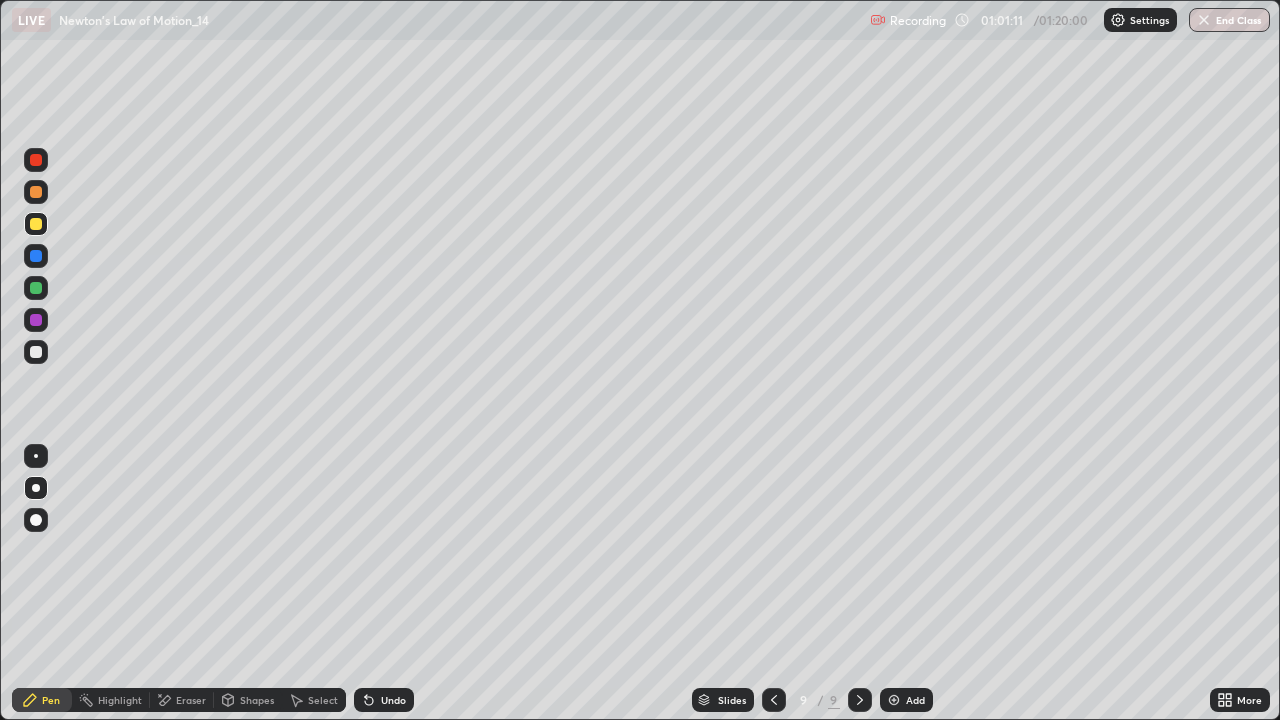click 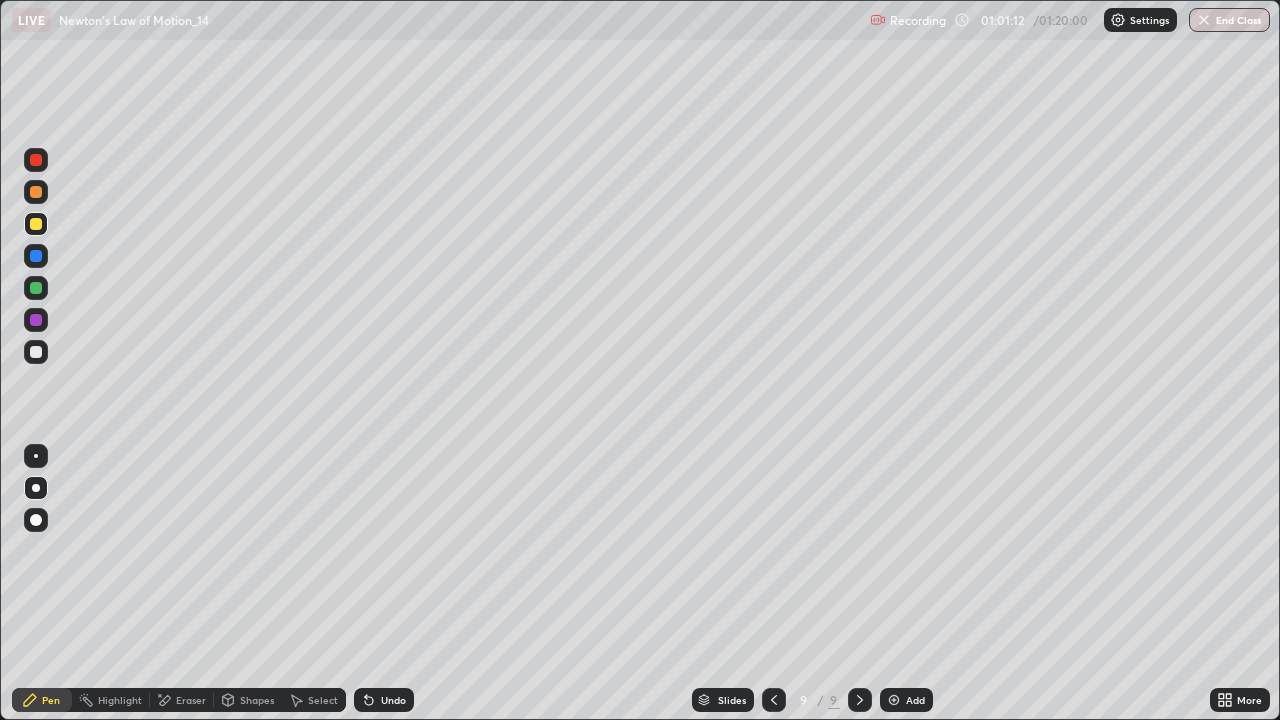 click 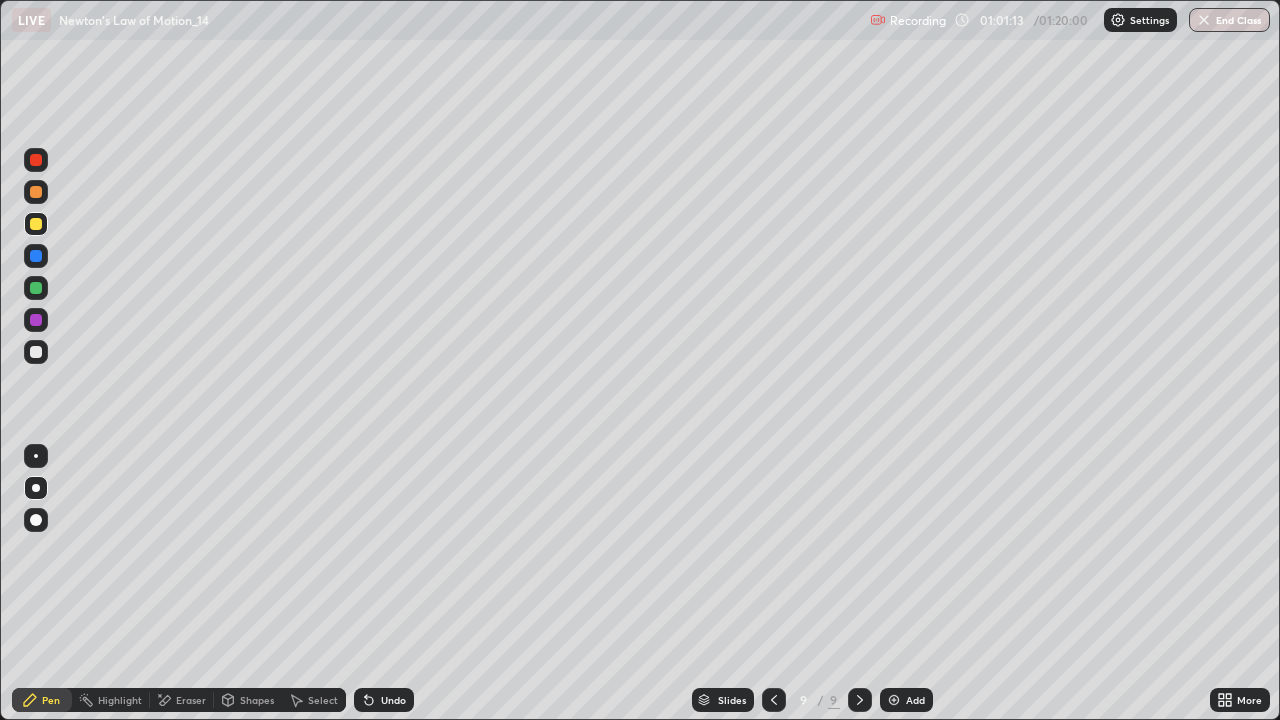 click on "Add" at bounding box center (906, 700) 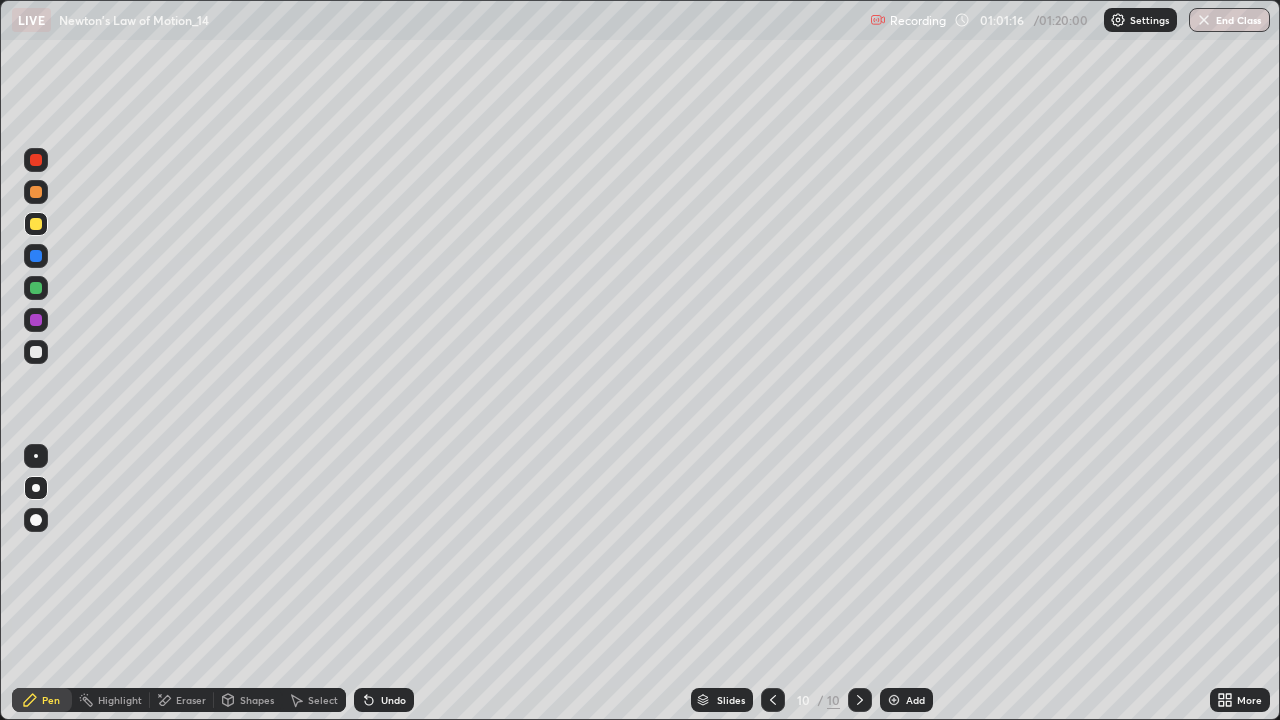 click at bounding box center (36, 288) 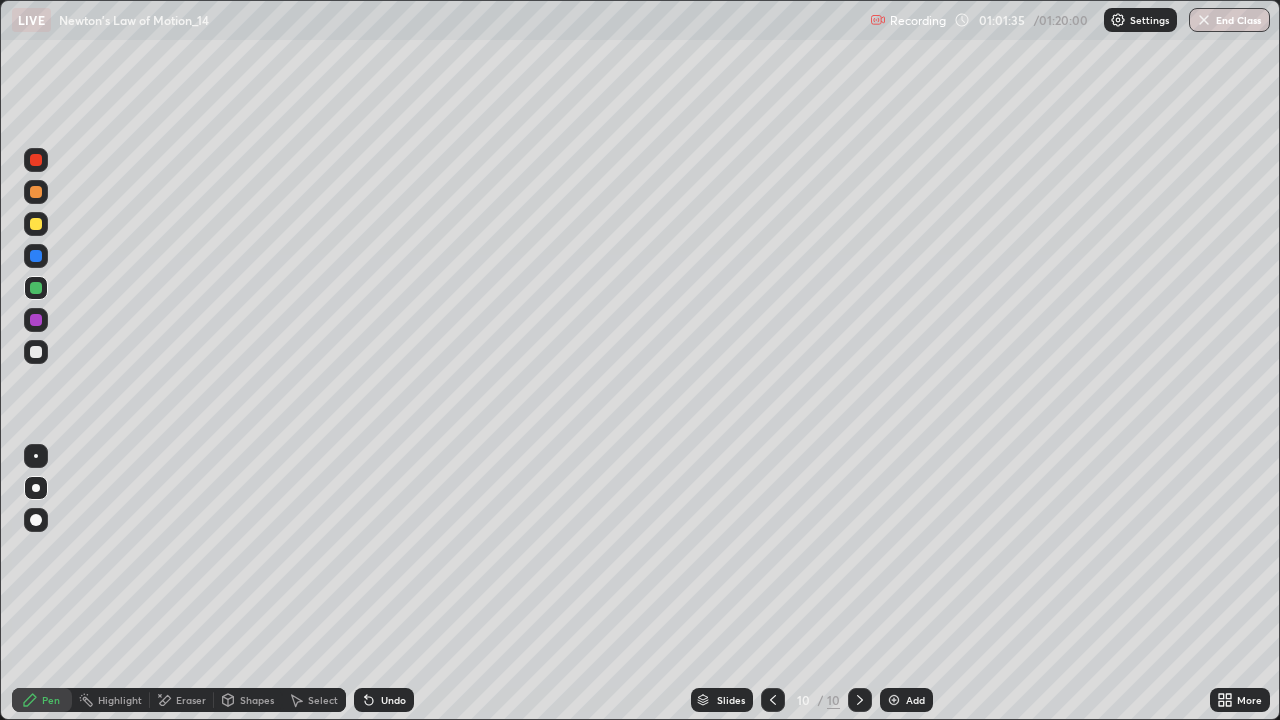 click 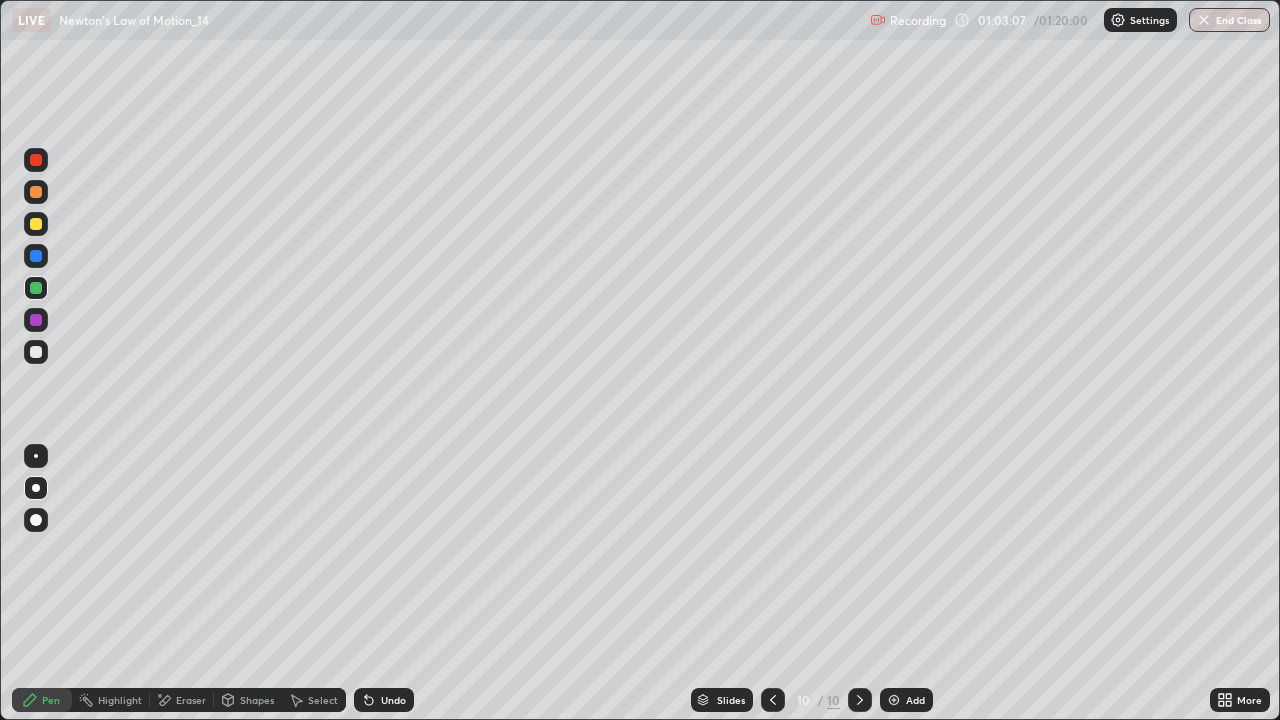 click at bounding box center [36, 352] 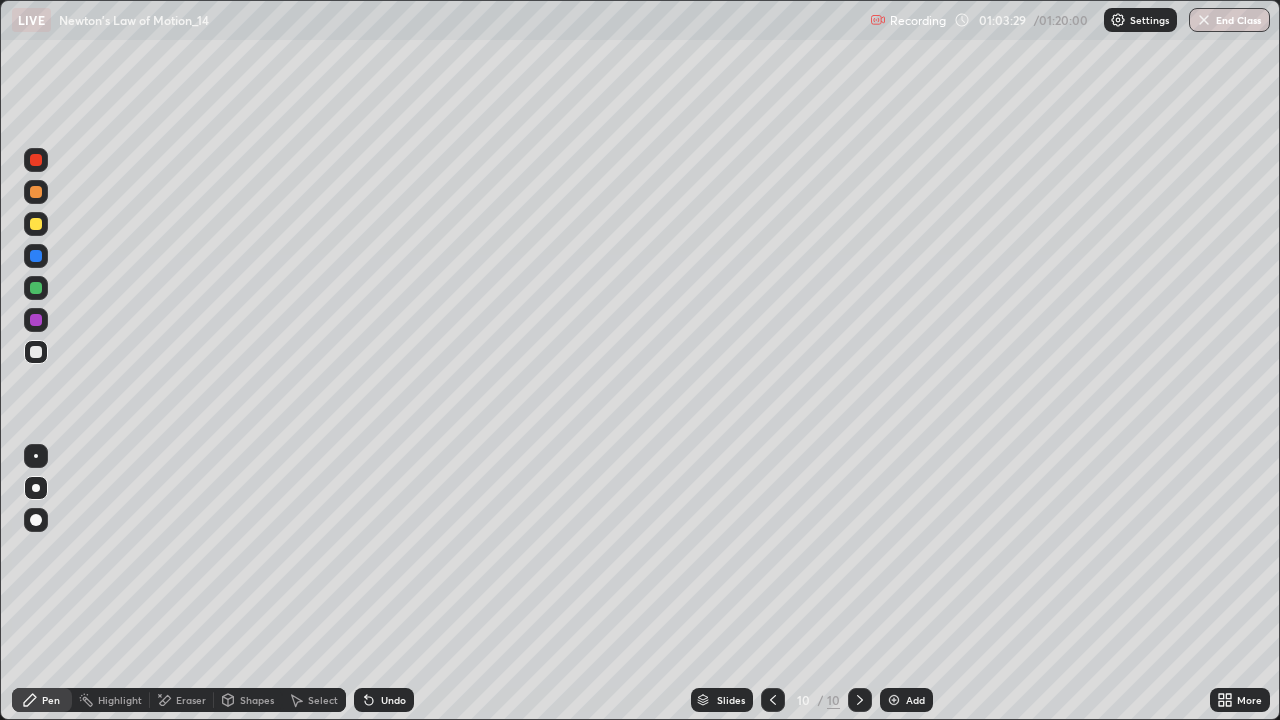 click at bounding box center [36, 224] 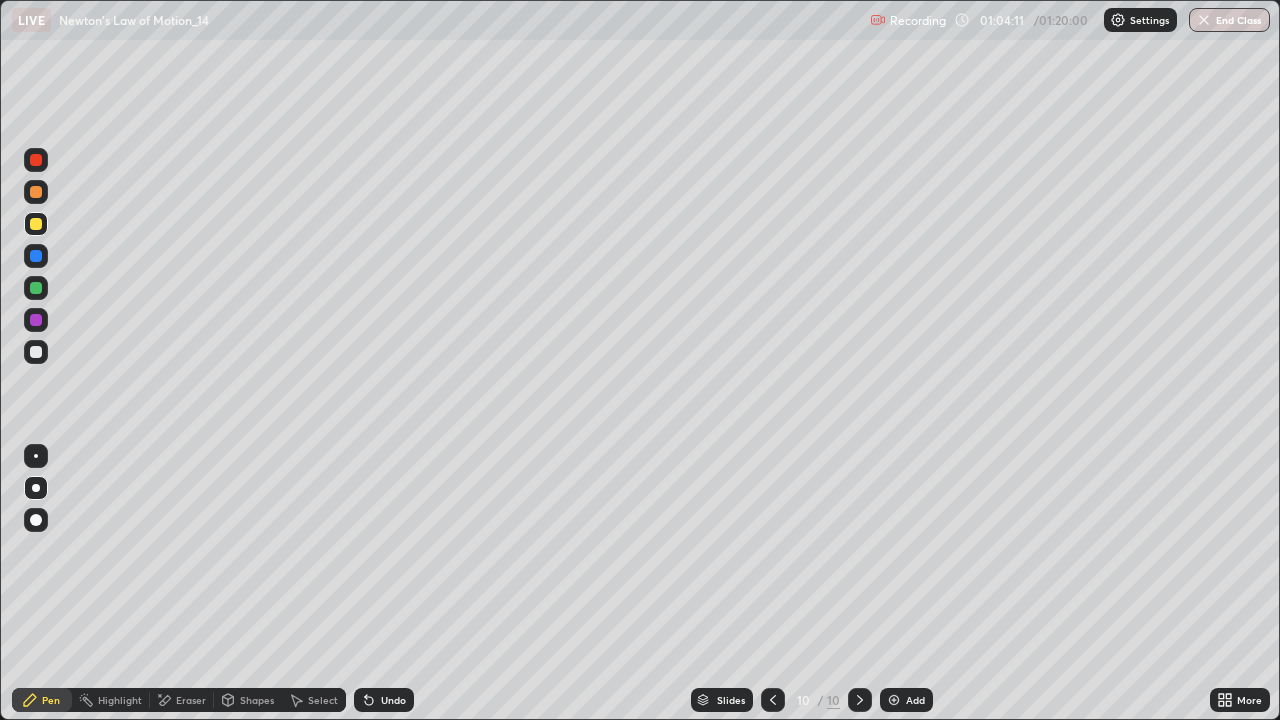 click 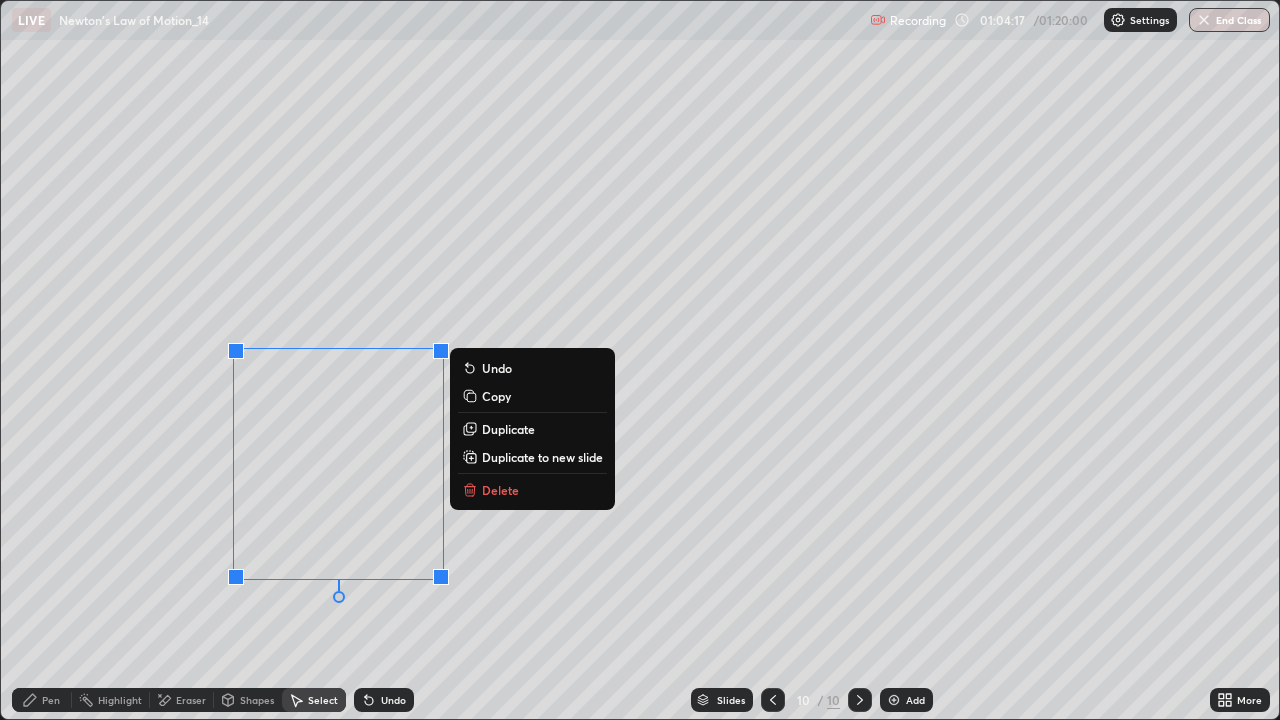 click 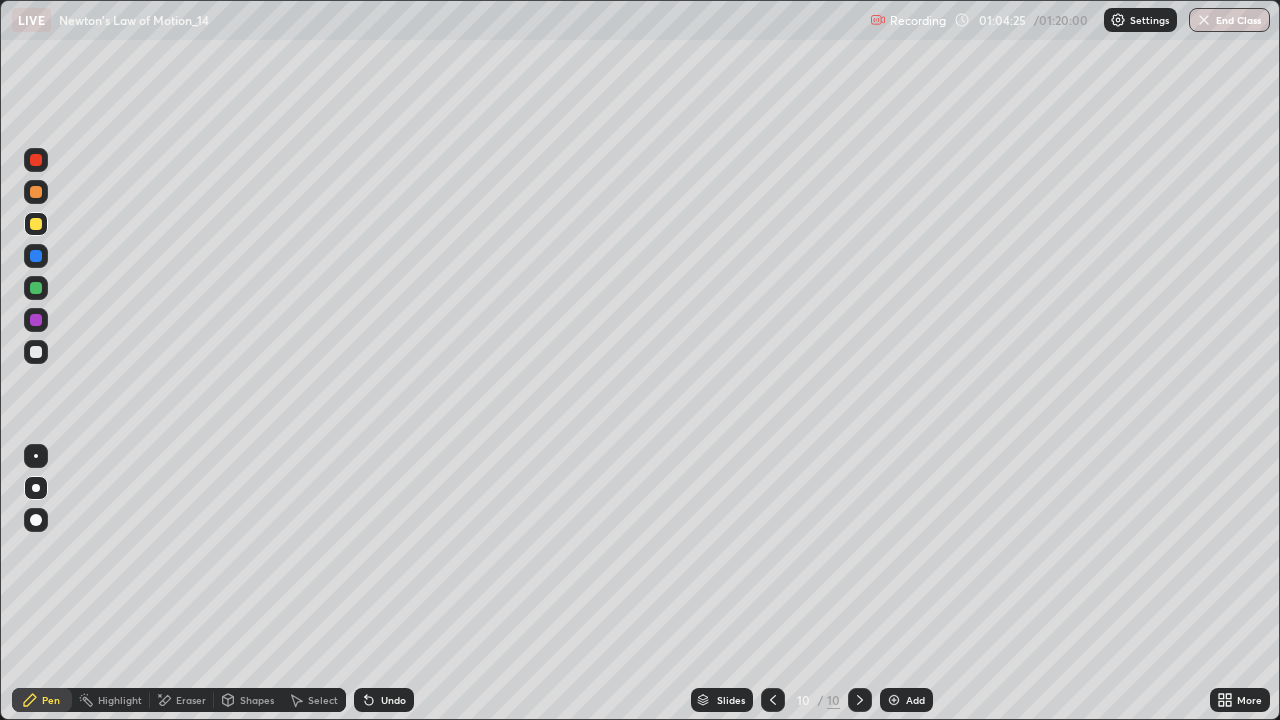 click on "More" at bounding box center (1240, 700) 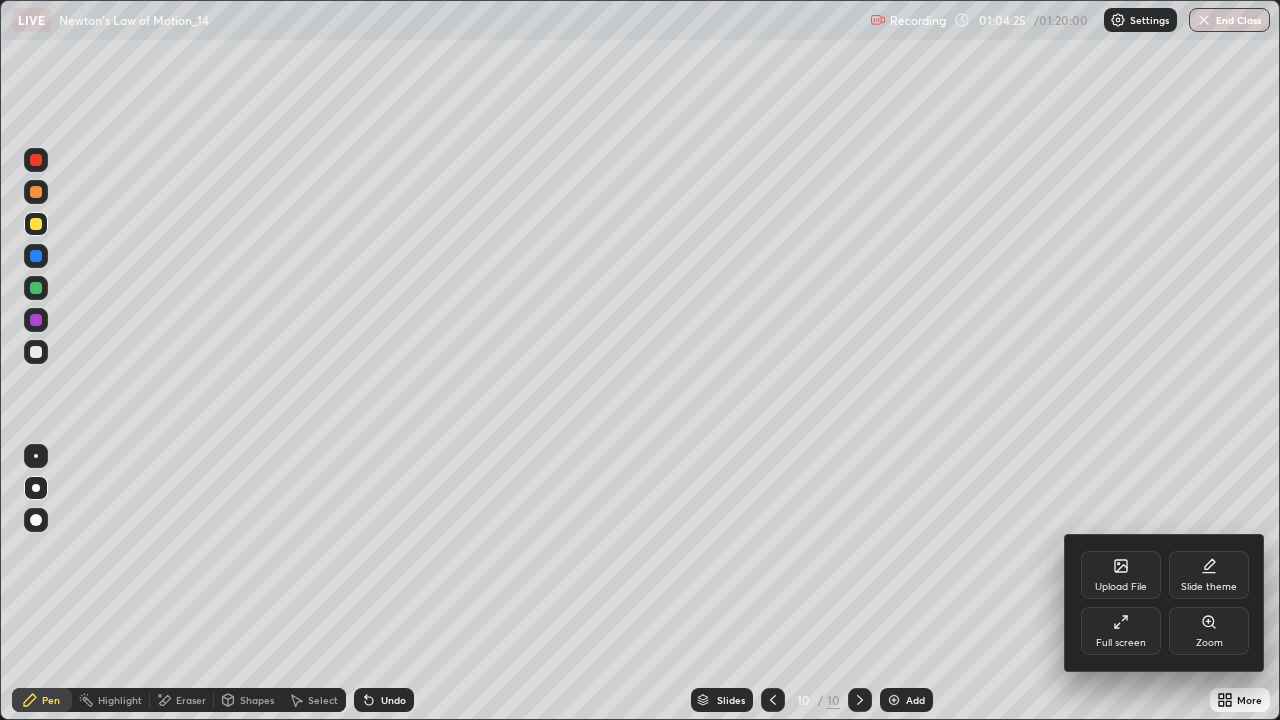 click on "Full screen" at bounding box center (1121, 643) 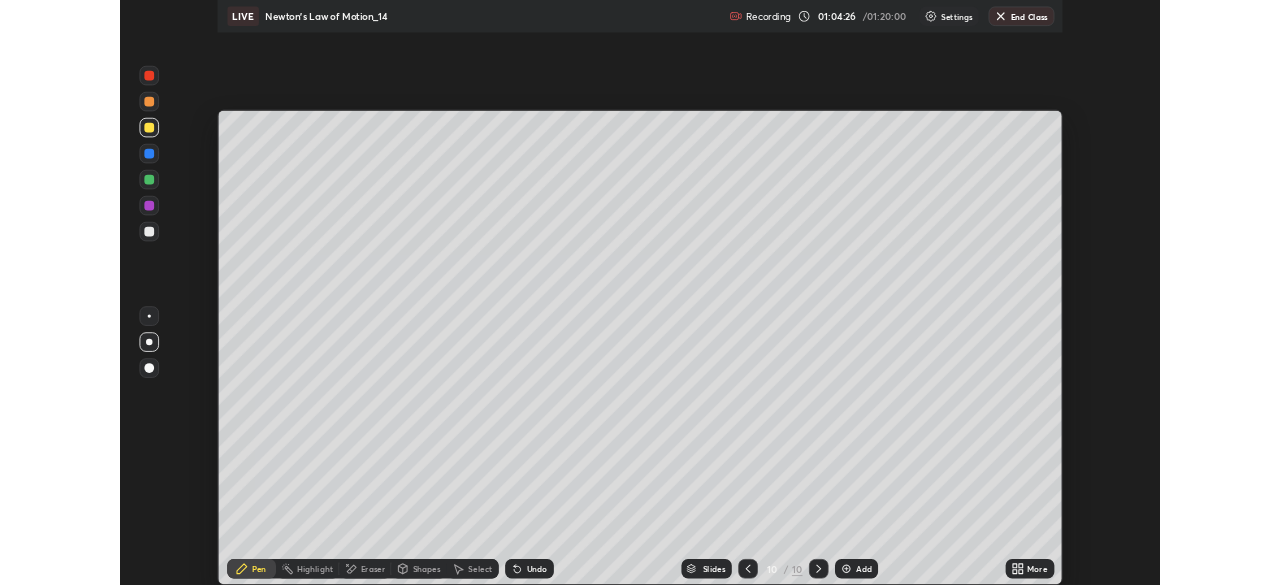 scroll, scrollTop: 585, scrollLeft: 1280, axis: both 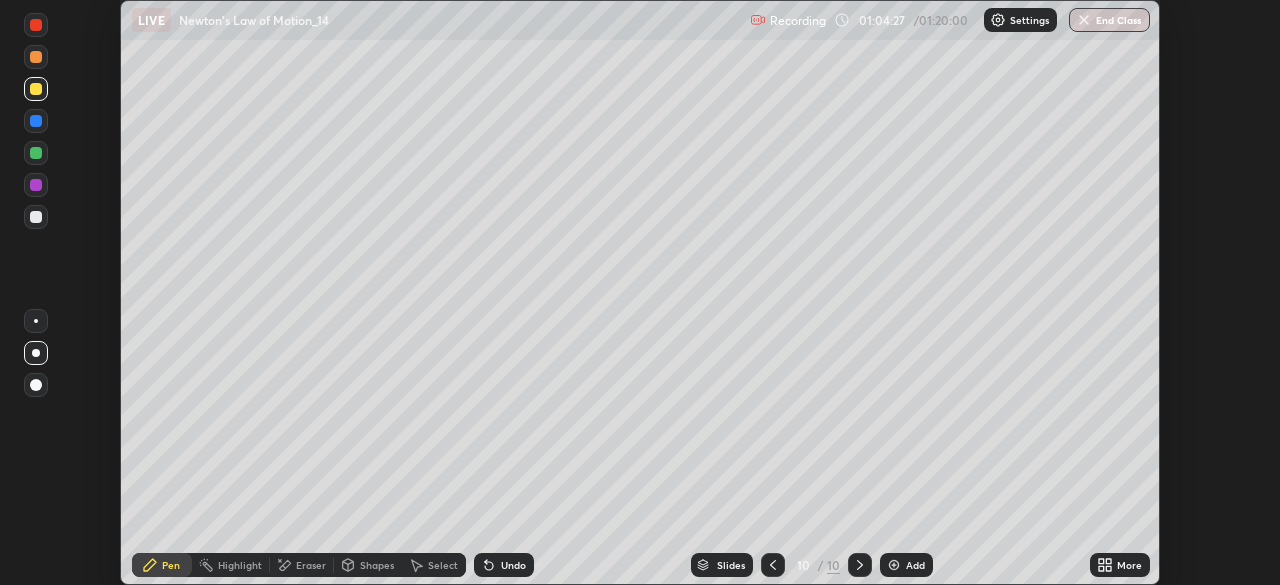 click on "More" at bounding box center (1120, 565) 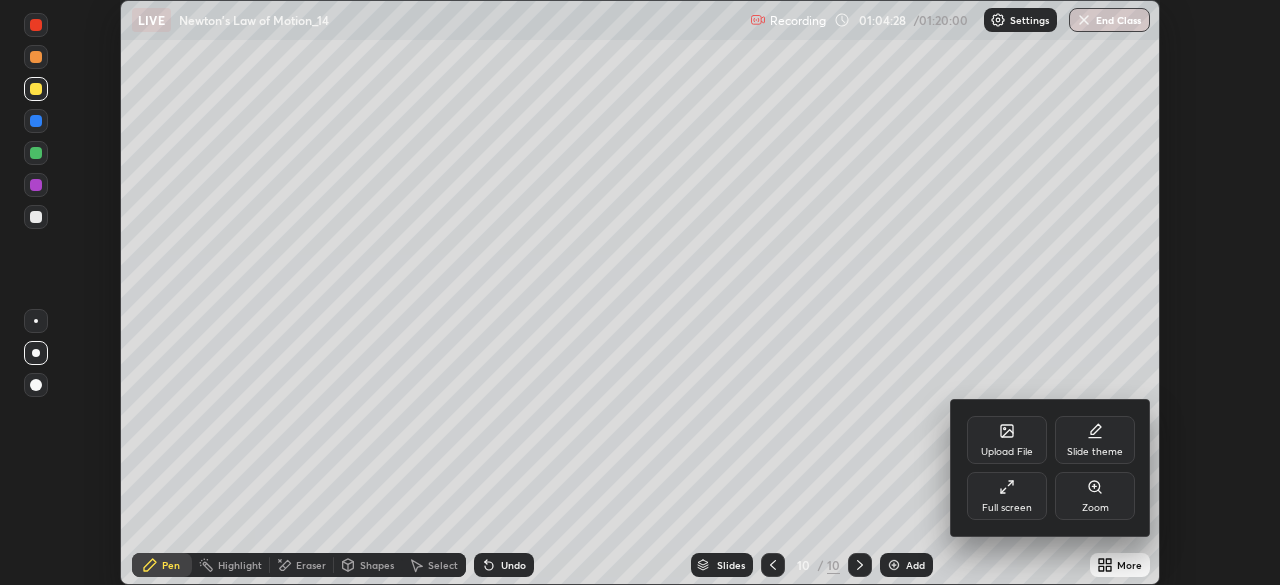click on "Full screen" at bounding box center (1007, 508) 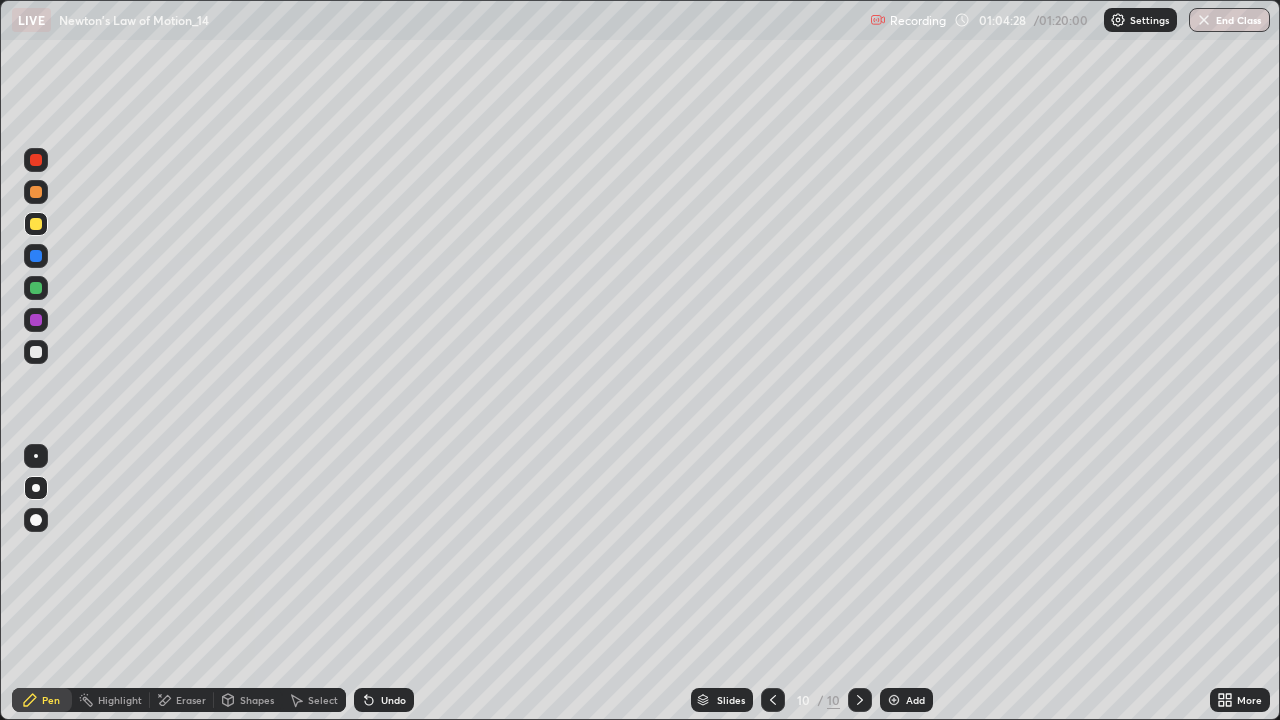 scroll, scrollTop: 99280, scrollLeft: 98720, axis: both 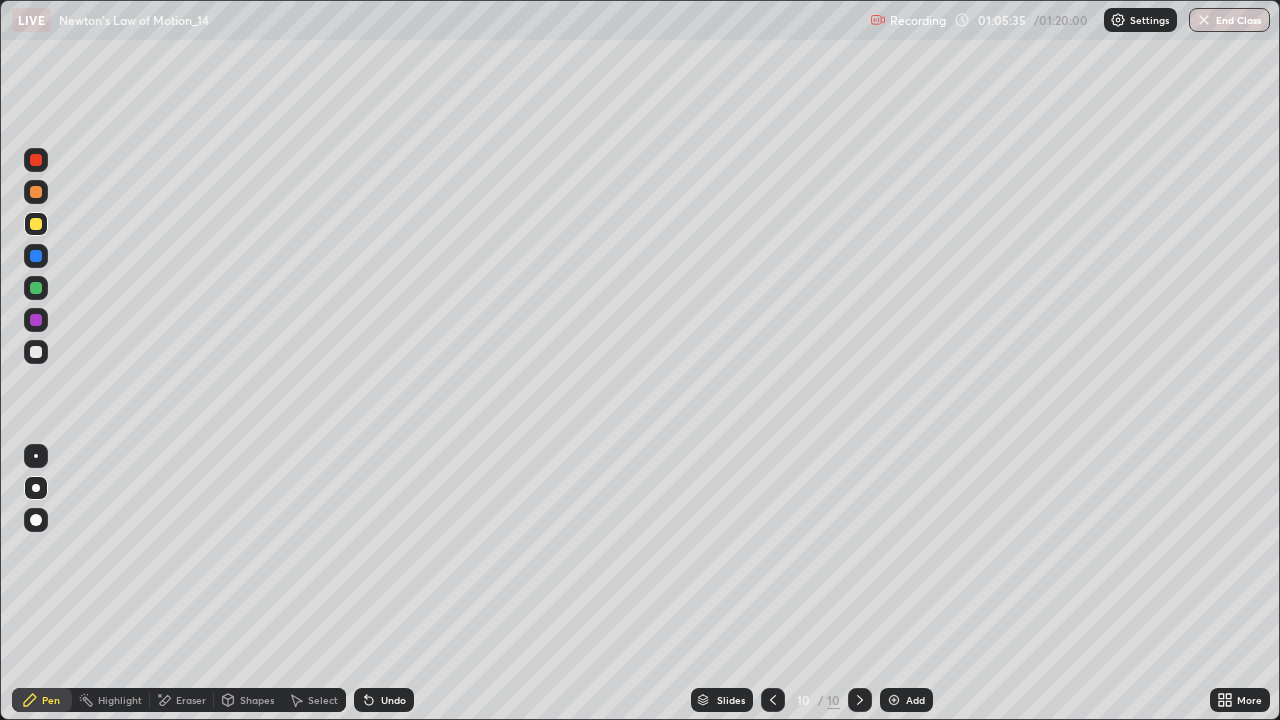 click 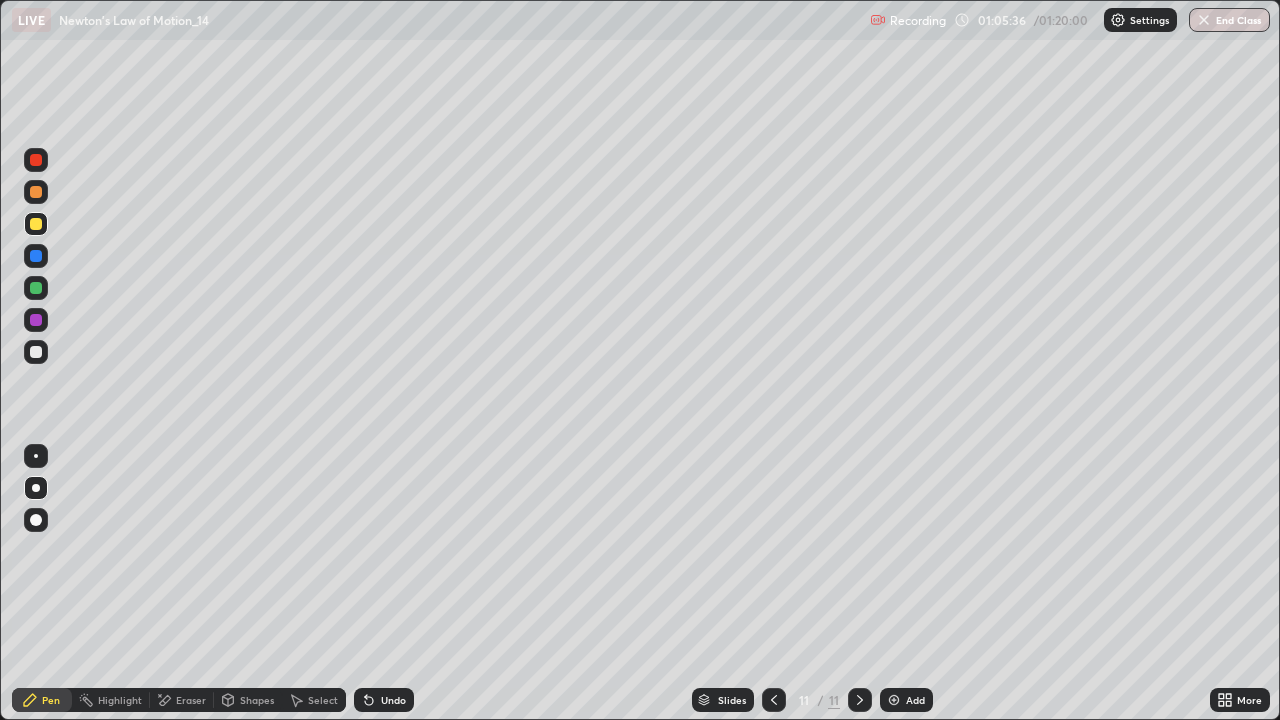 click at bounding box center [36, 288] 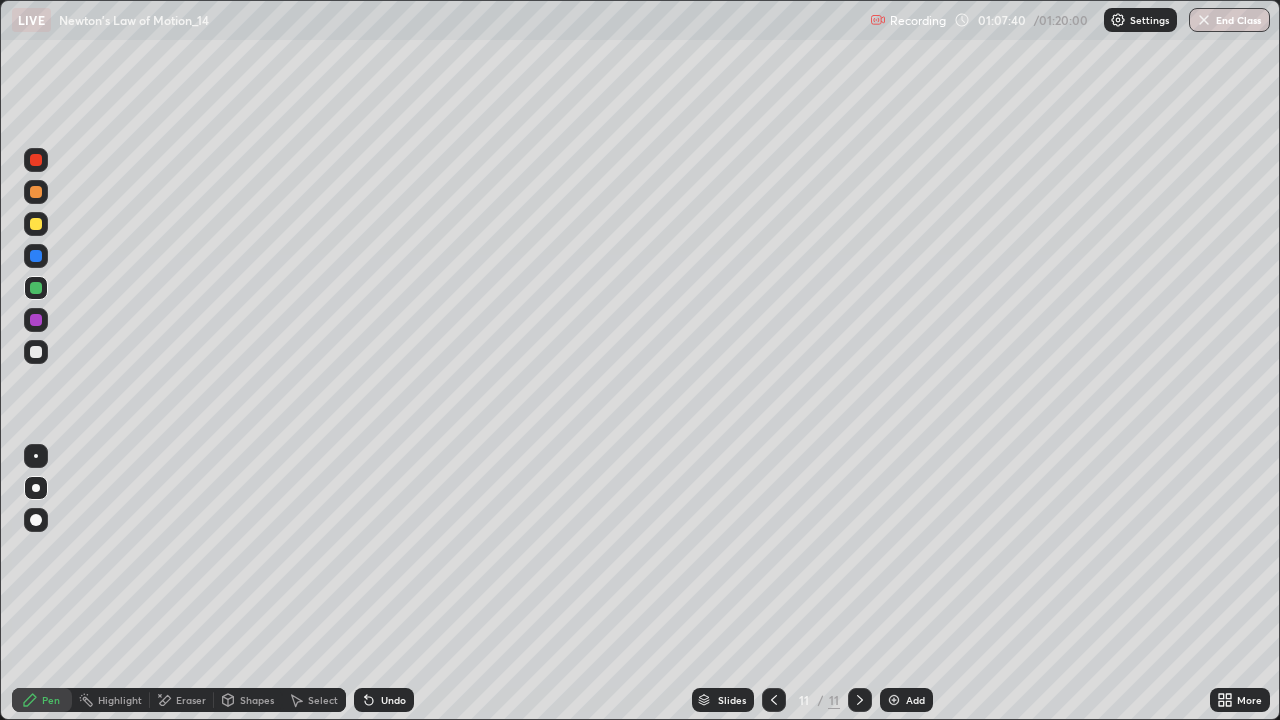 click 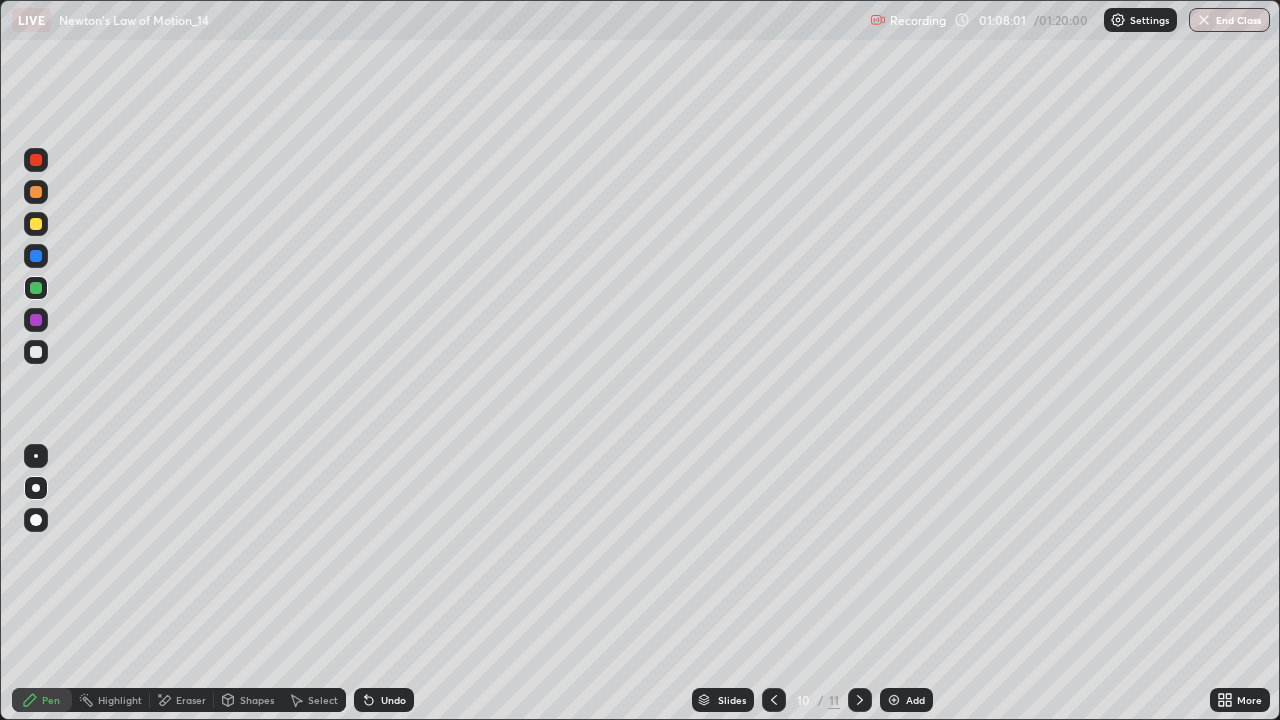 click at bounding box center (36, 224) 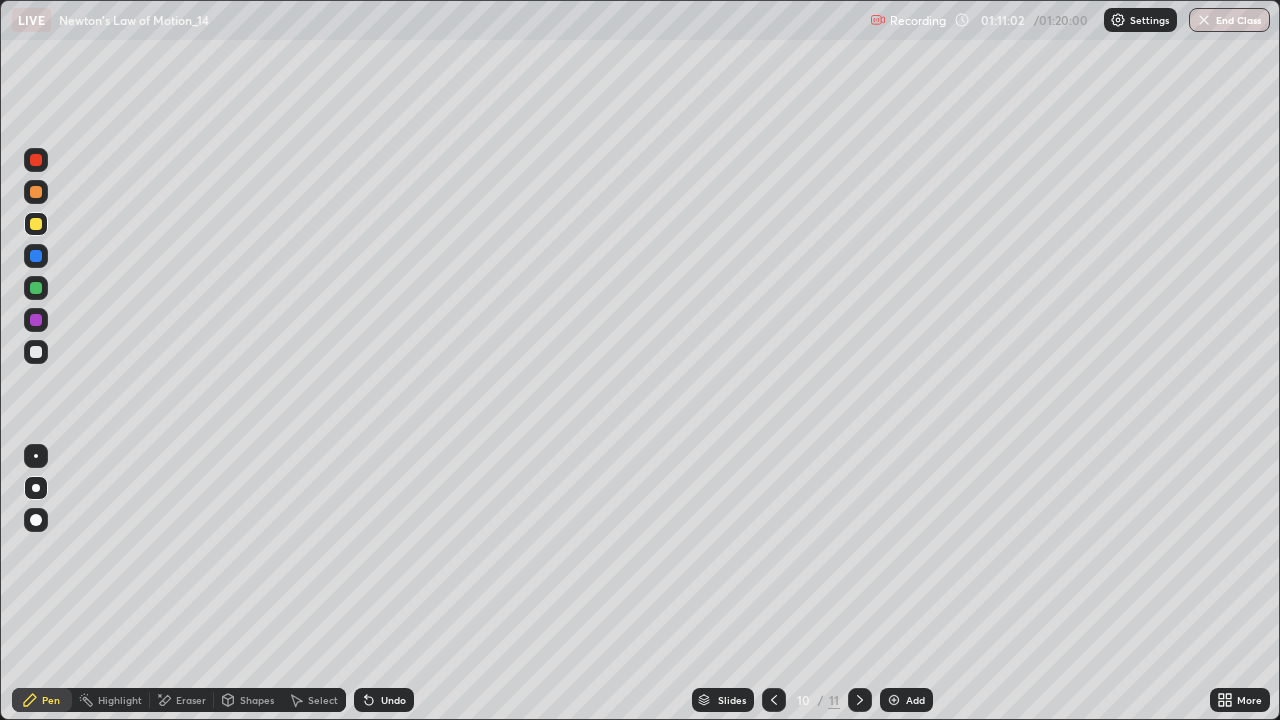 click 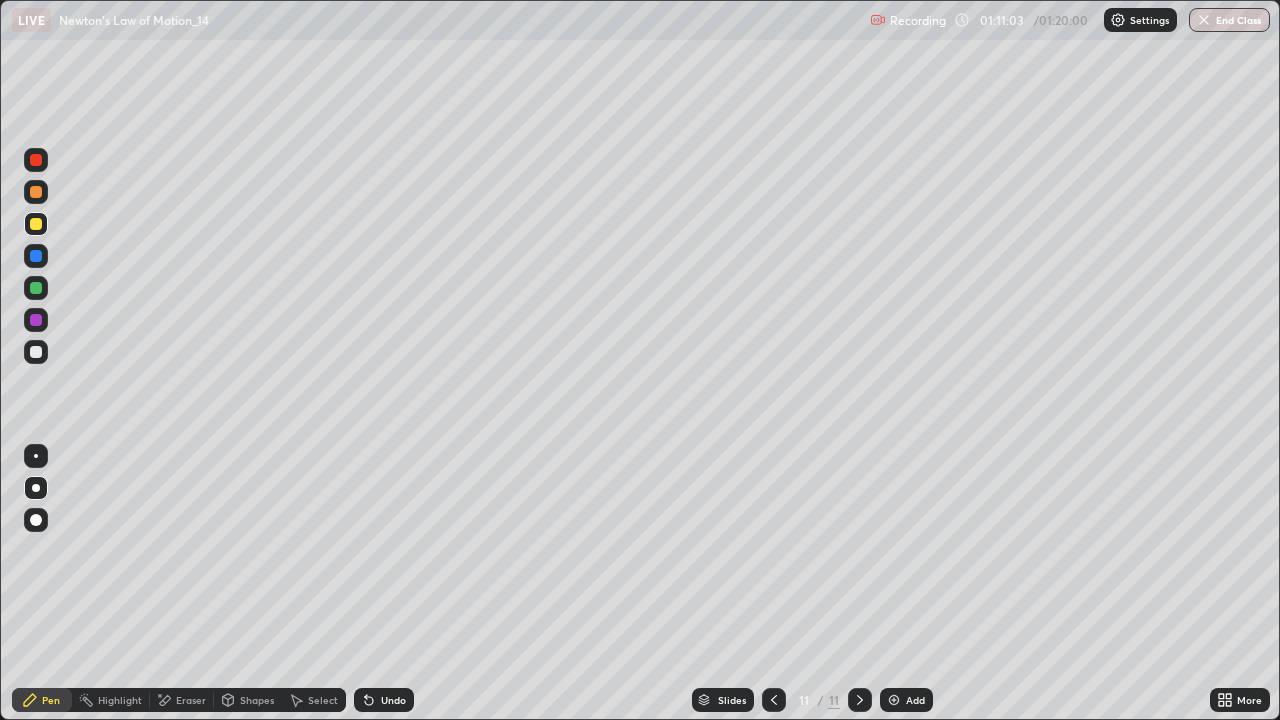 click on "Add" at bounding box center (906, 700) 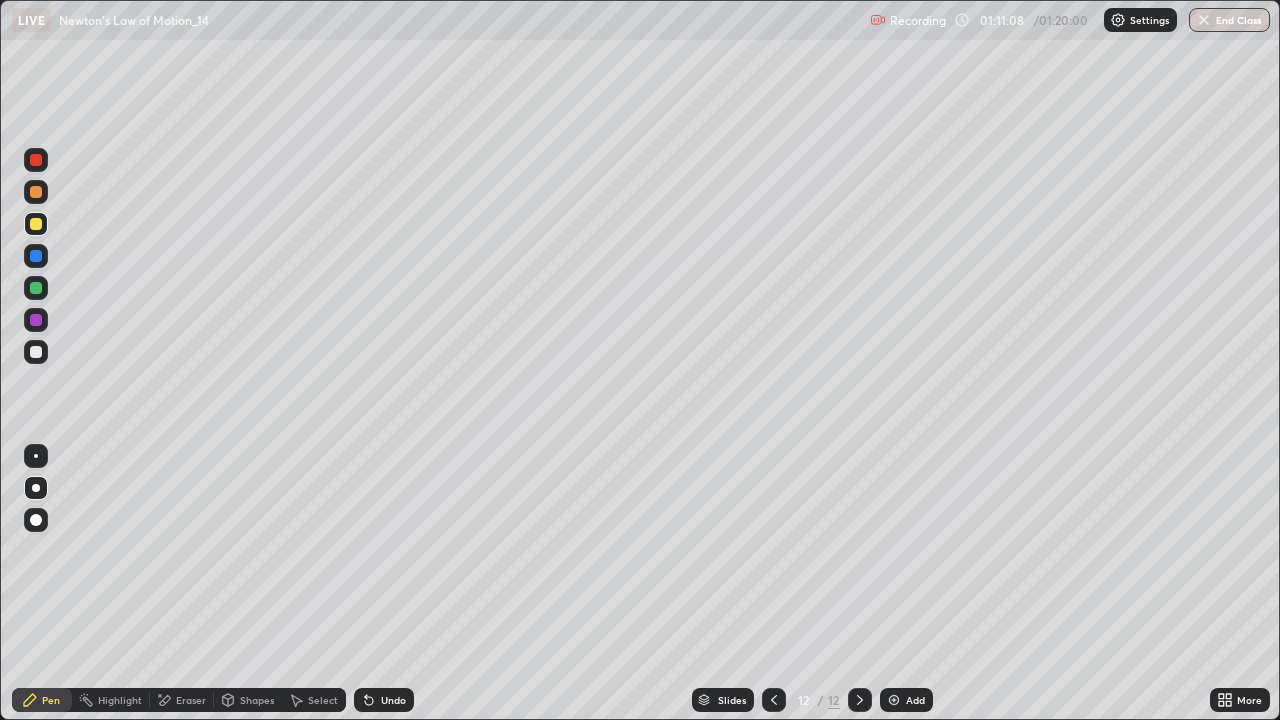 click at bounding box center (36, 352) 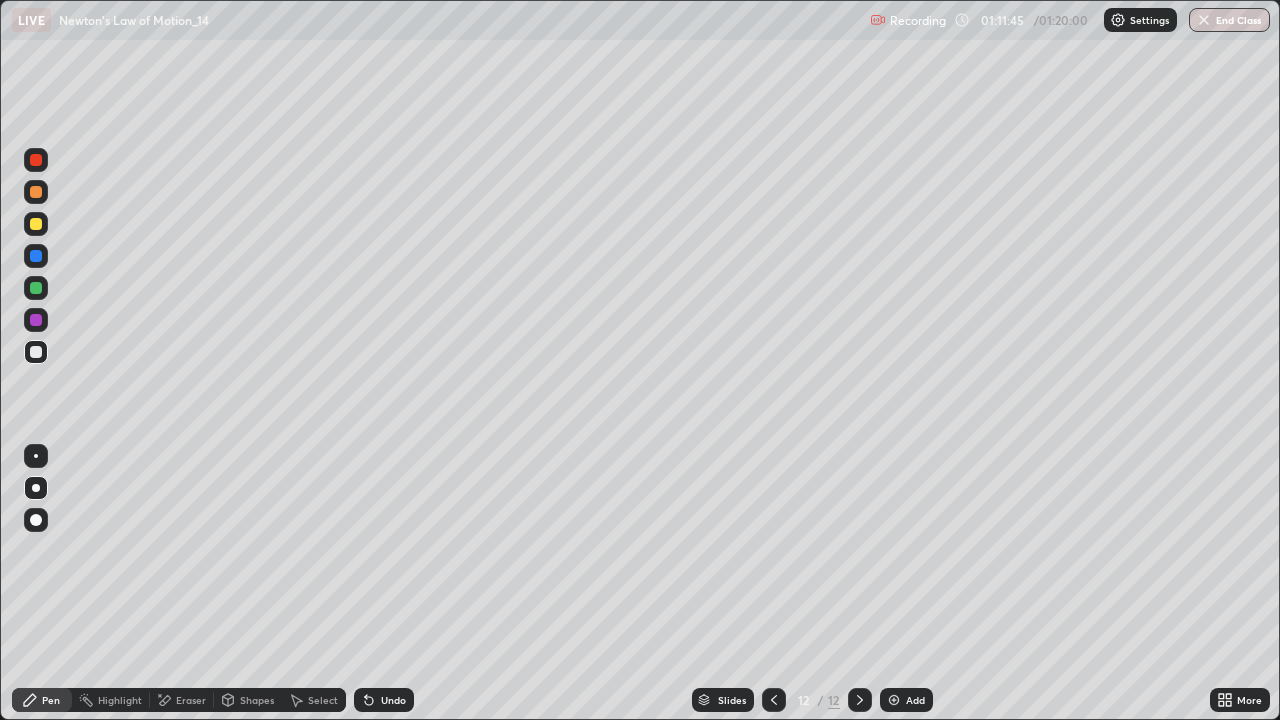 click on "Undo" at bounding box center (393, 700) 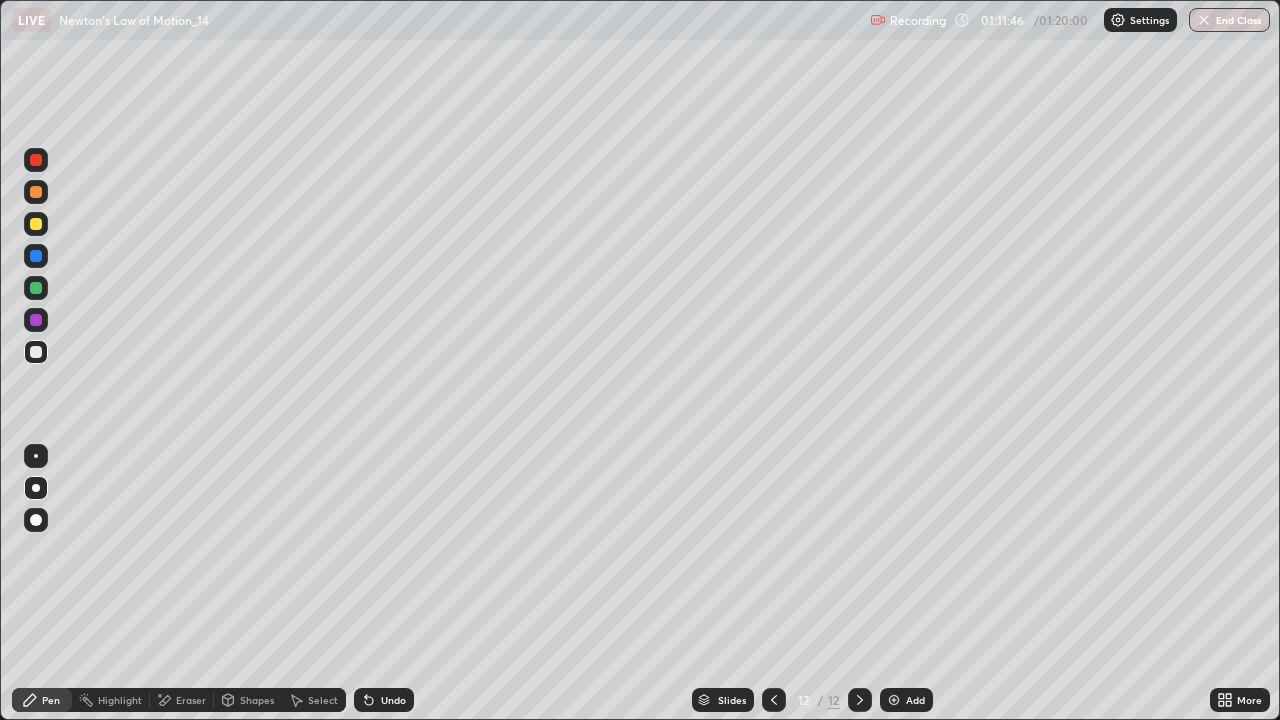 click on "Undo" at bounding box center (393, 700) 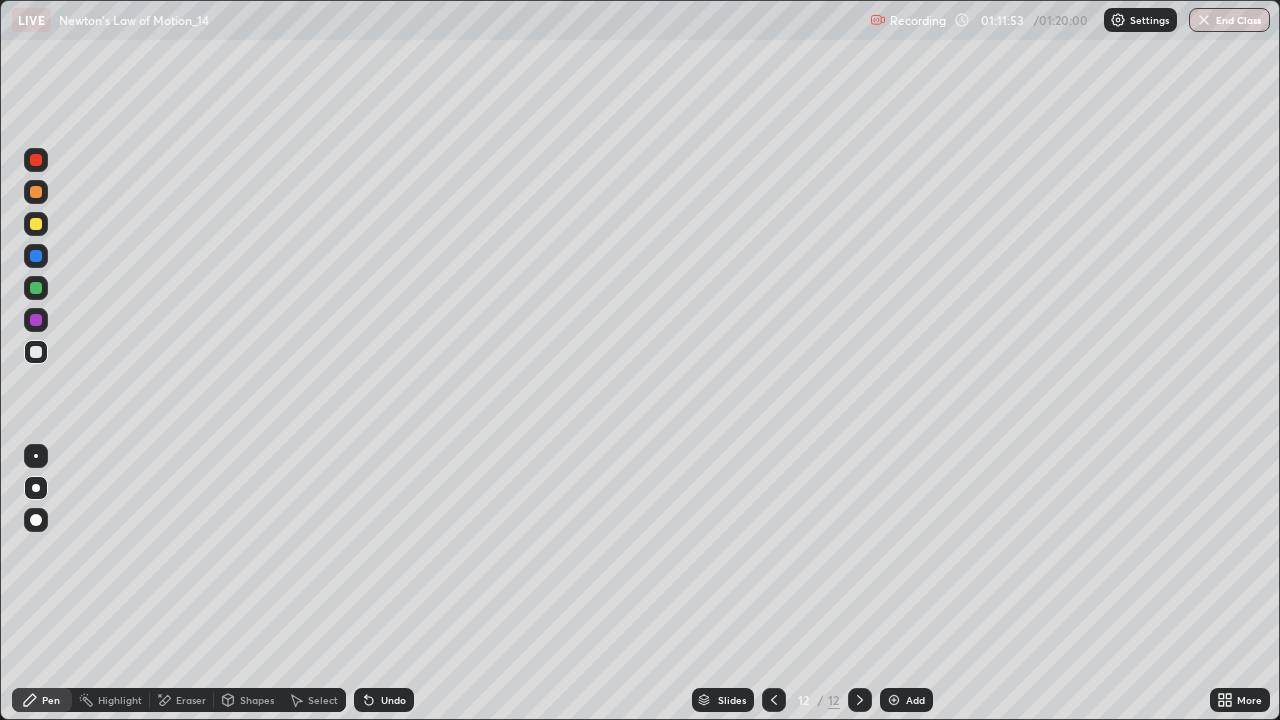click on "Undo" at bounding box center (393, 700) 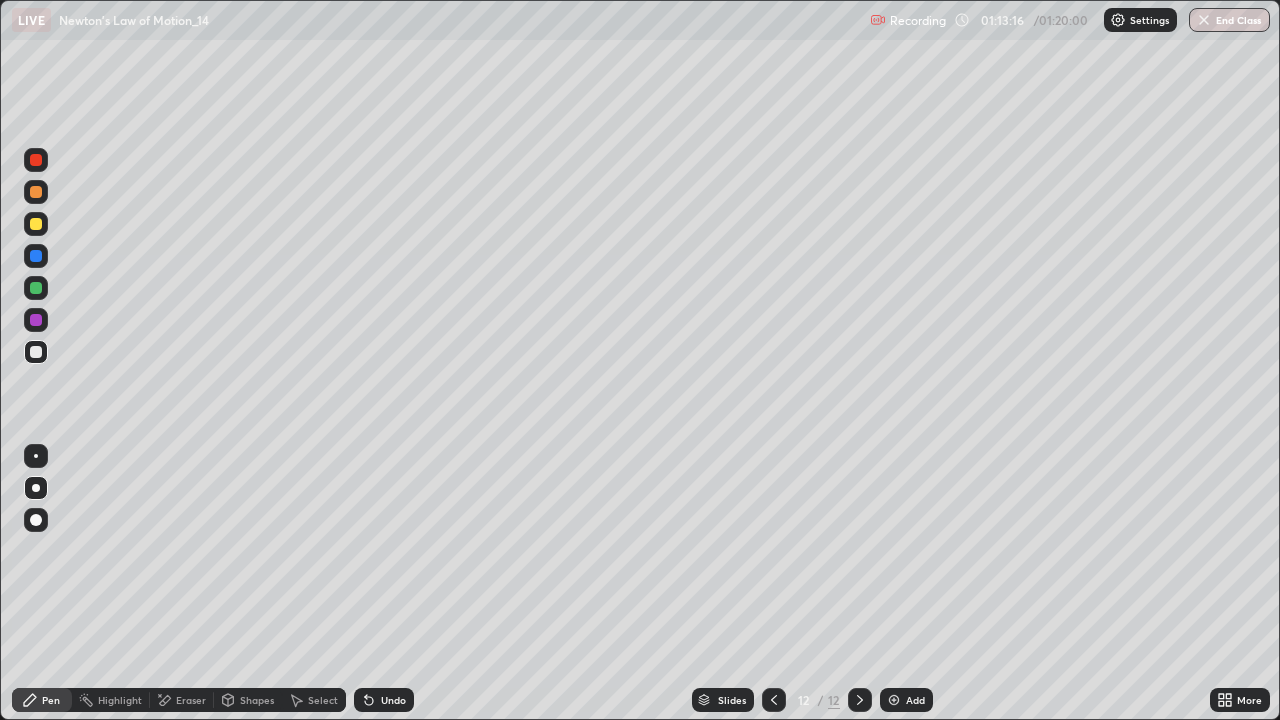 click on "Undo" at bounding box center [393, 700] 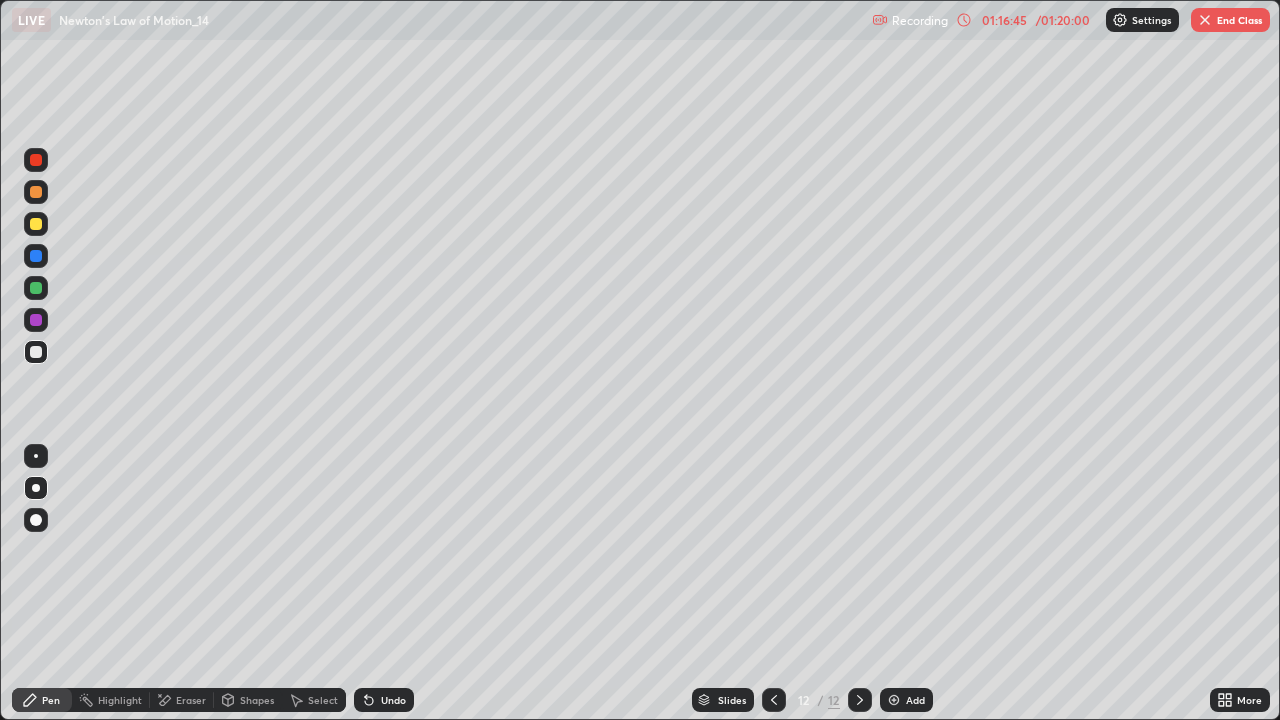 click on "Select" at bounding box center [323, 700] 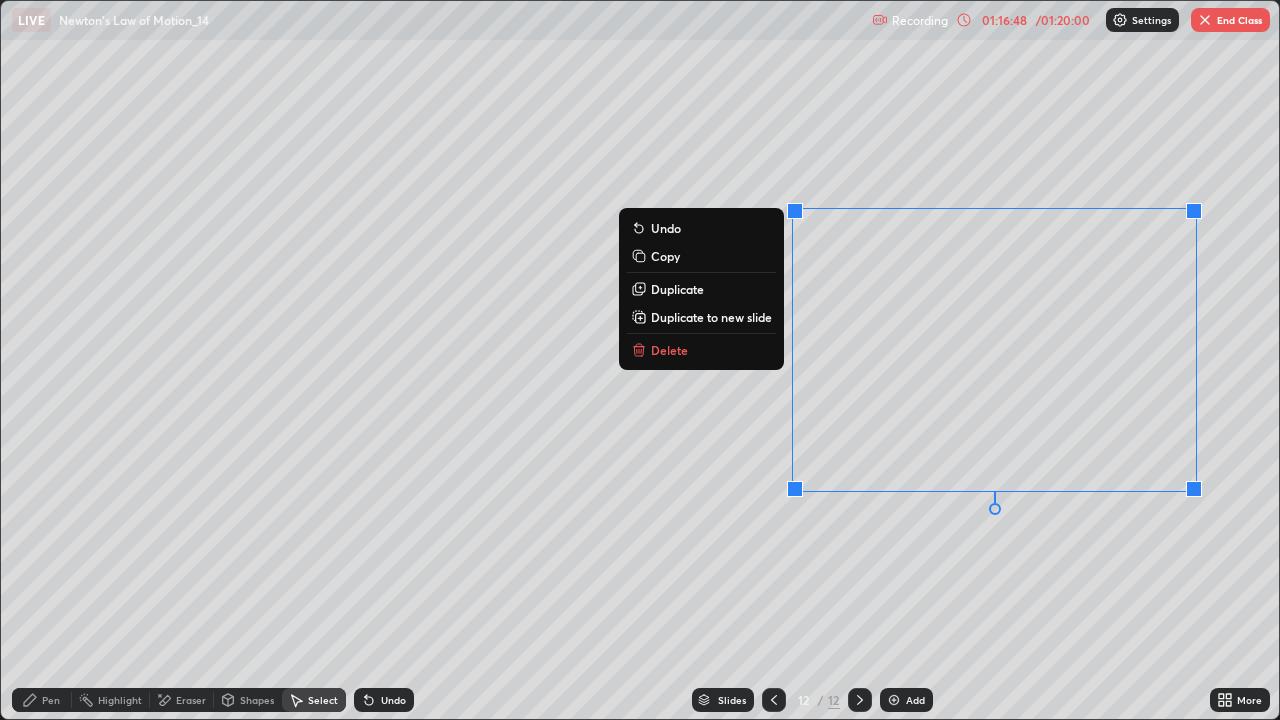 click on "Duplicate to new slide" at bounding box center [711, 317] 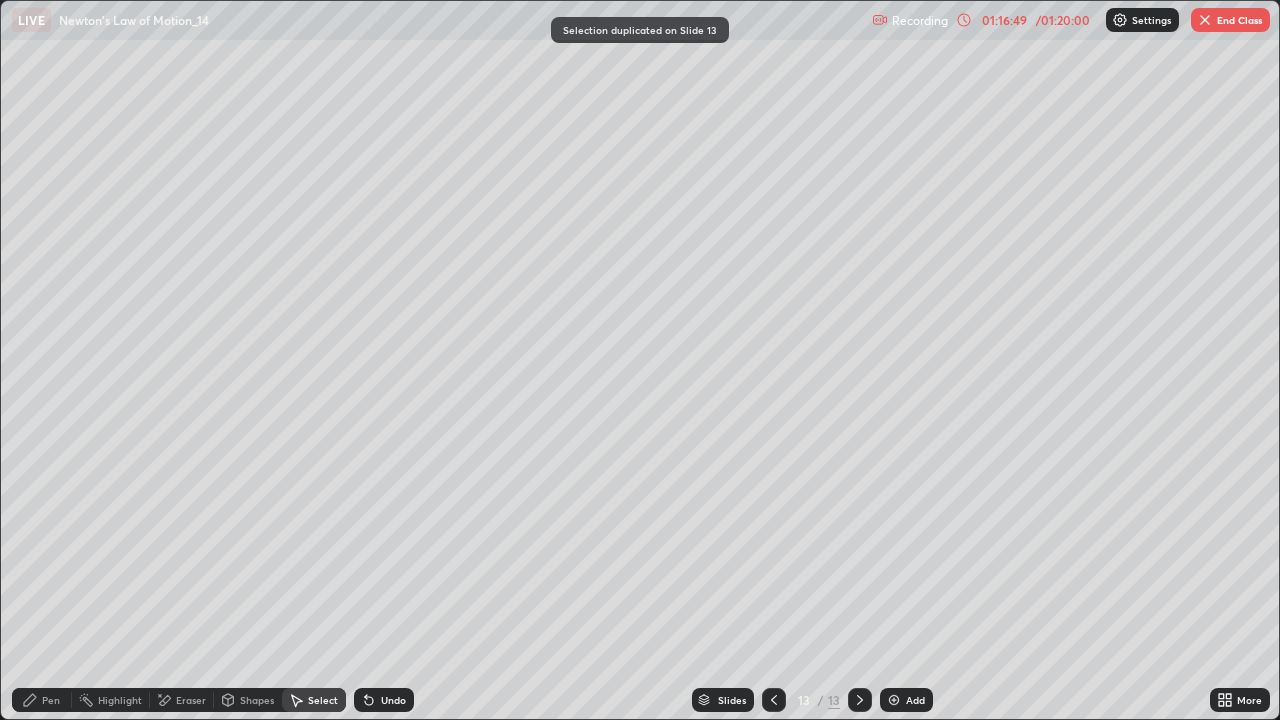 click on "Pen" at bounding box center [42, 700] 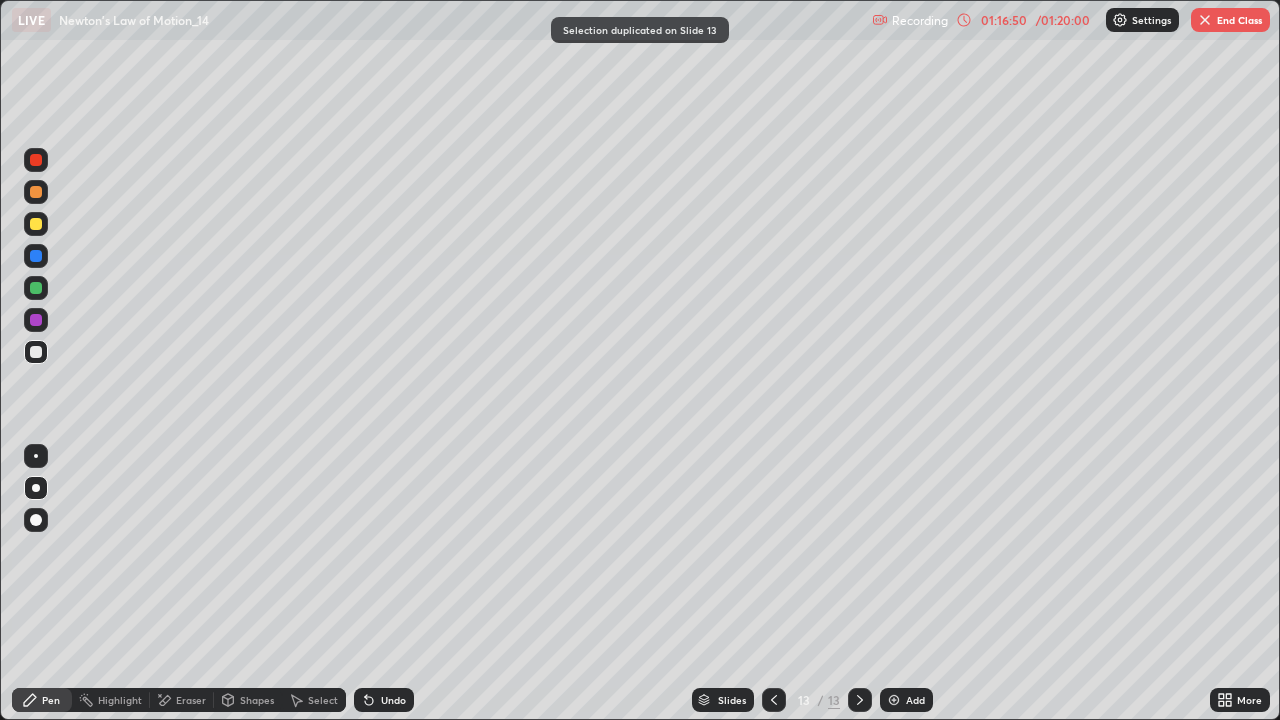 click at bounding box center (36, 224) 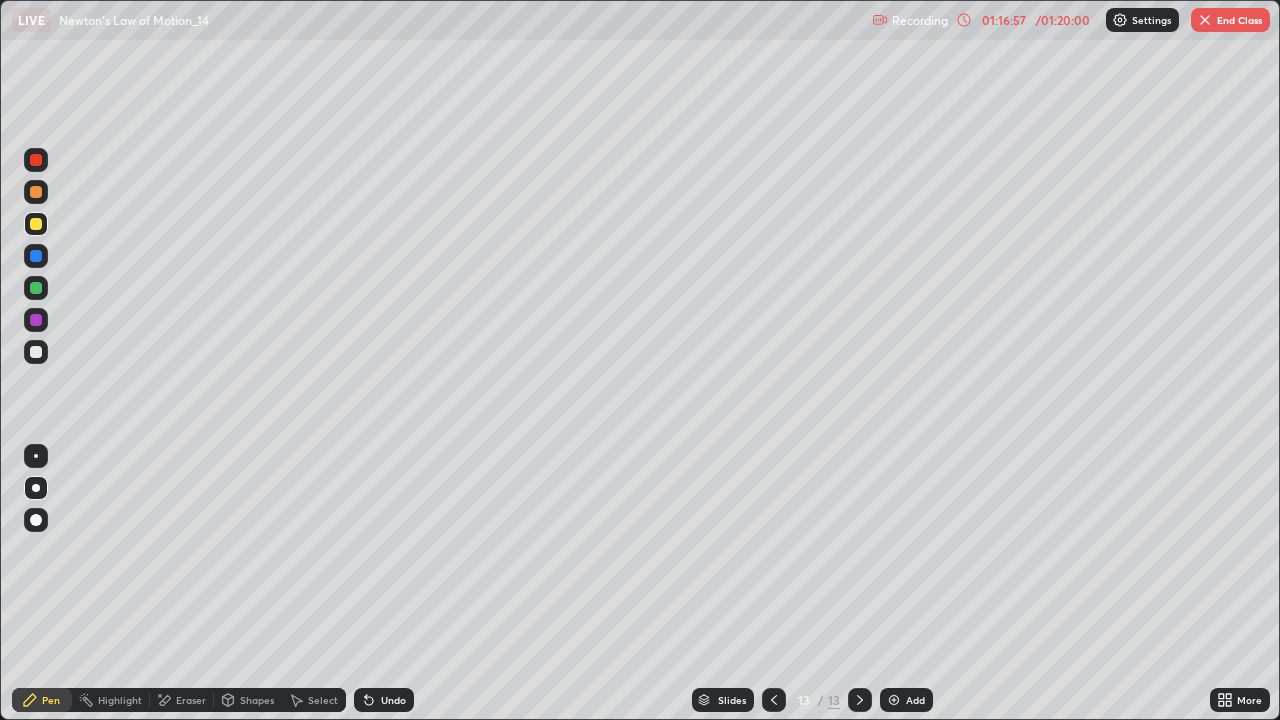 click on "Undo" at bounding box center (384, 700) 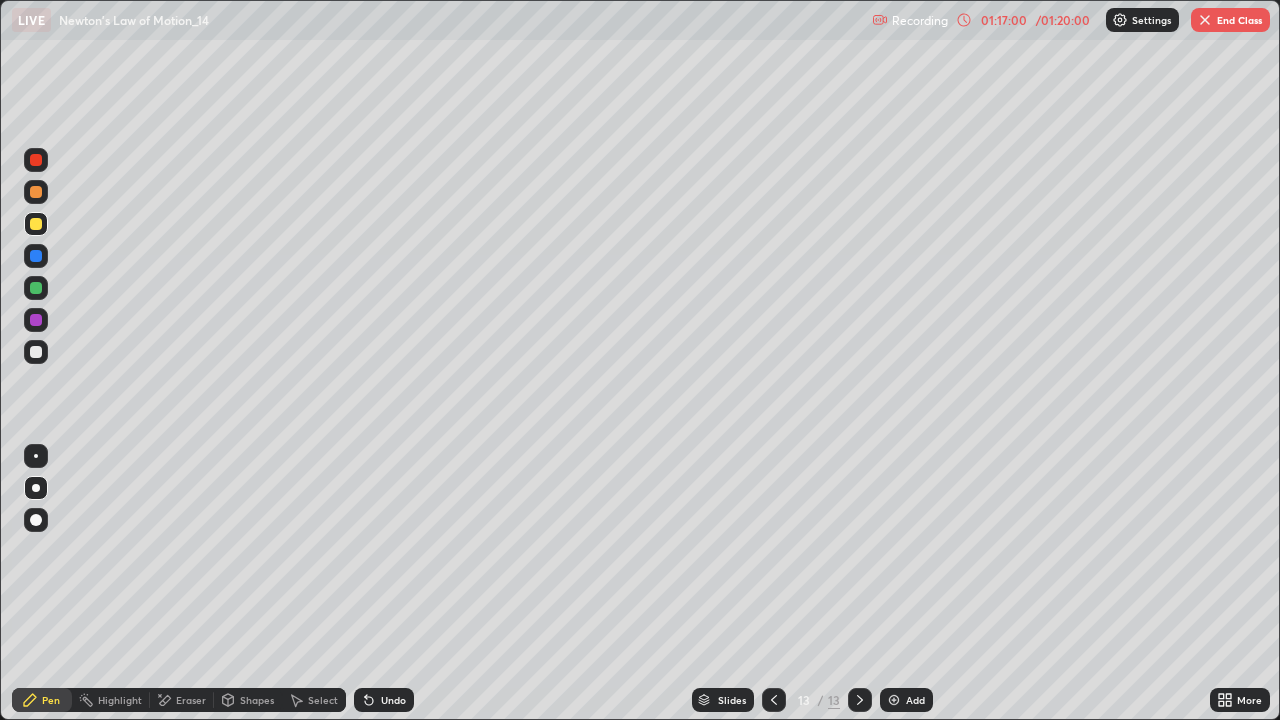 click on "Undo" at bounding box center (393, 700) 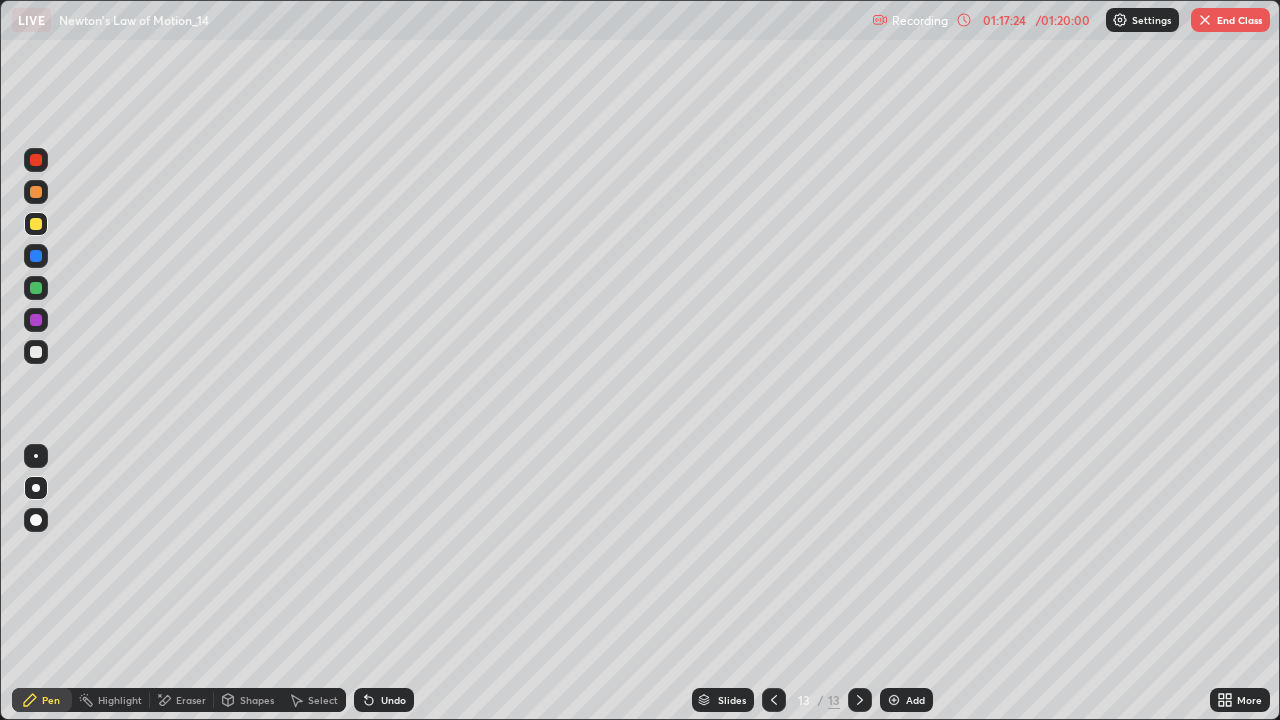 click on "Undo" at bounding box center [384, 700] 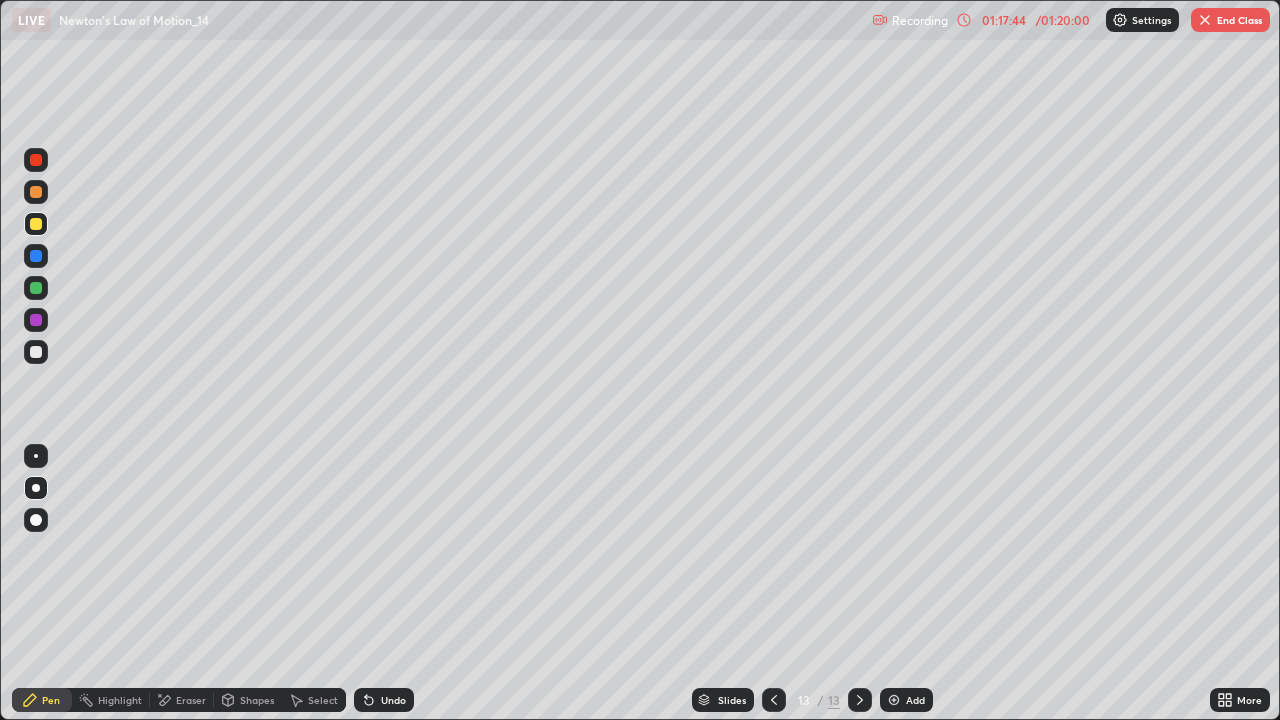 click on "Select" at bounding box center [323, 700] 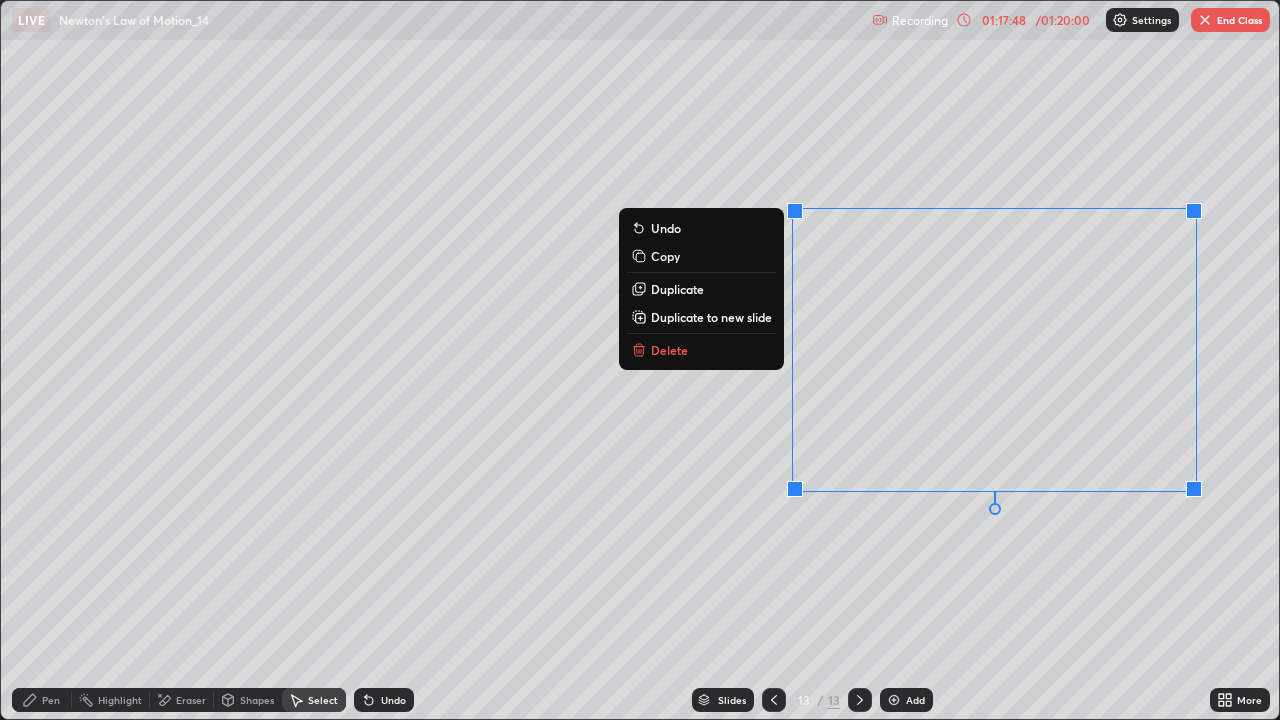 click on "Delete" at bounding box center [701, 350] 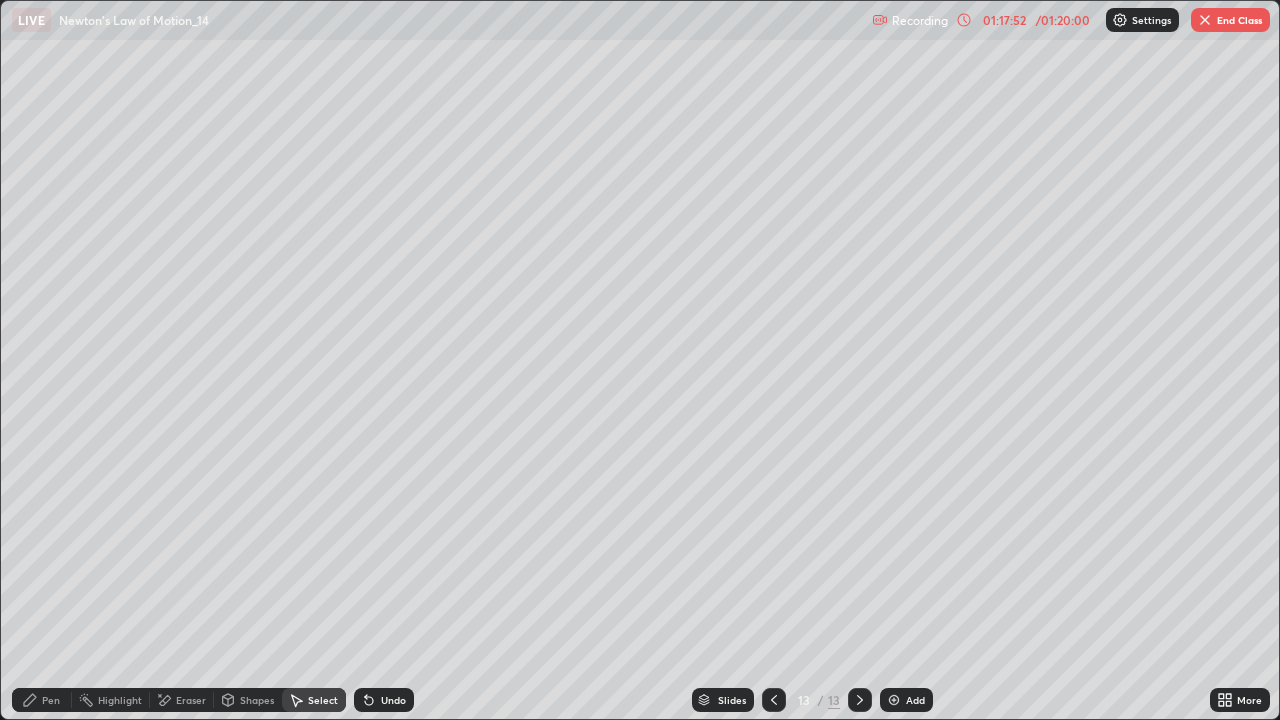 click on "Pen" at bounding box center (51, 700) 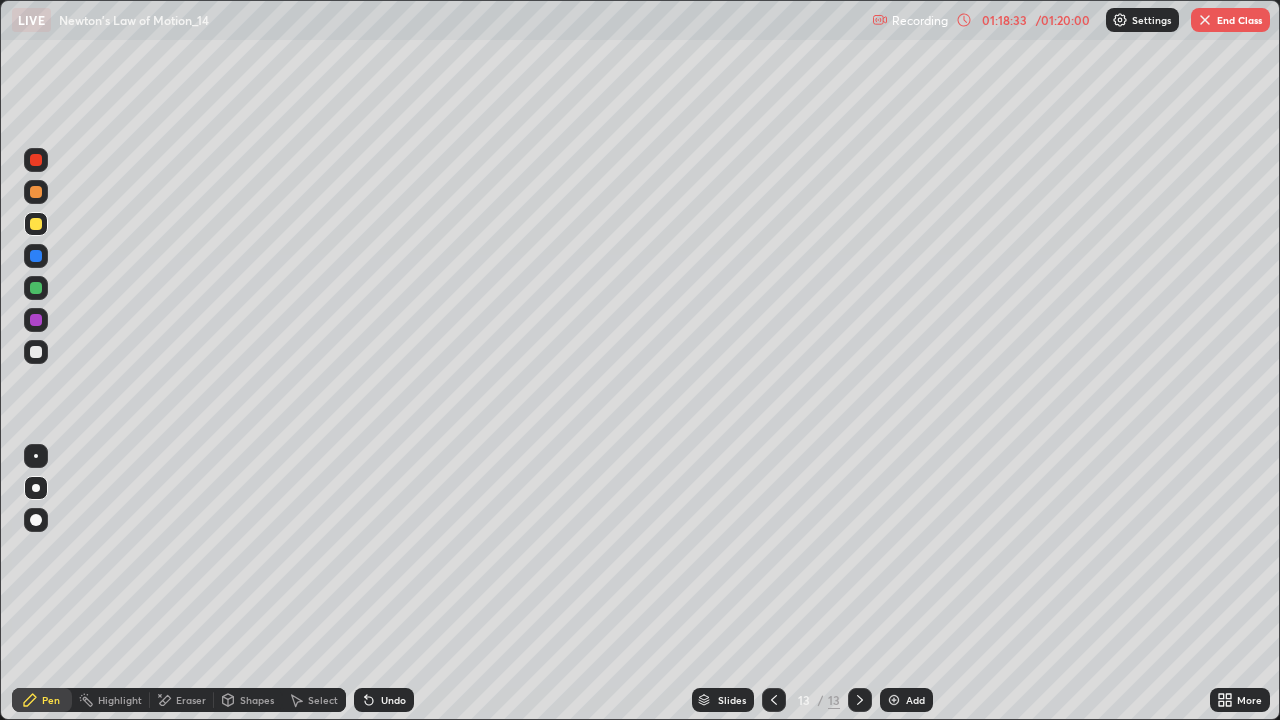 click on "Undo" at bounding box center [393, 700] 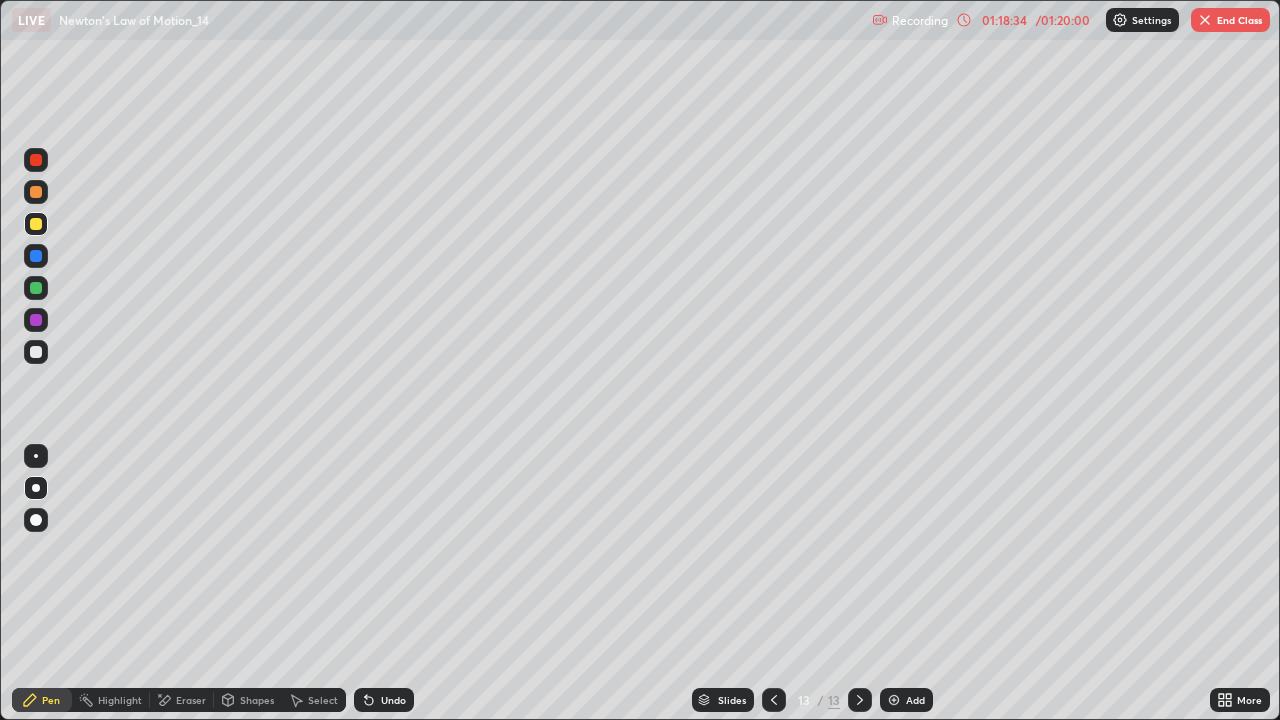 click on "Undo" at bounding box center [393, 700] 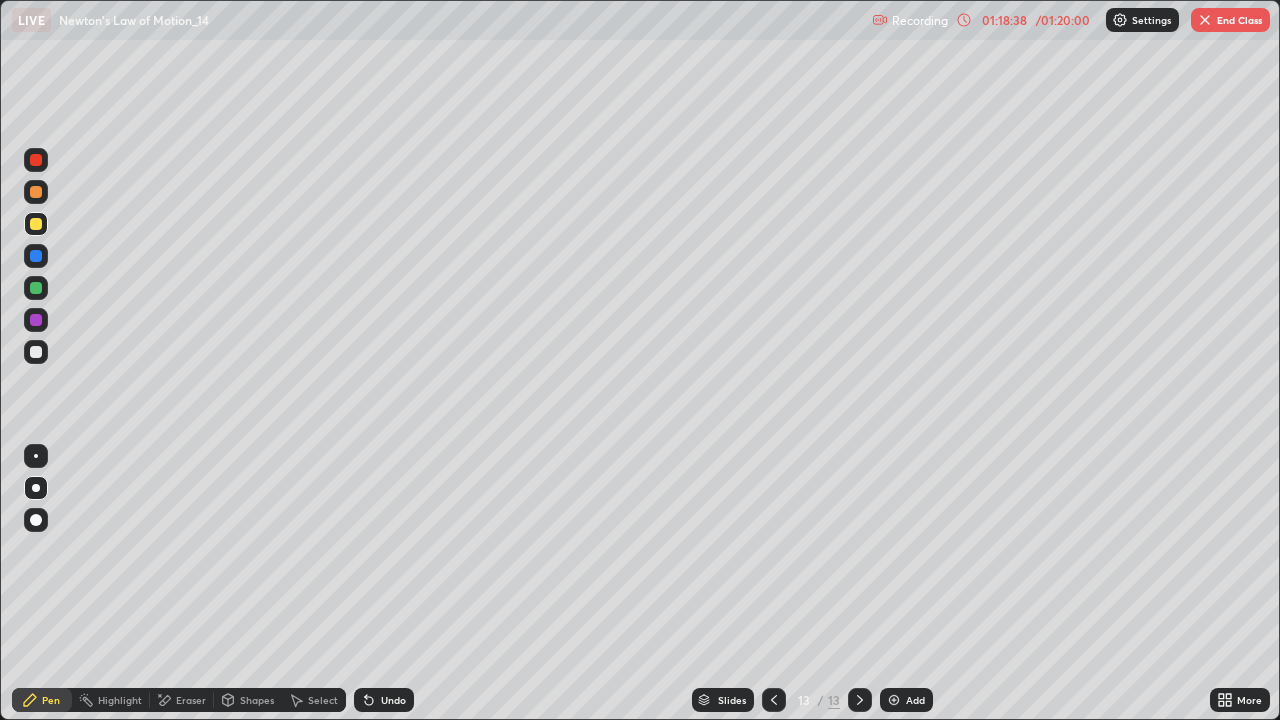 click on "Undo" at bounding box center [393, 700] 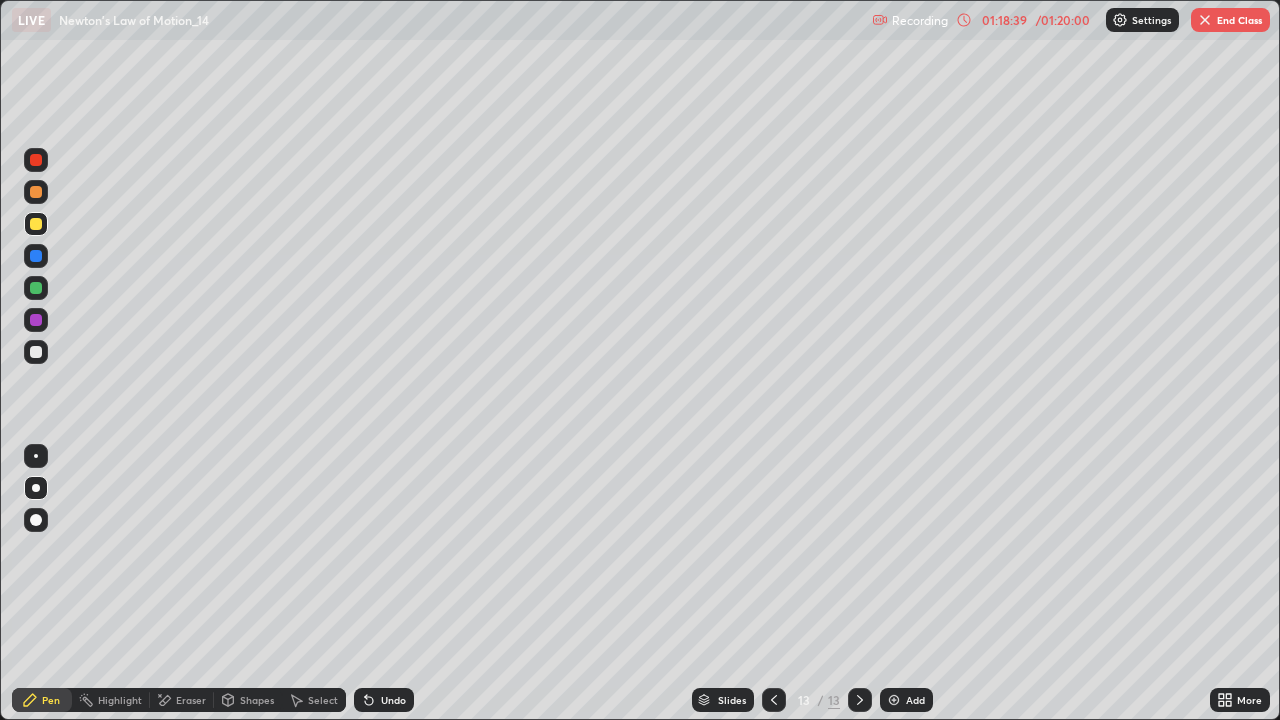 click on "Undo" at bounding box center (384, 700) 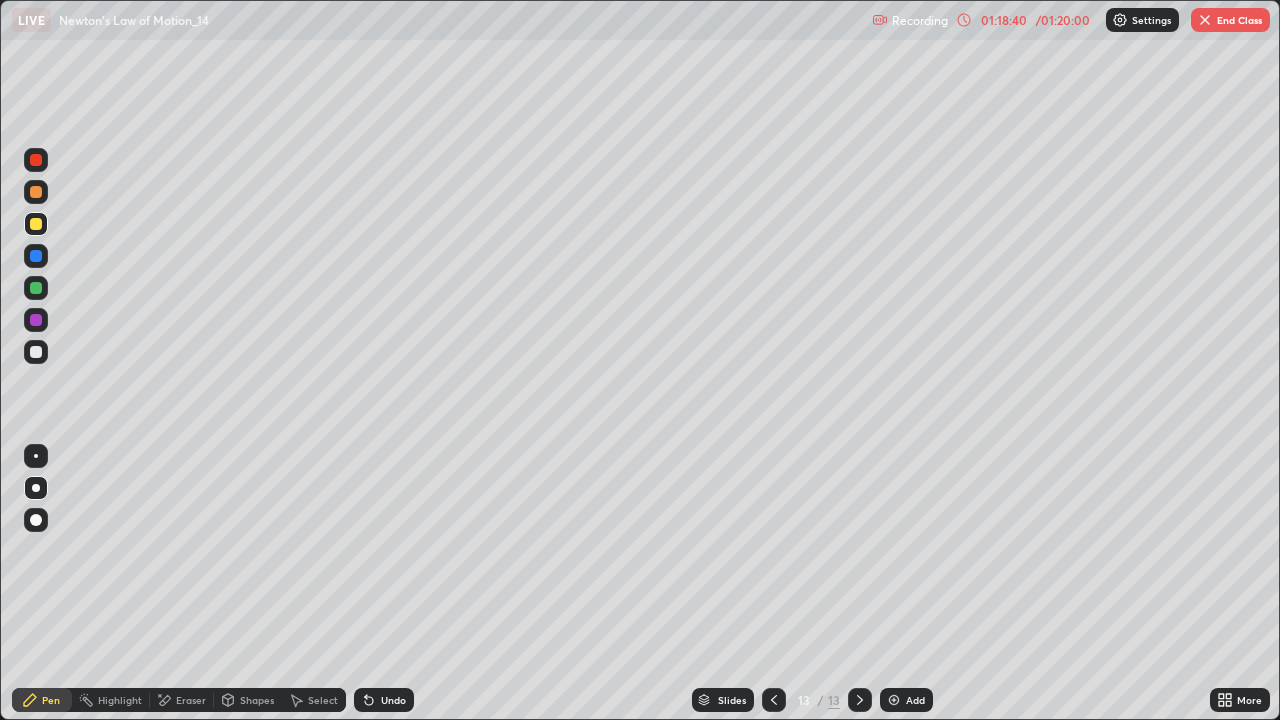 click on "Undo" at bounding box center [384, 700] 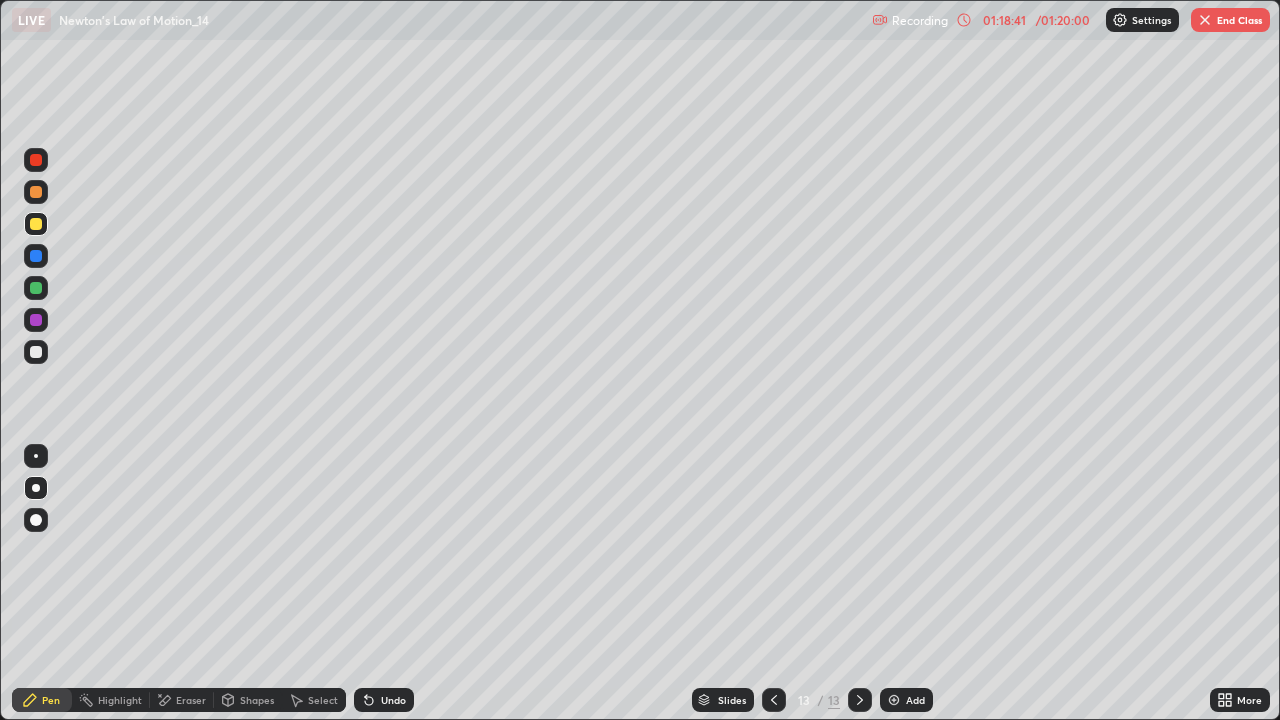 click on "Undo" at bounding box center [384, 700] 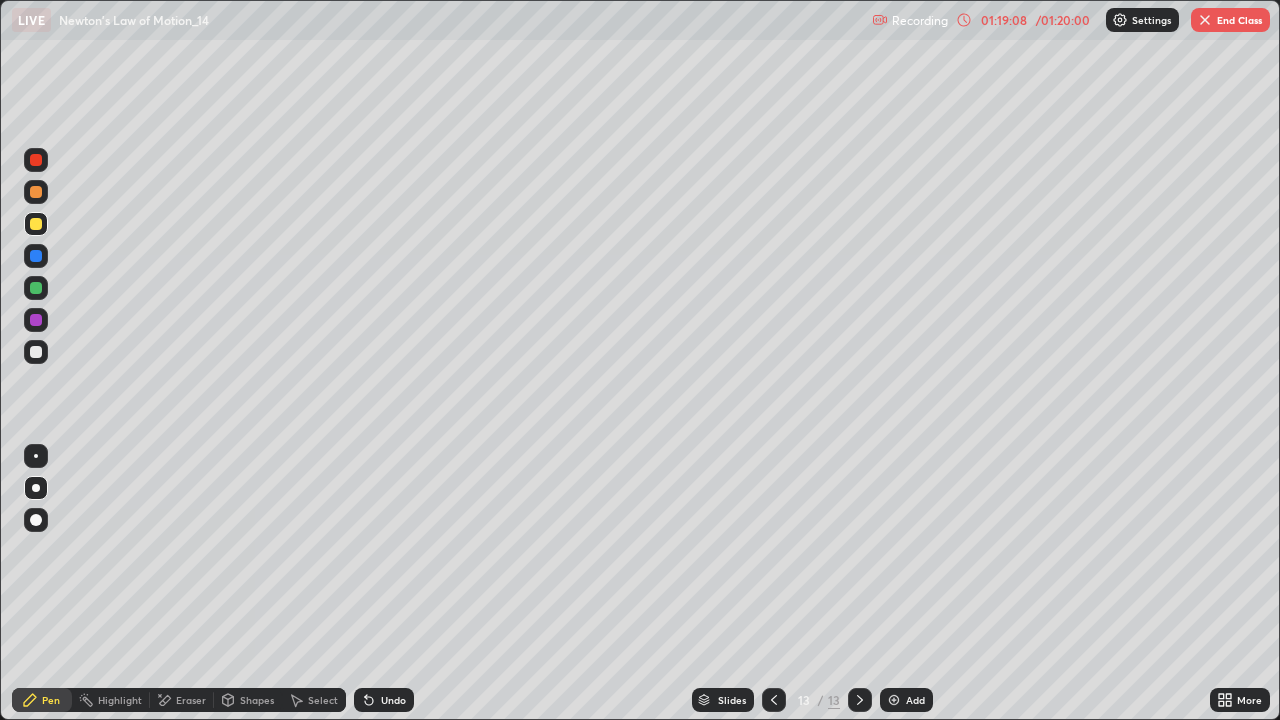 click on "Undo" at bounding box center [393, 700] 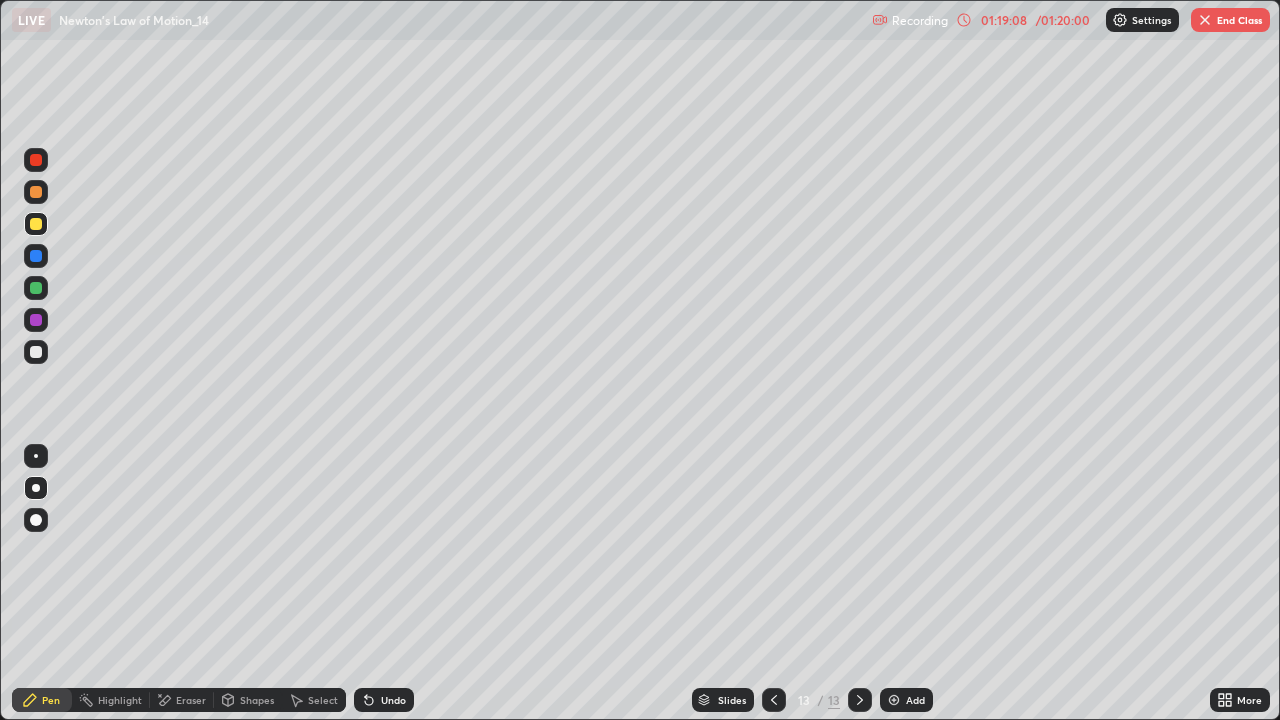 click on "Undo" at bounding box center (393, 700) 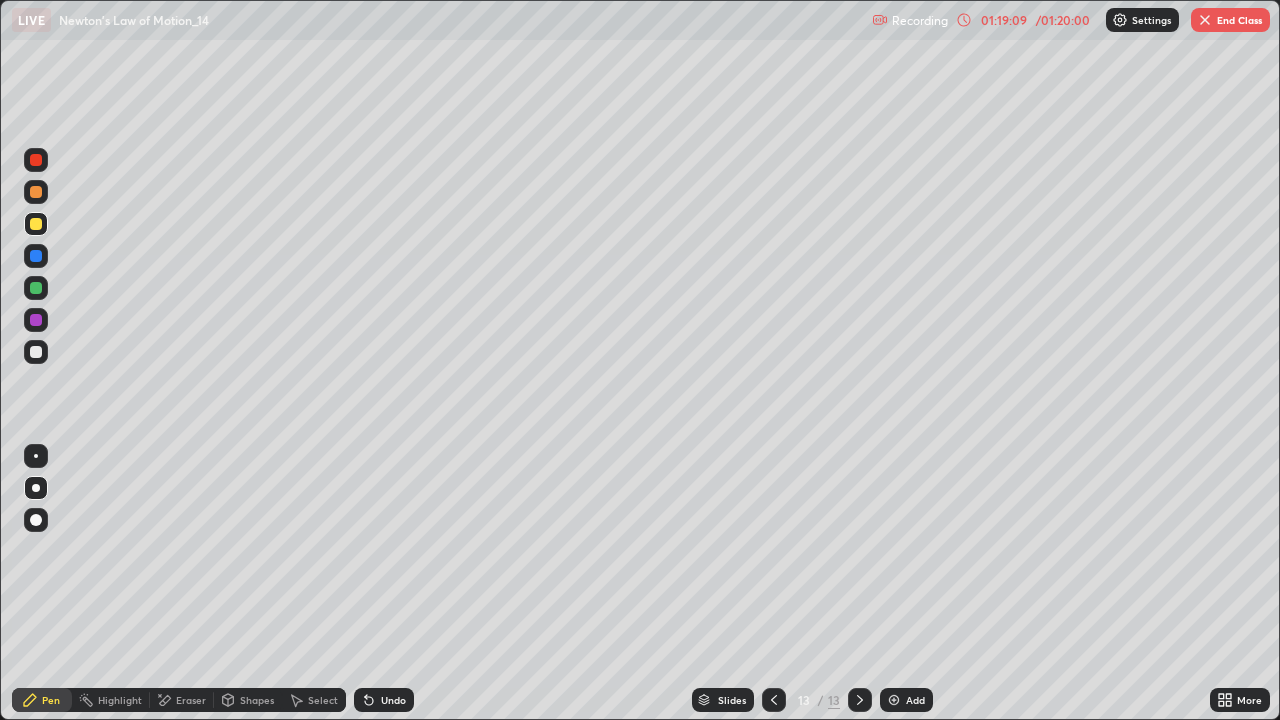 click on "Undo" at bounding box center (384, 700) 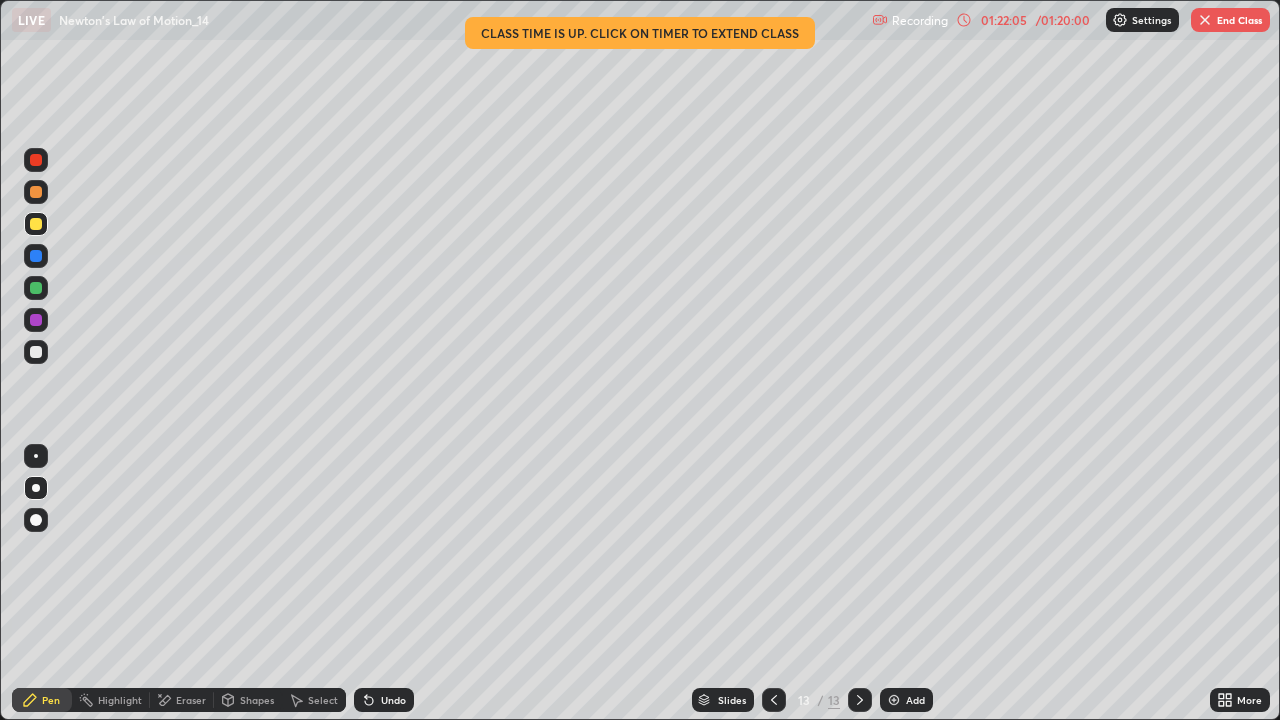 click at bounding box center [1205, 20] 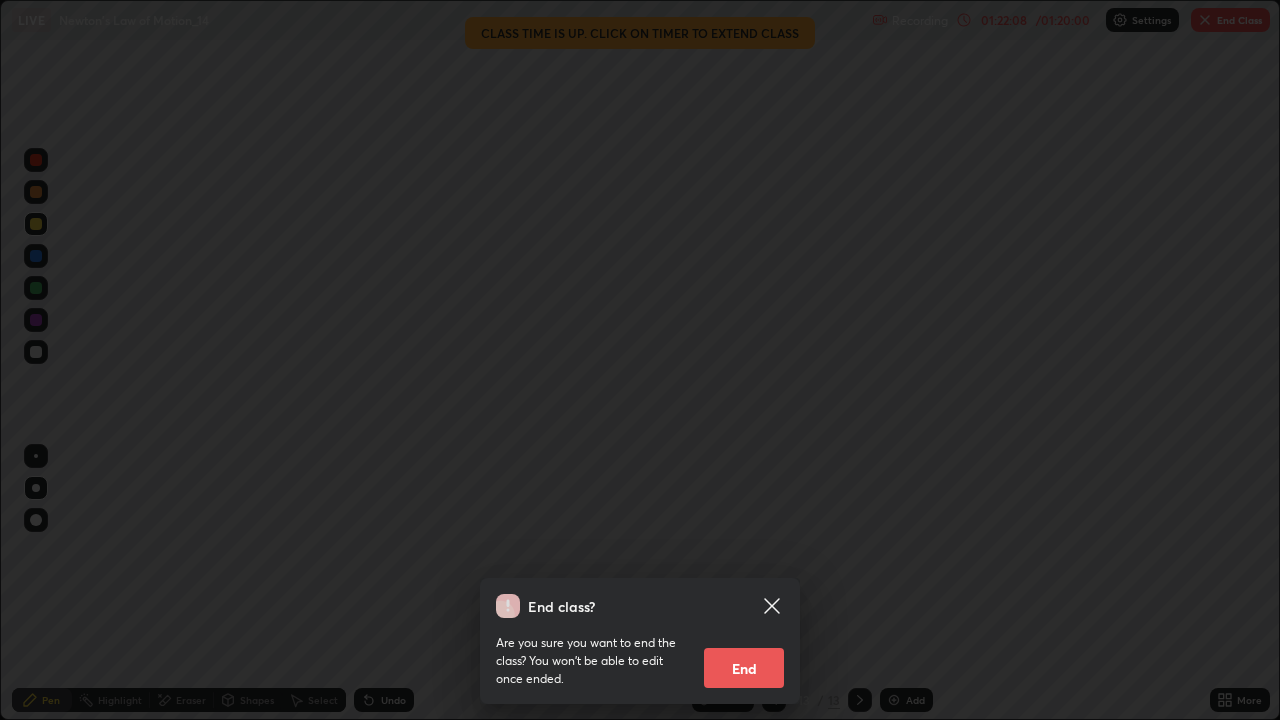 click on "End" at bounding box center [744, 668] 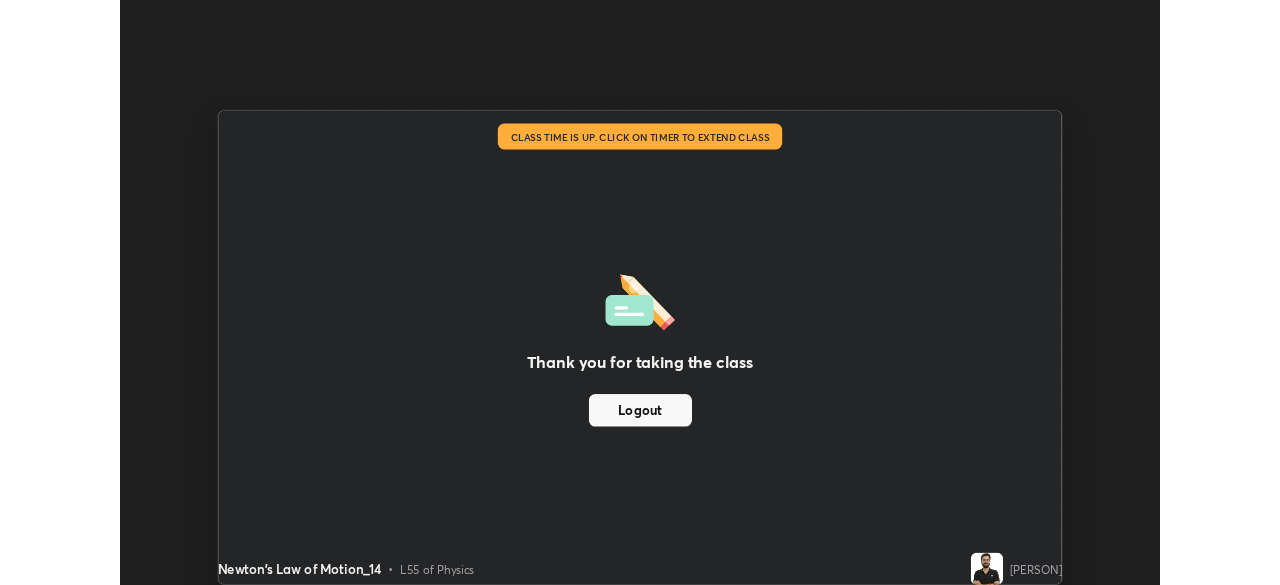 scroll, scrollTop: 585, scrollLeft: 1280, axis: both 